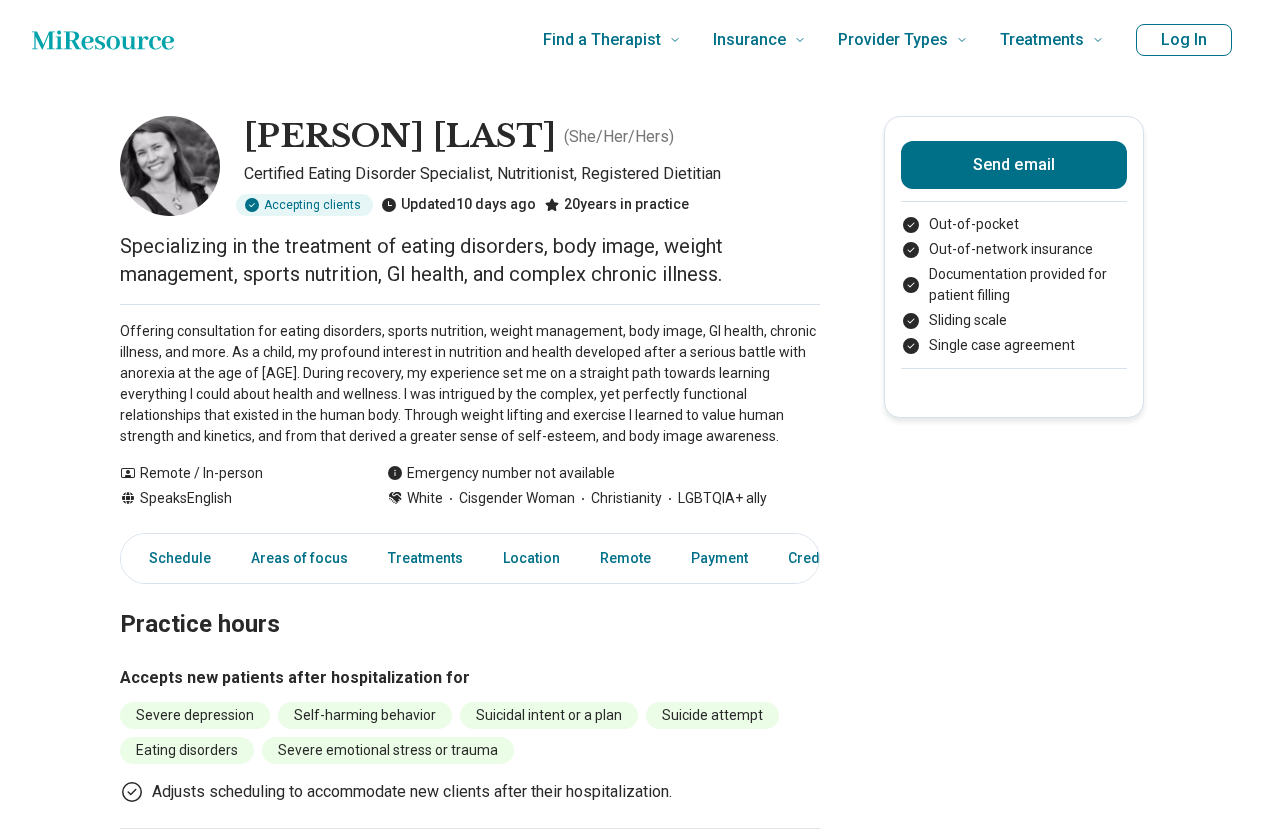 scroll, scrollTop: 0, scrollLeft: 0, axis: both 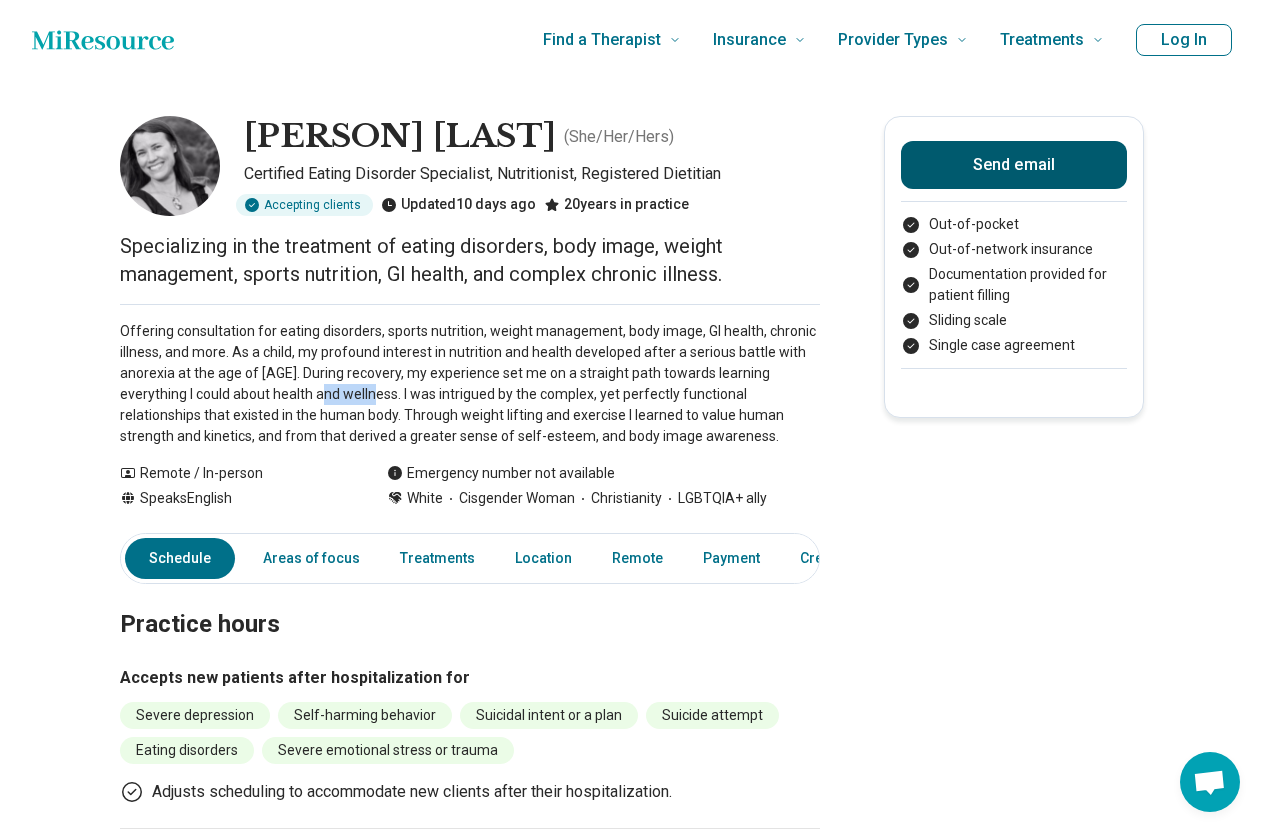 click on "Send email" at bounding box center [1014, 165] 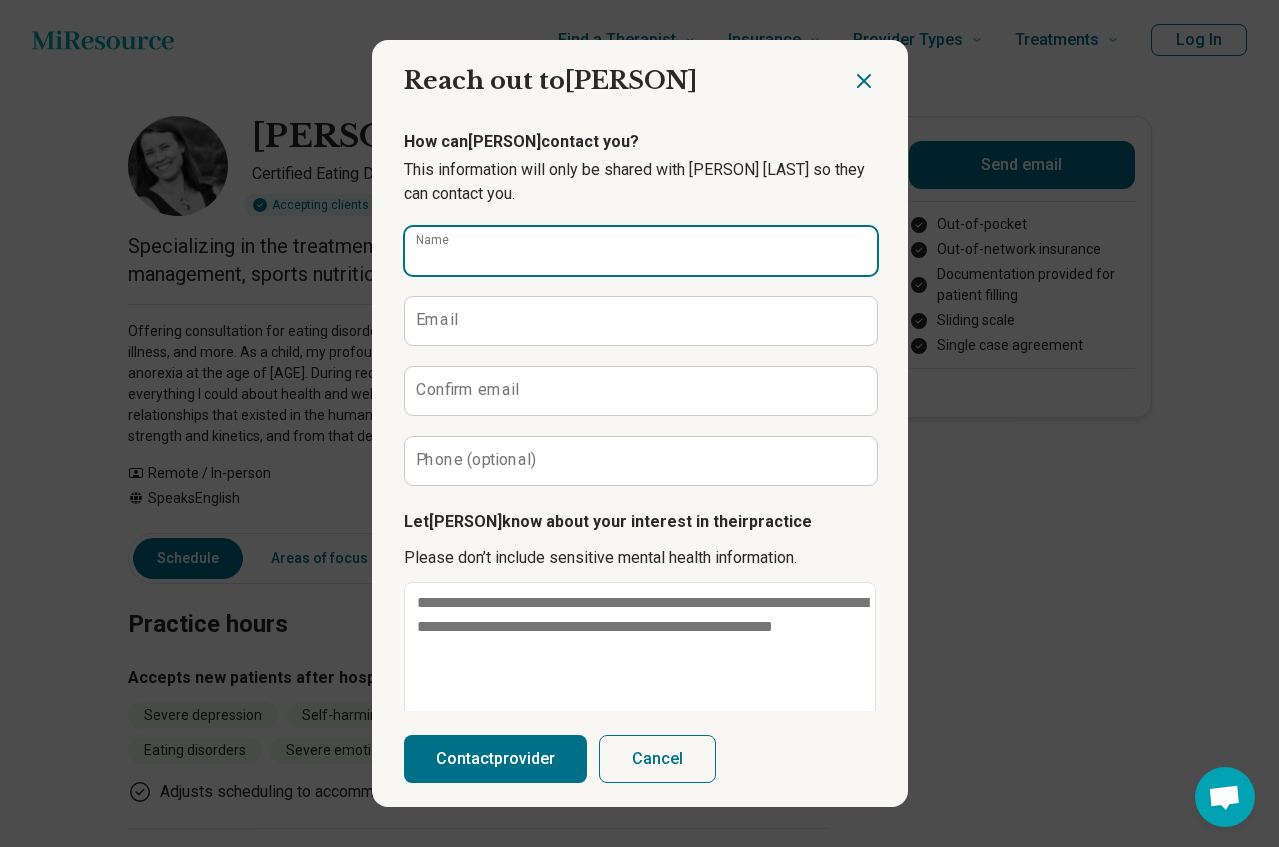 click on "Name" at bounding box center (641, 251) 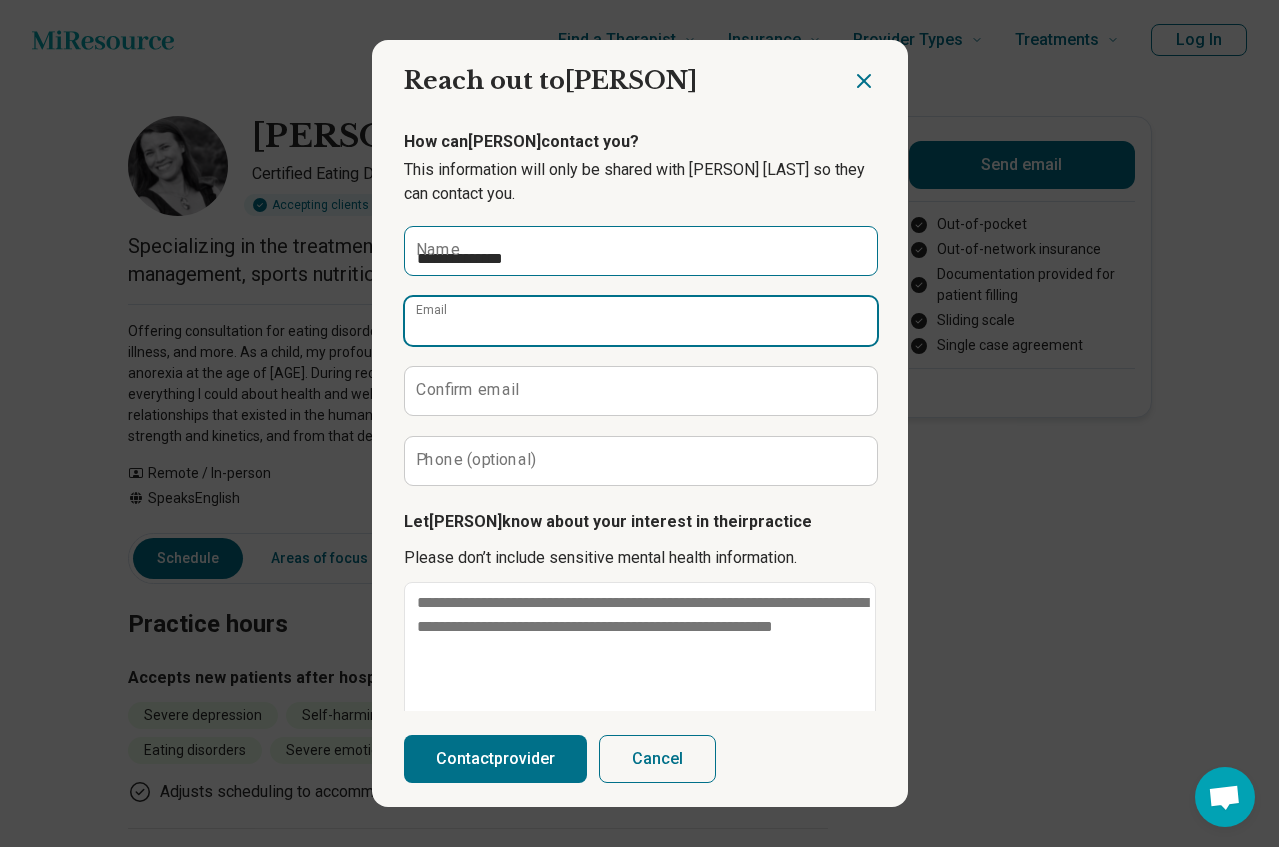 type on "**********" 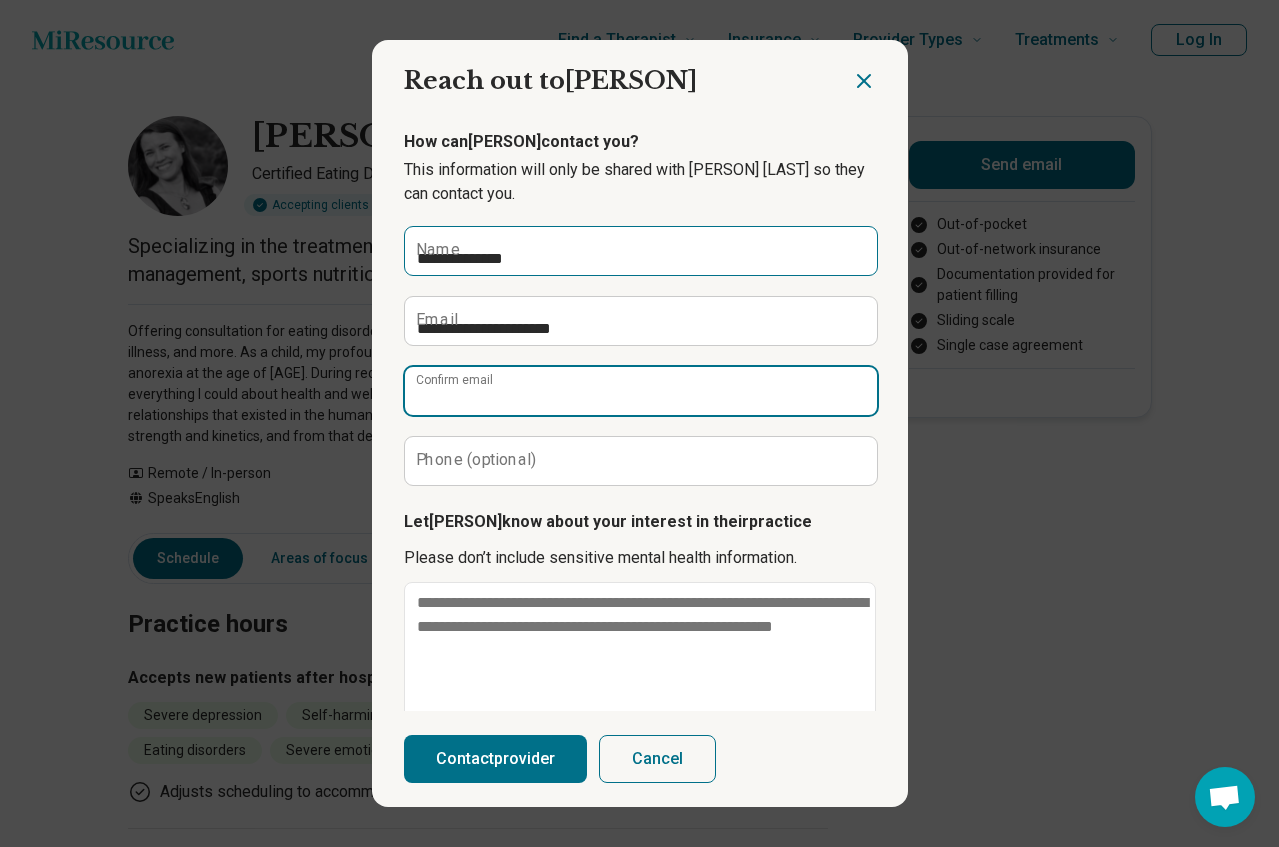 type on "**********" 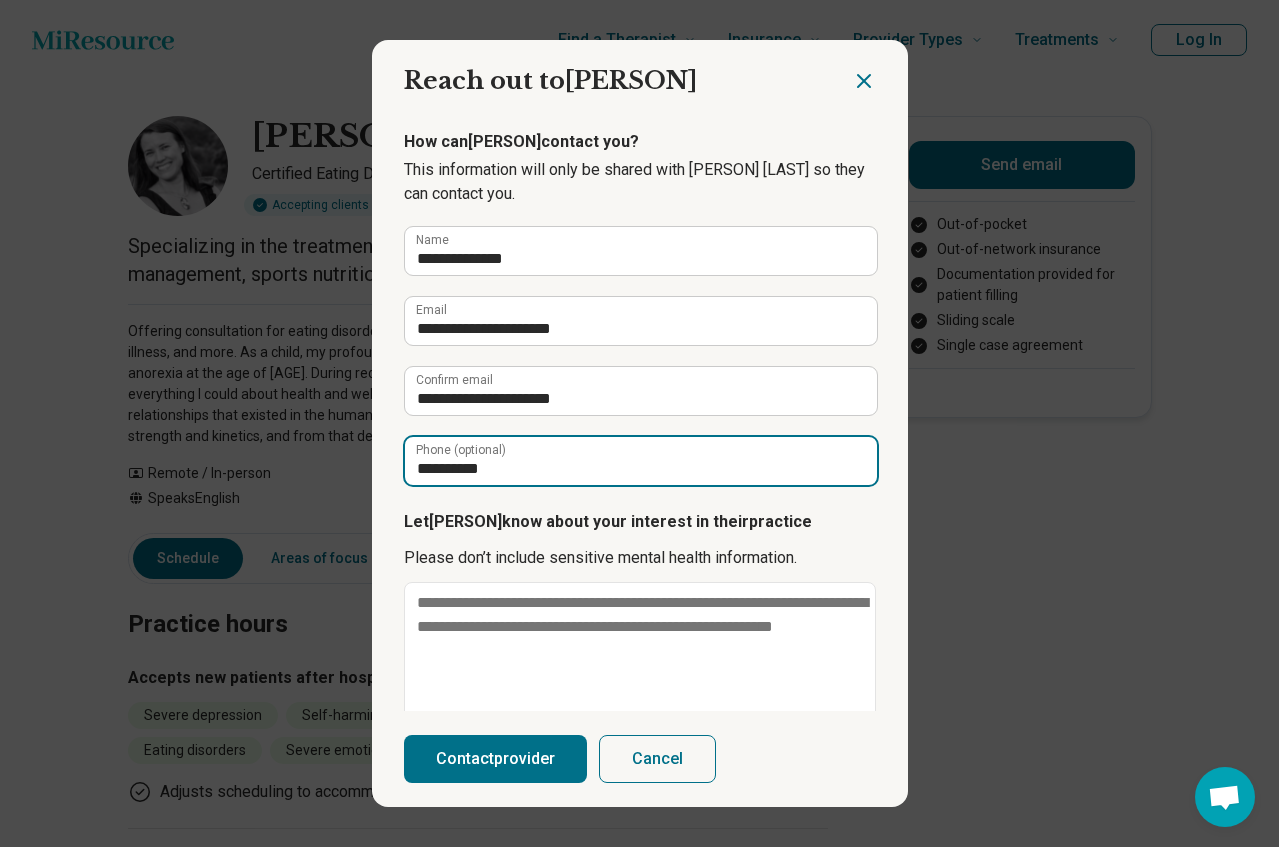 click on "**********" at bounding box center [641, 461] 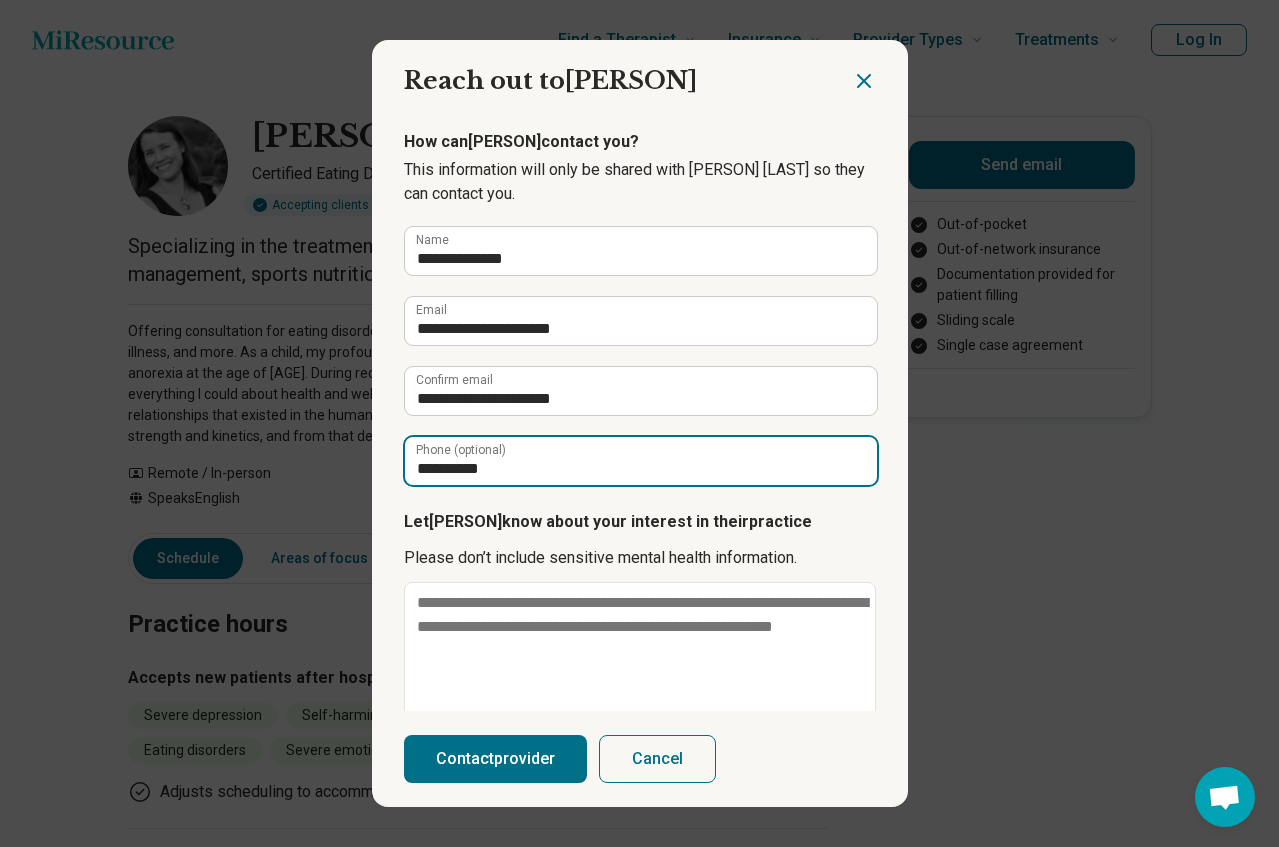 type on "**********" 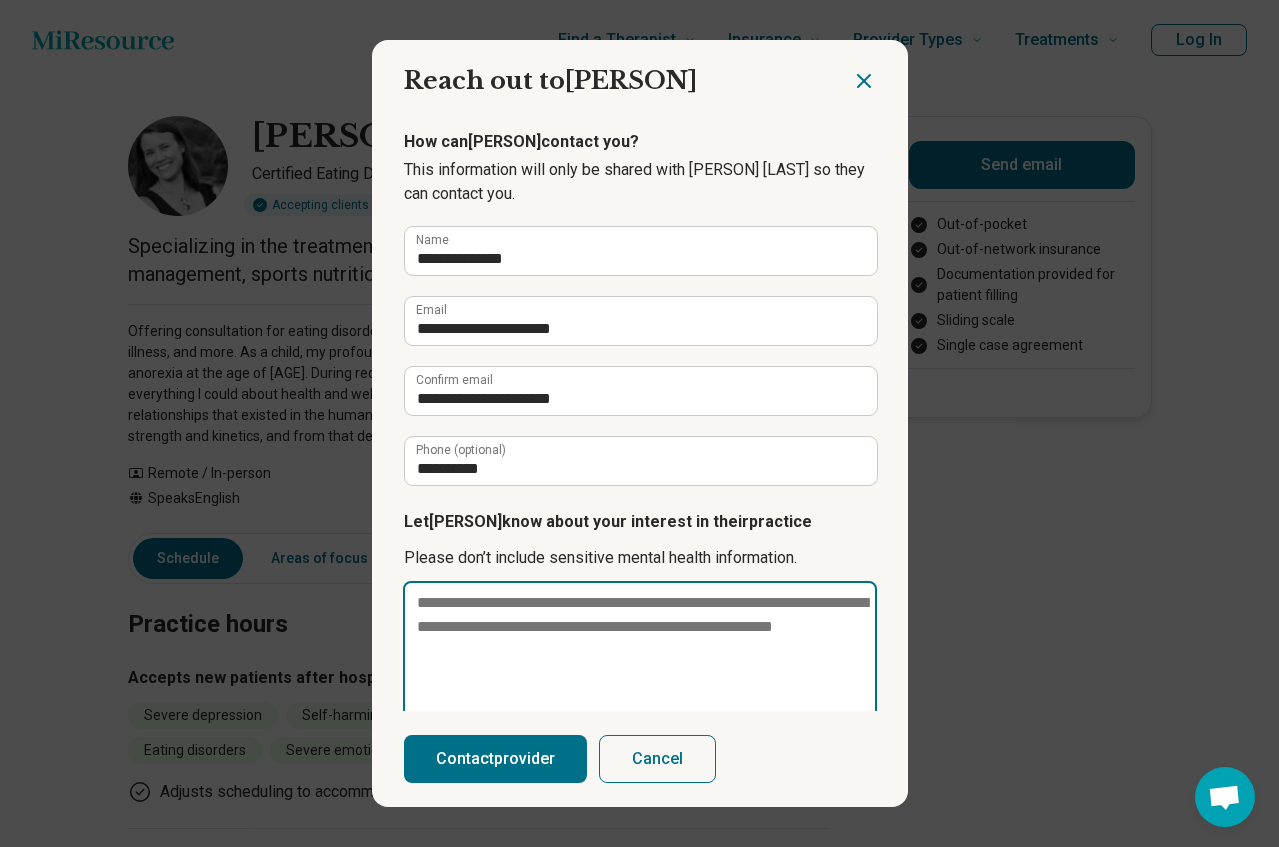 click at bounding box center [640, 651] 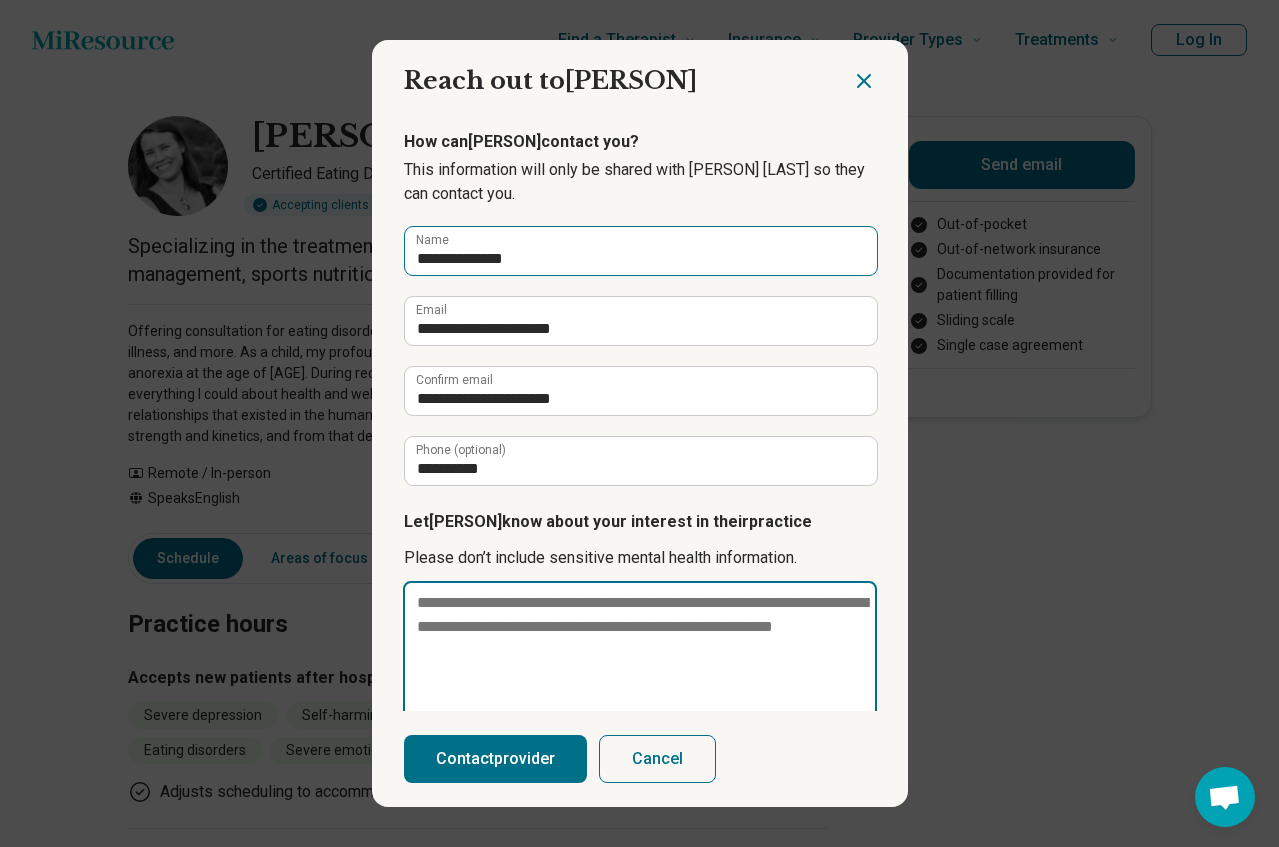 type on "*" 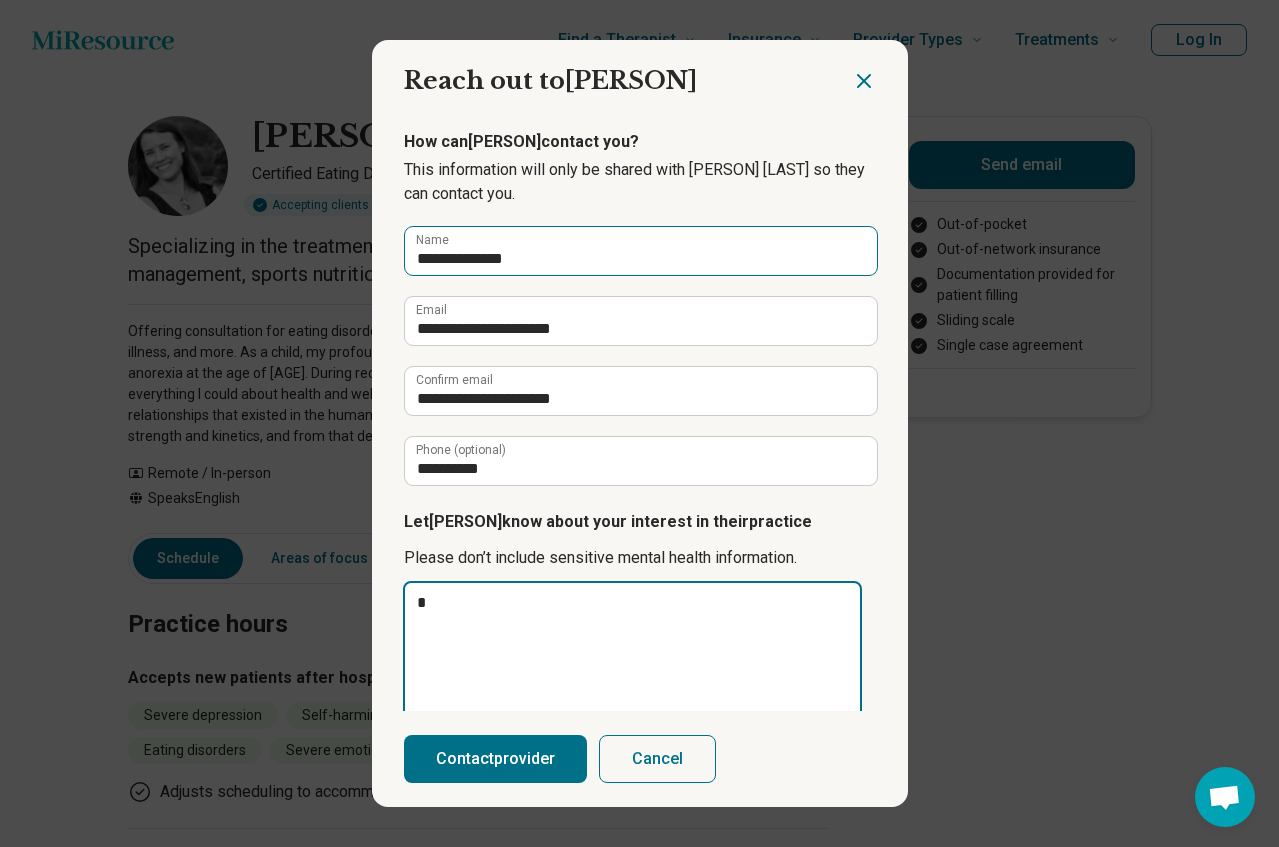 type on "*" 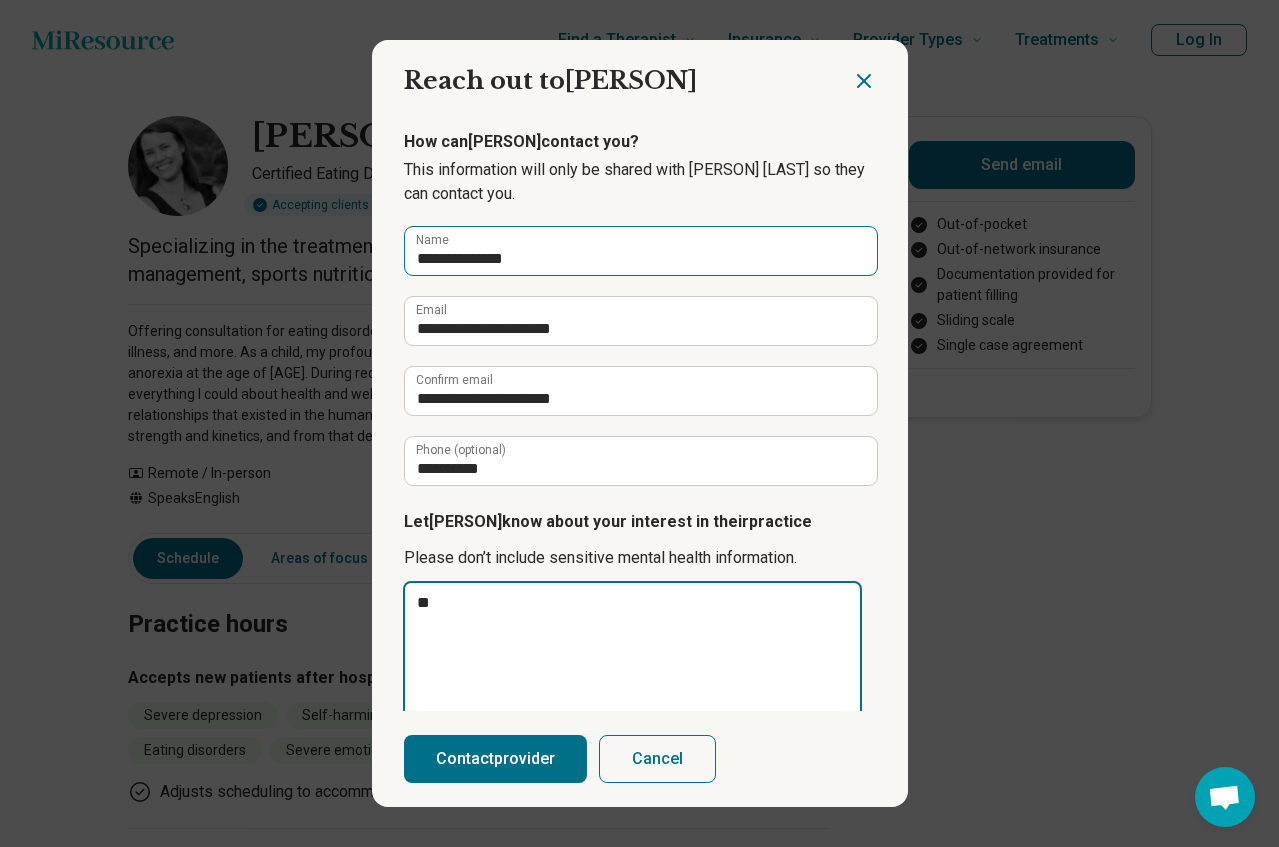 type on "***" 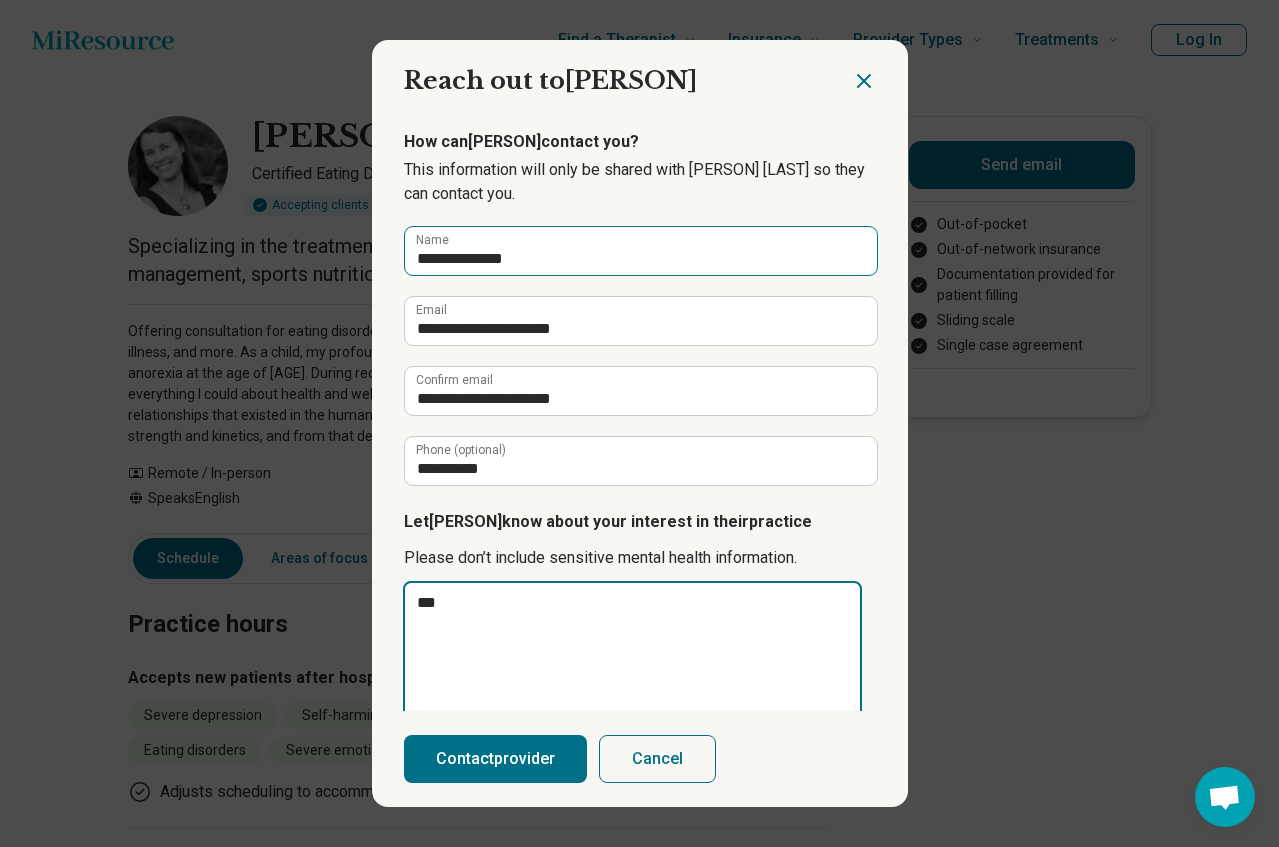 type on "****" 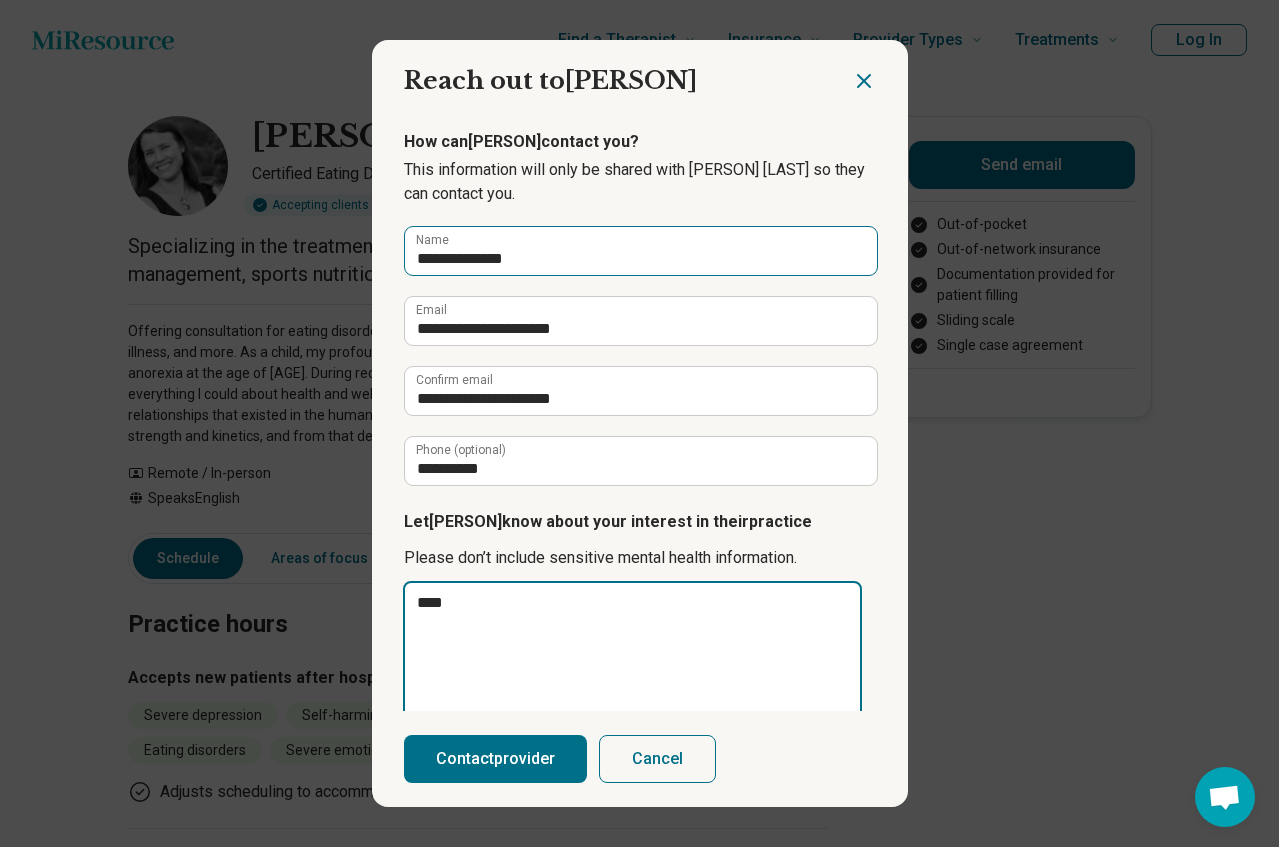 type on "****" 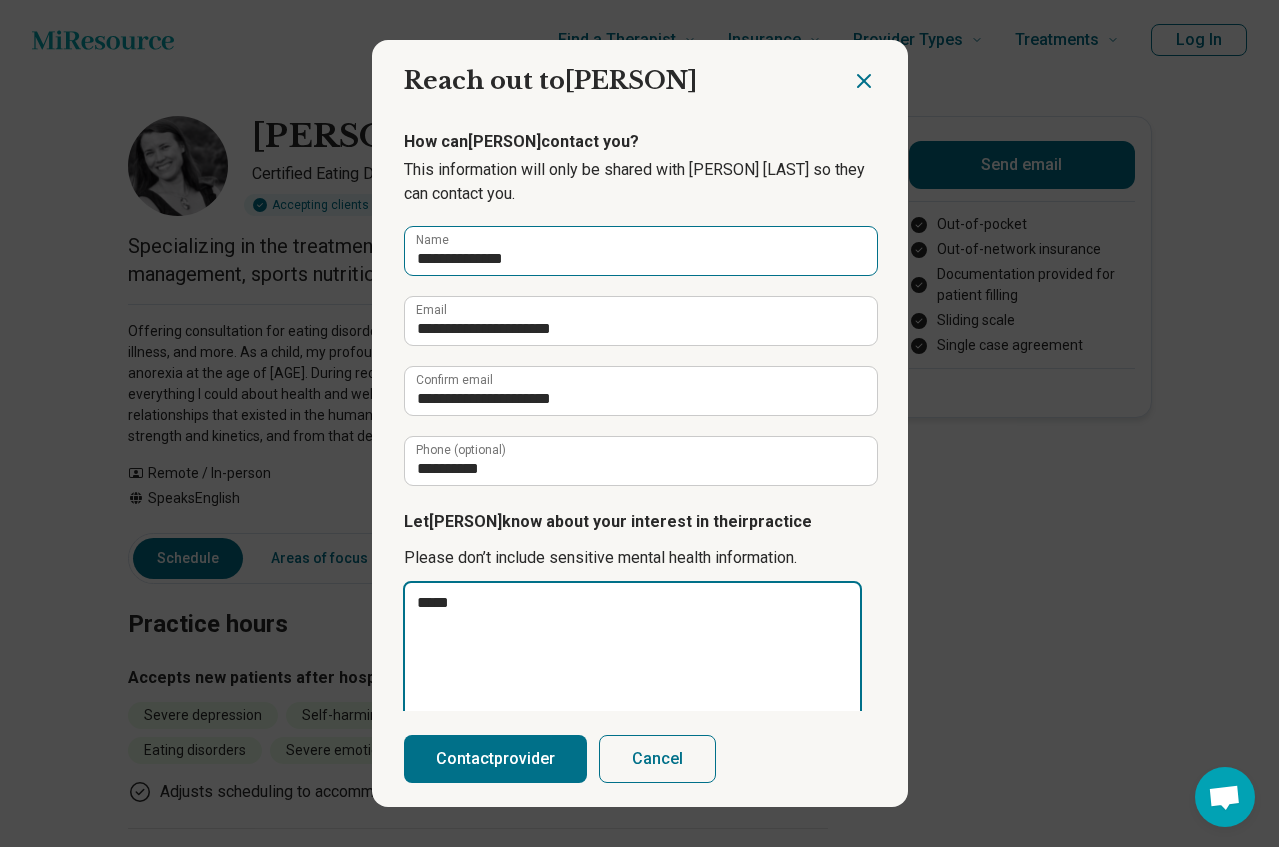 type on "******" 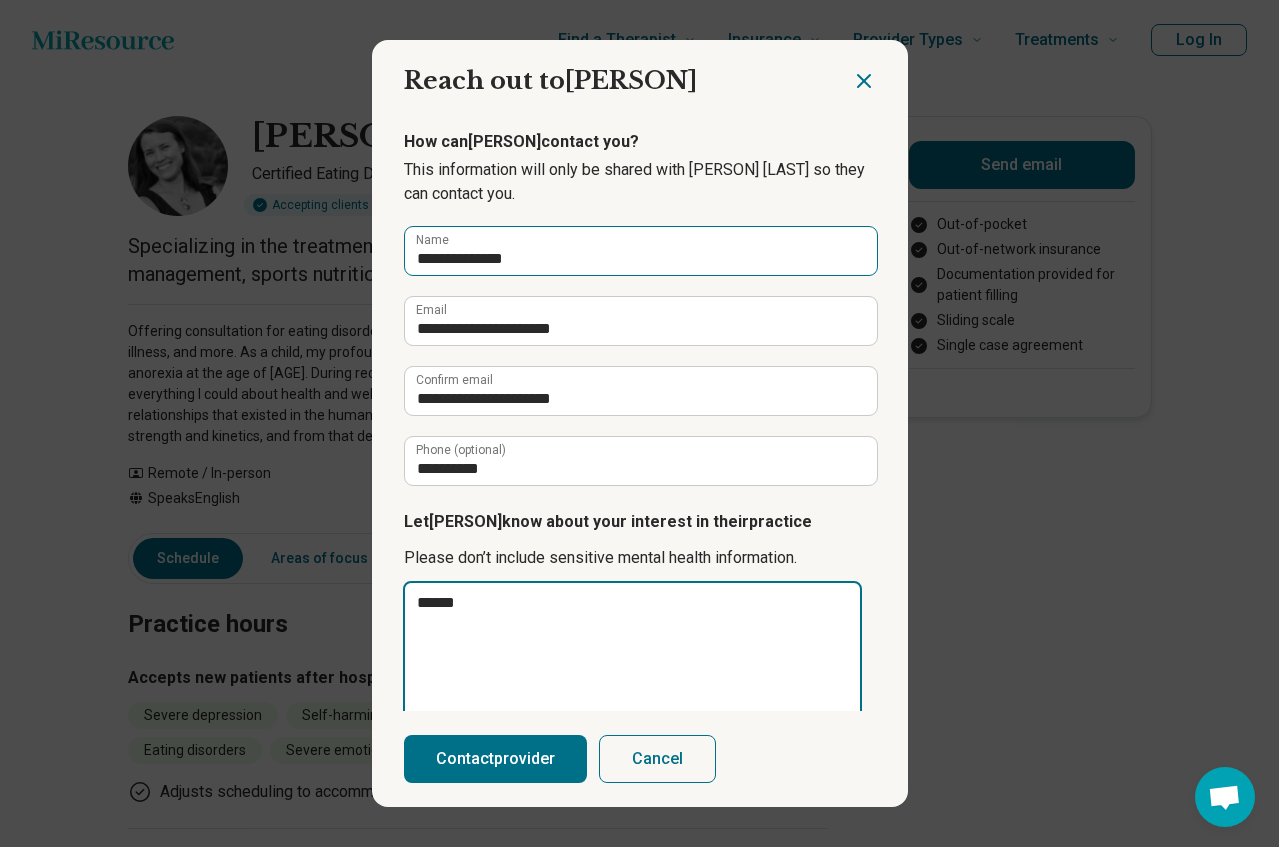 type on "*******" 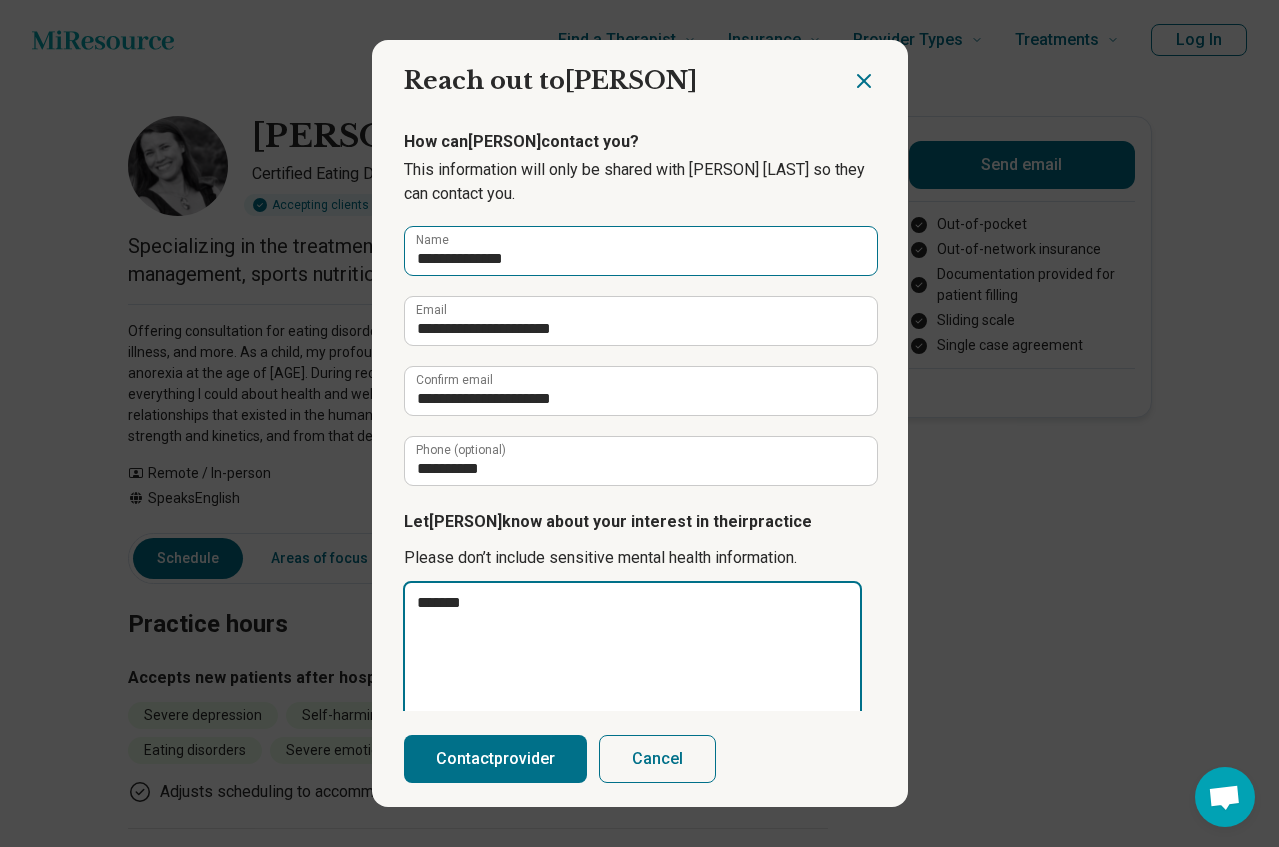 type on "********" 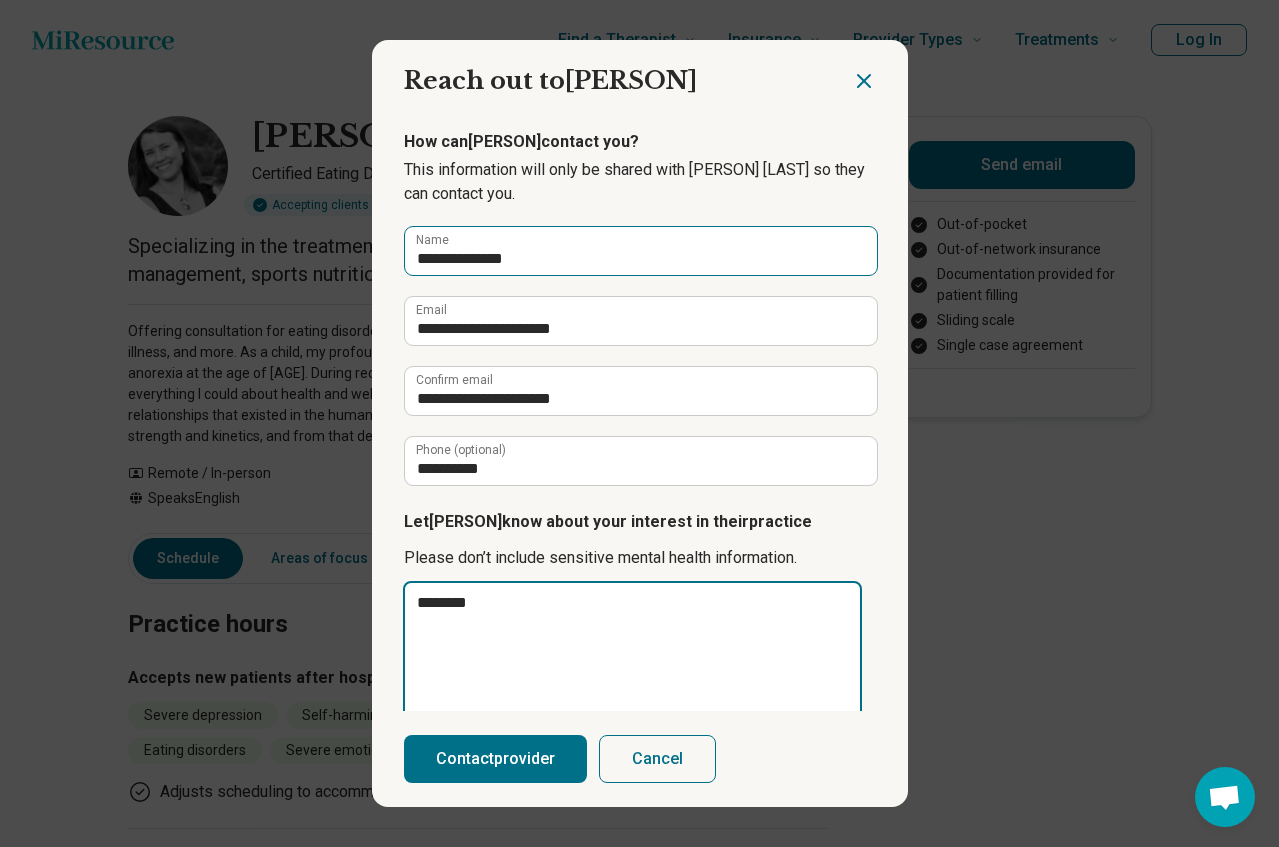 type on "********" 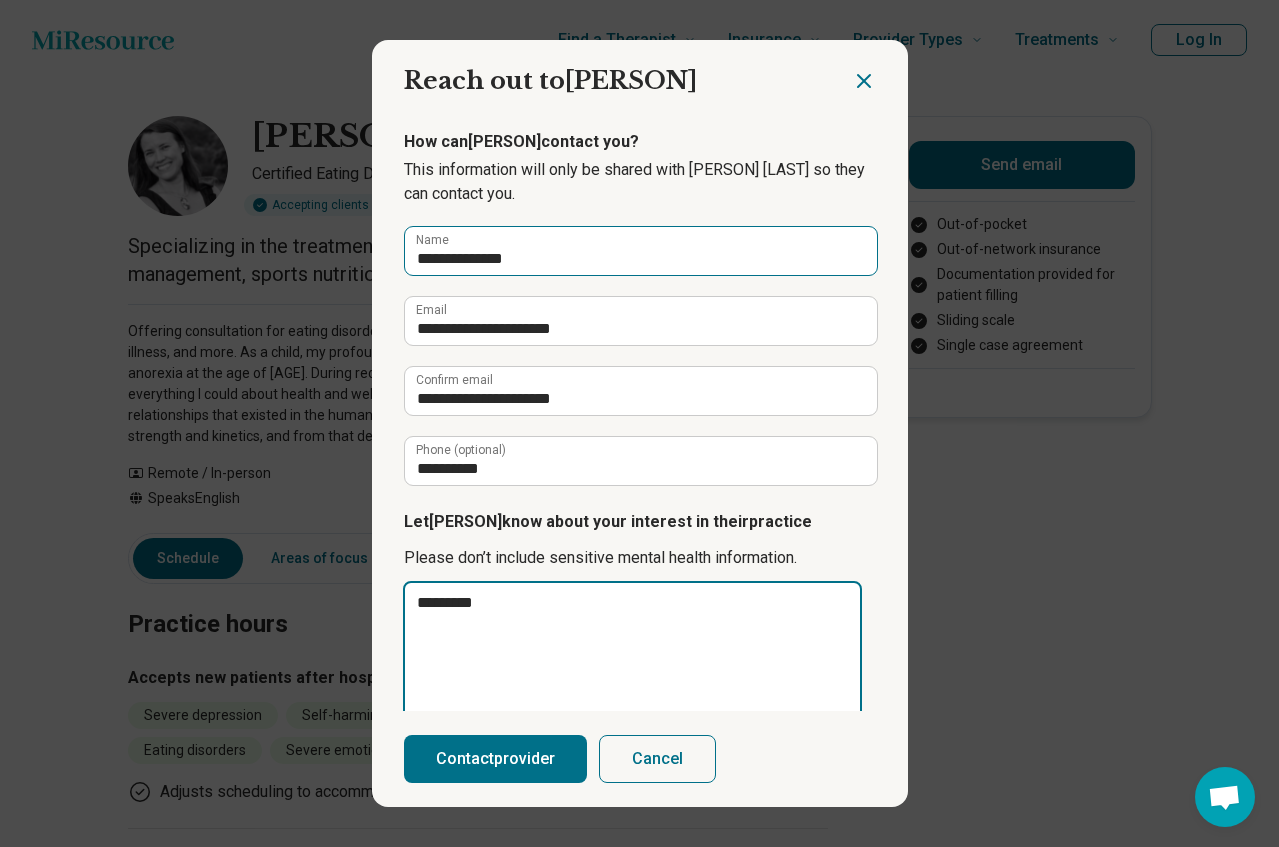 type on "**********" 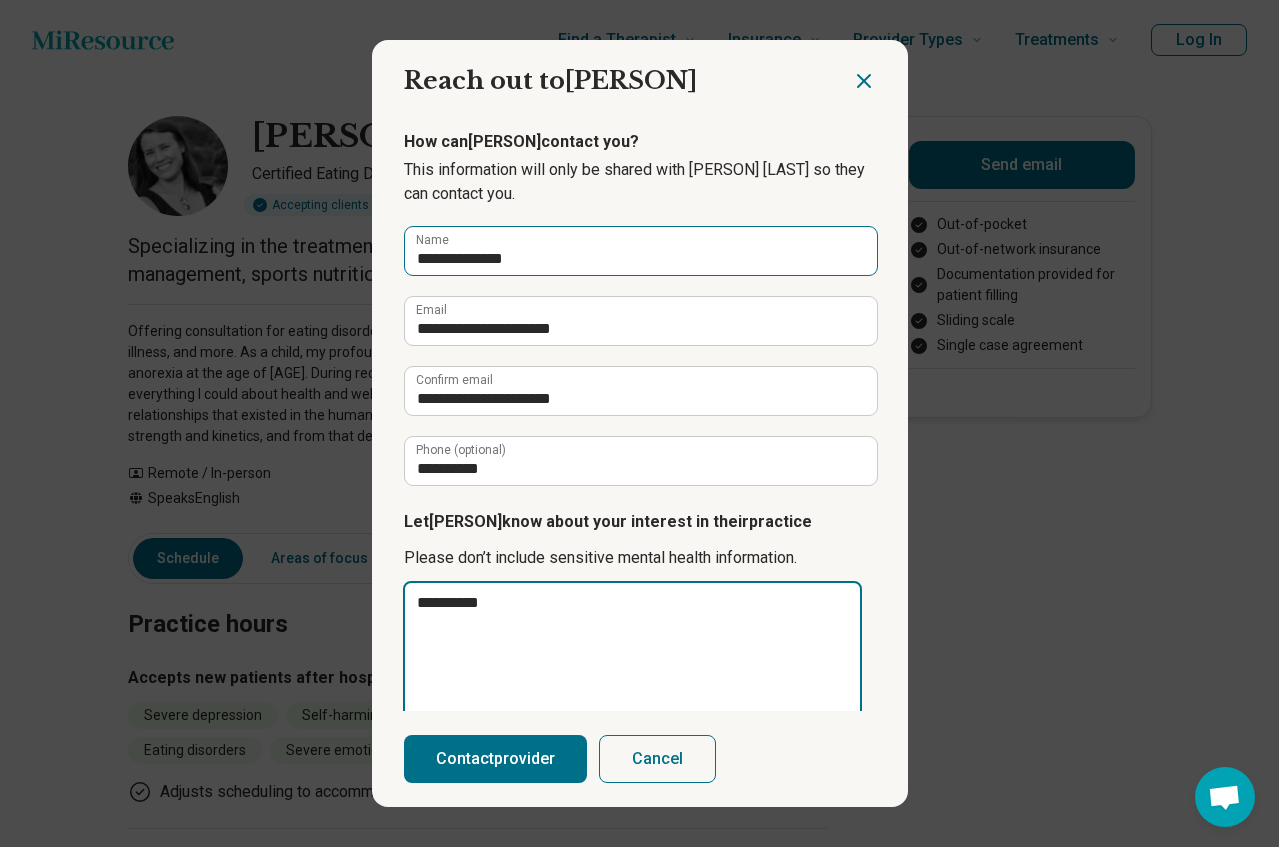 type on "**********" 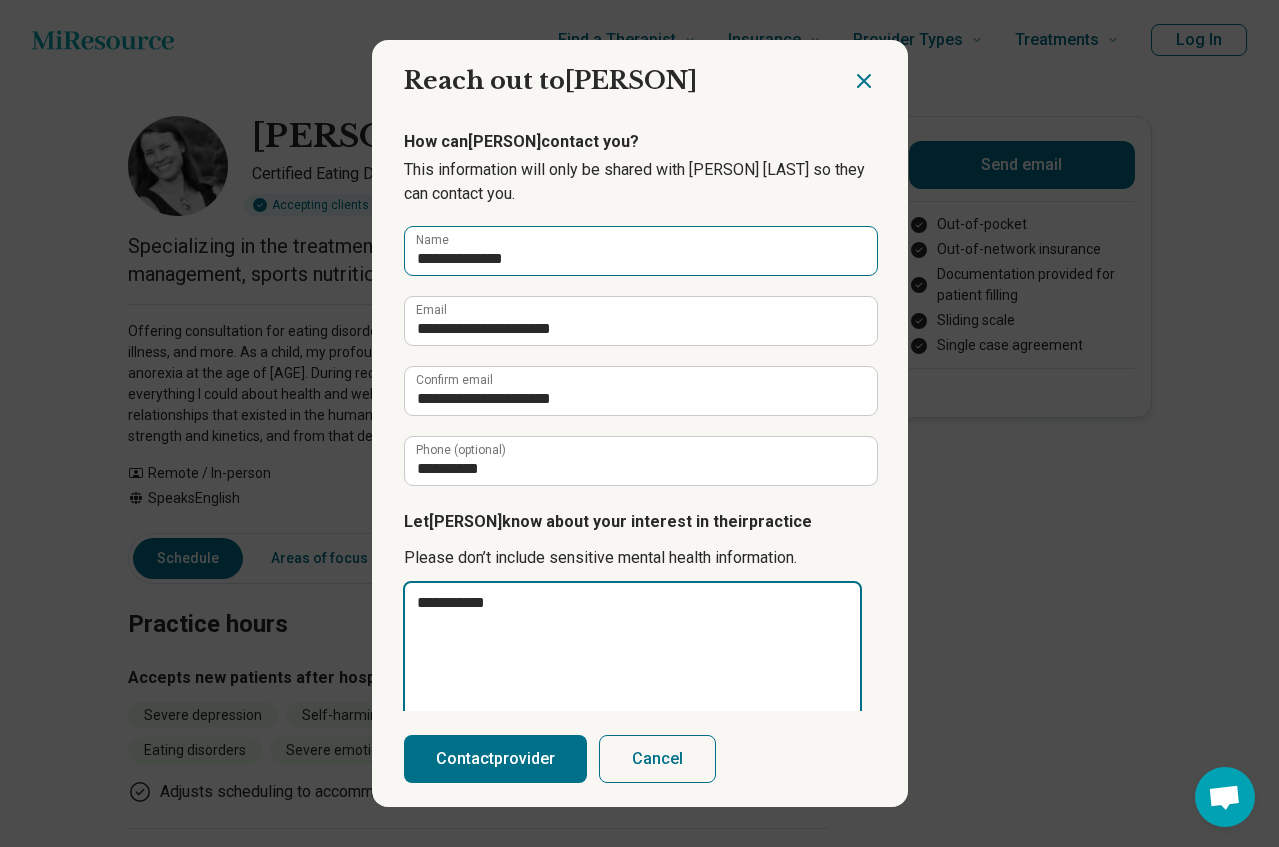 type on "**********" 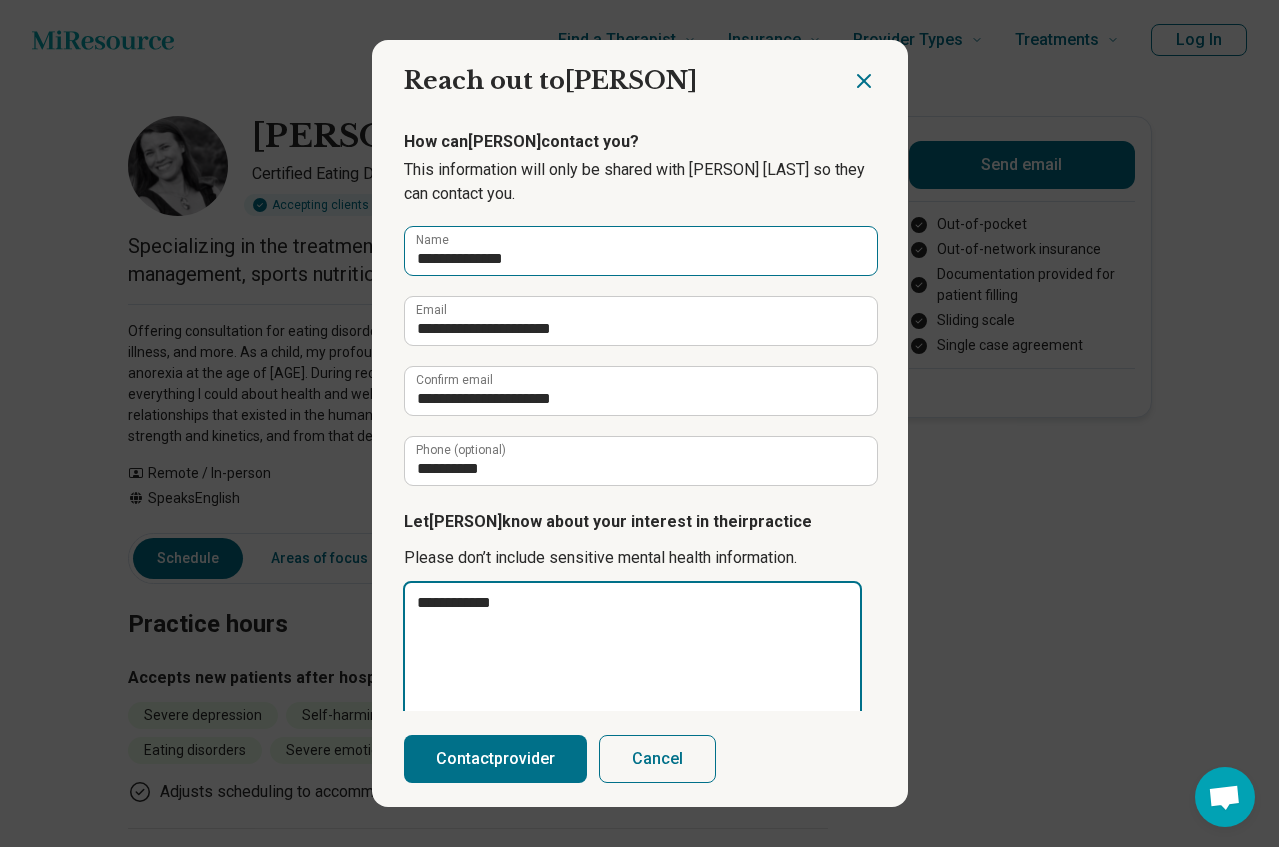 type on "**********" 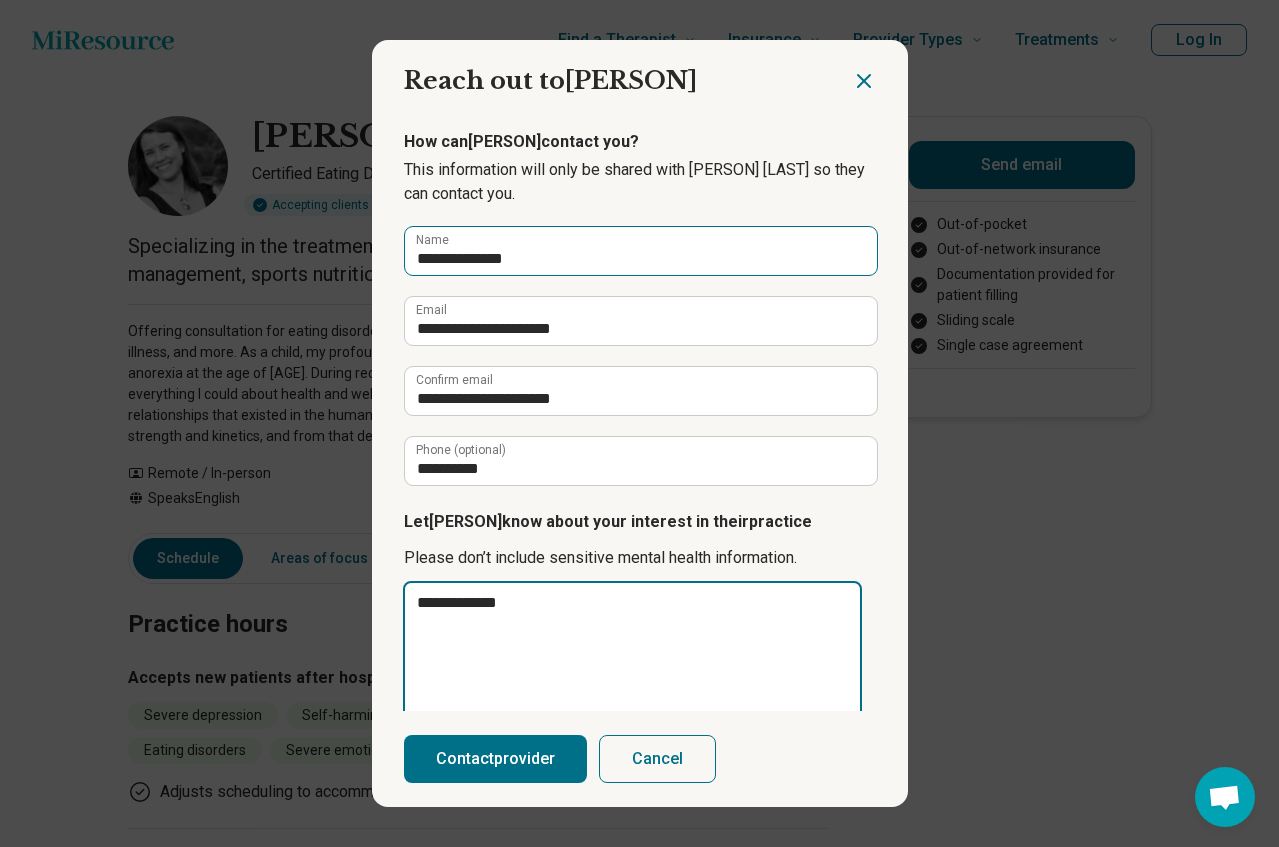 type on "**********" 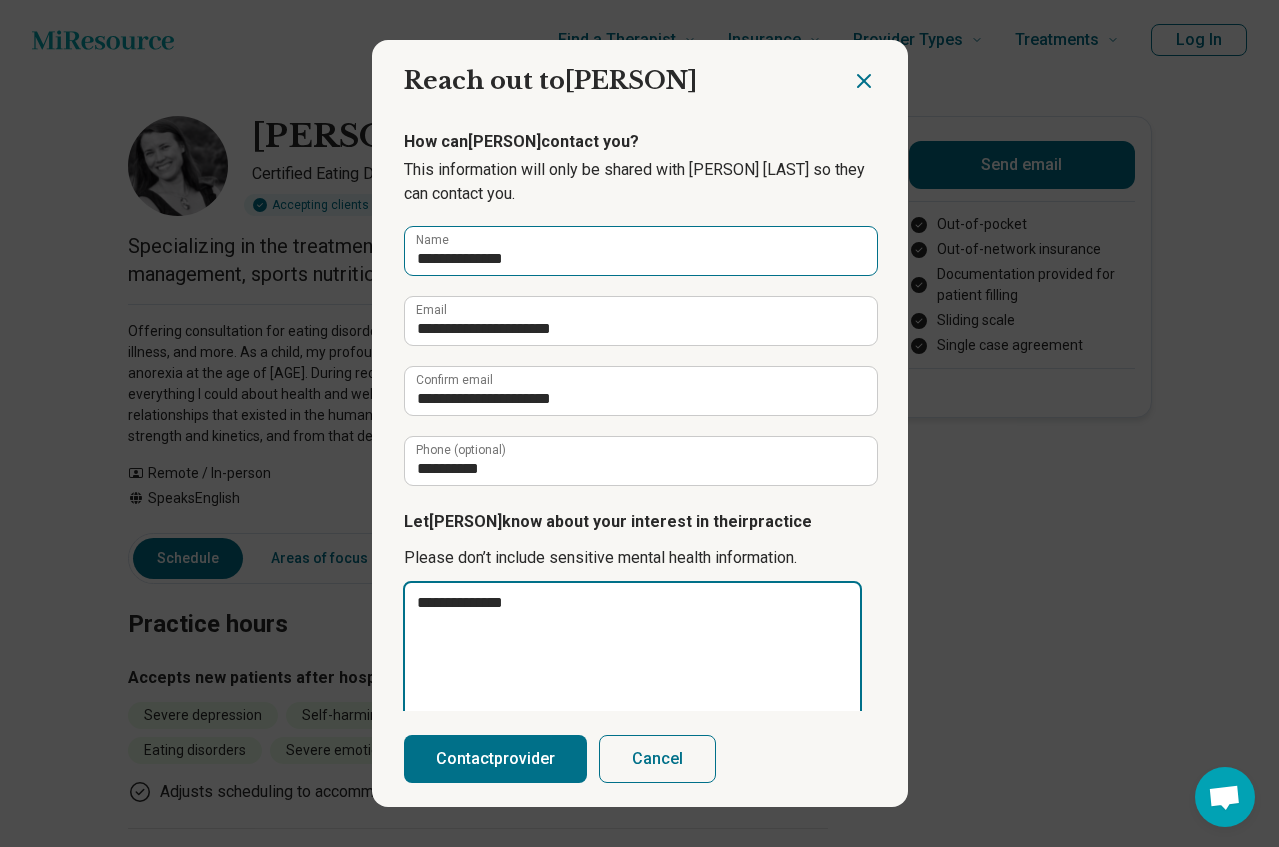 type on "**********" 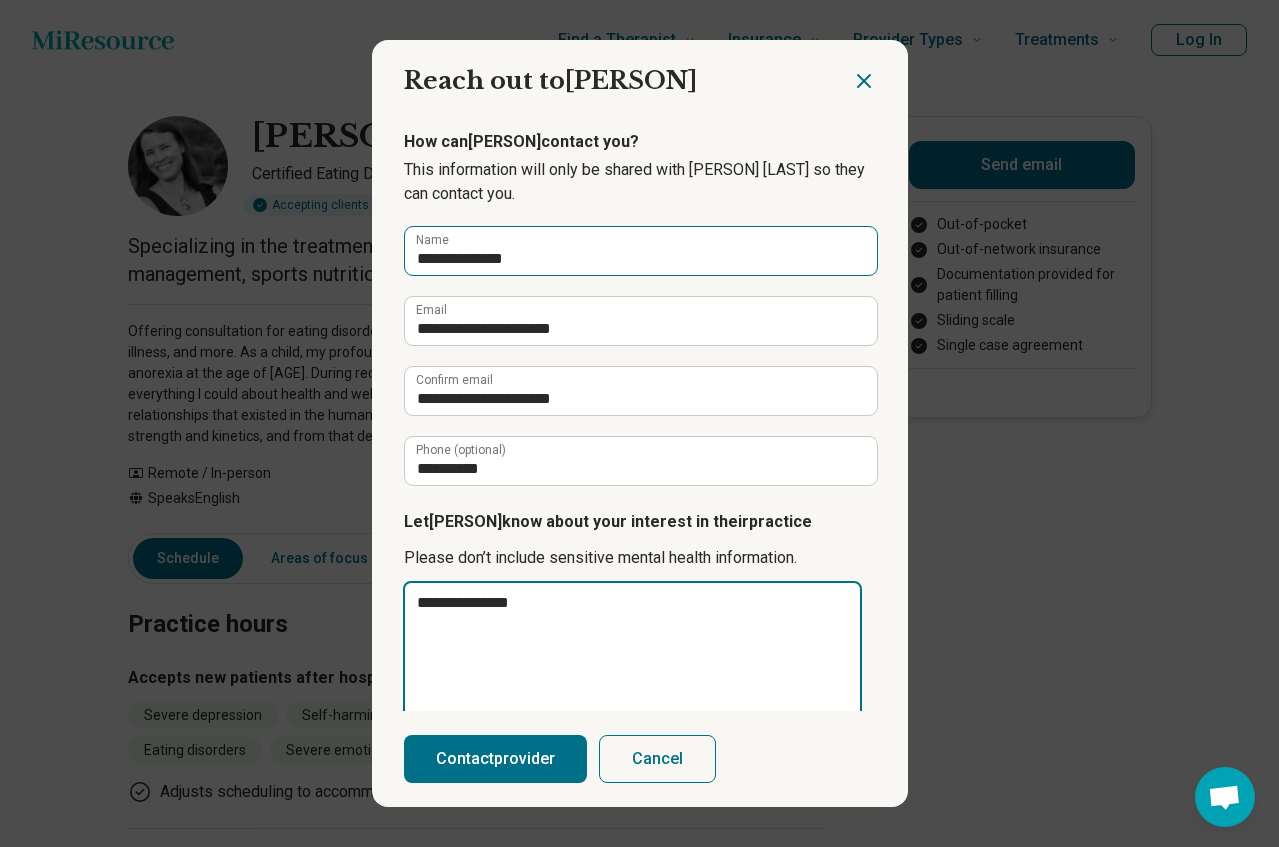 type on "**********" 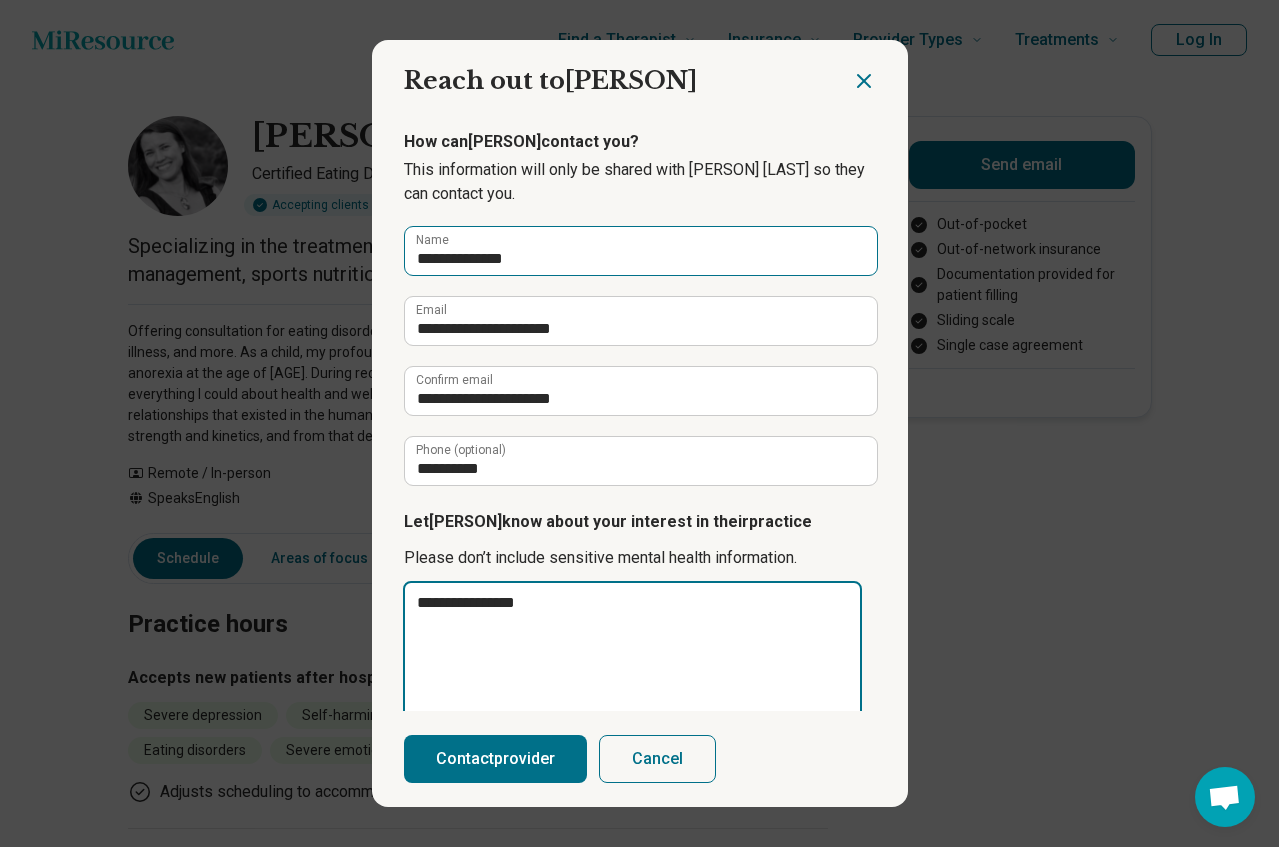type on "**********" 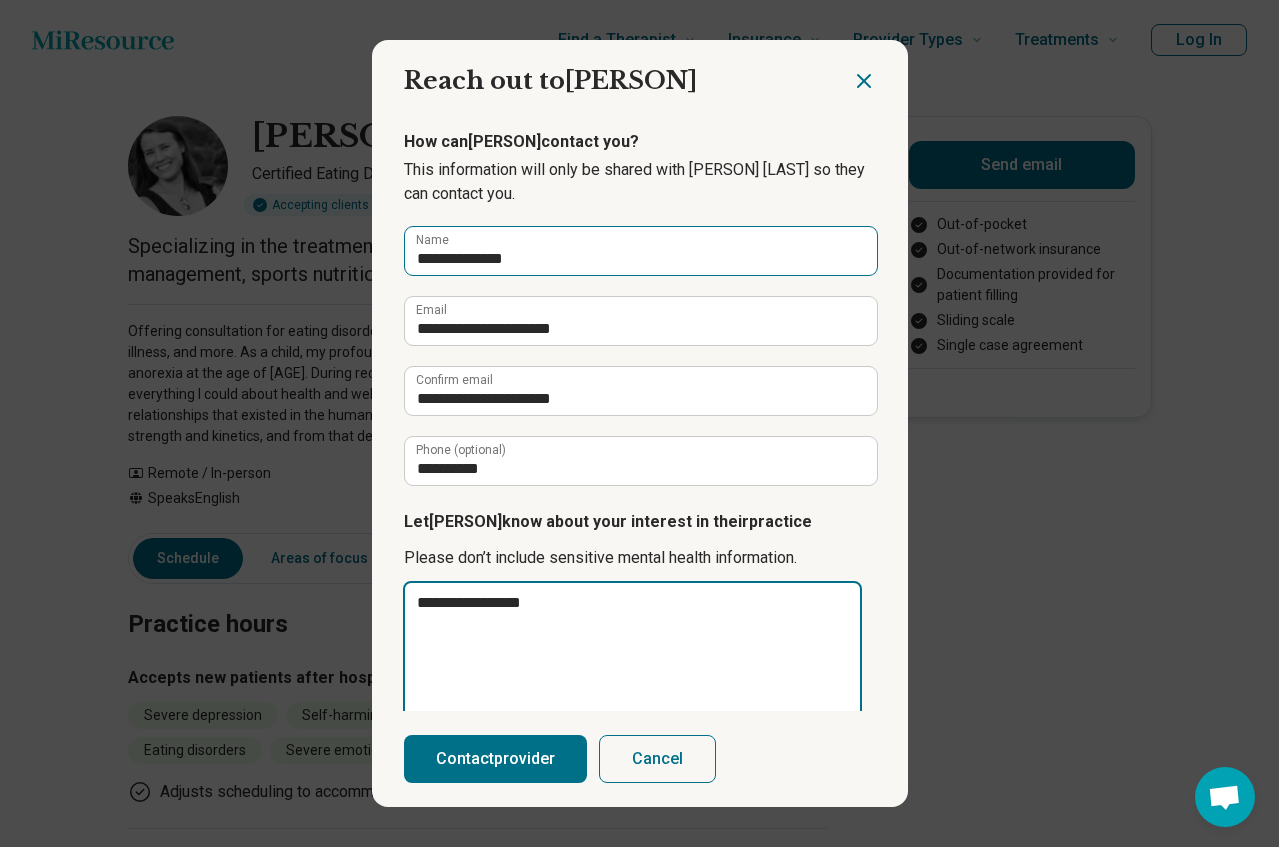 type on "**********" 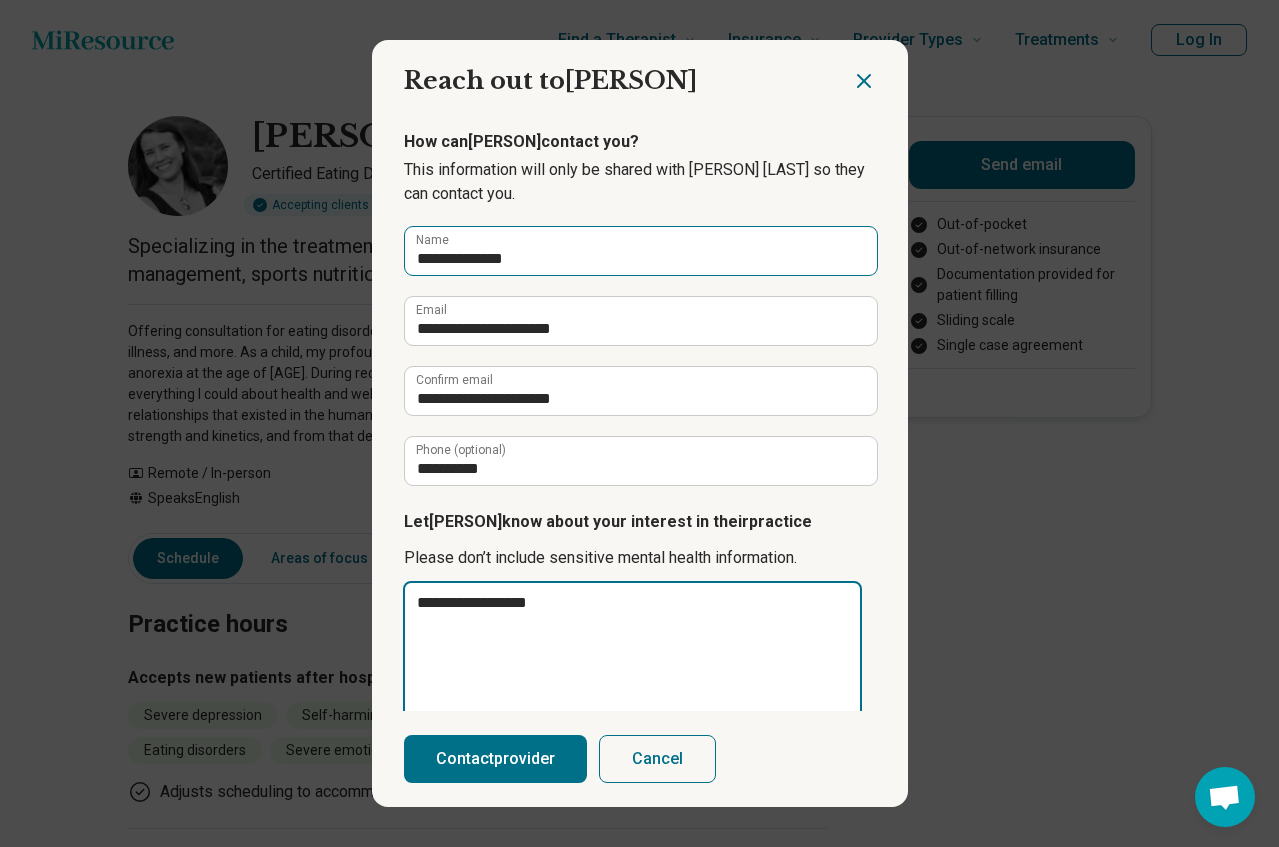 type on "**********" 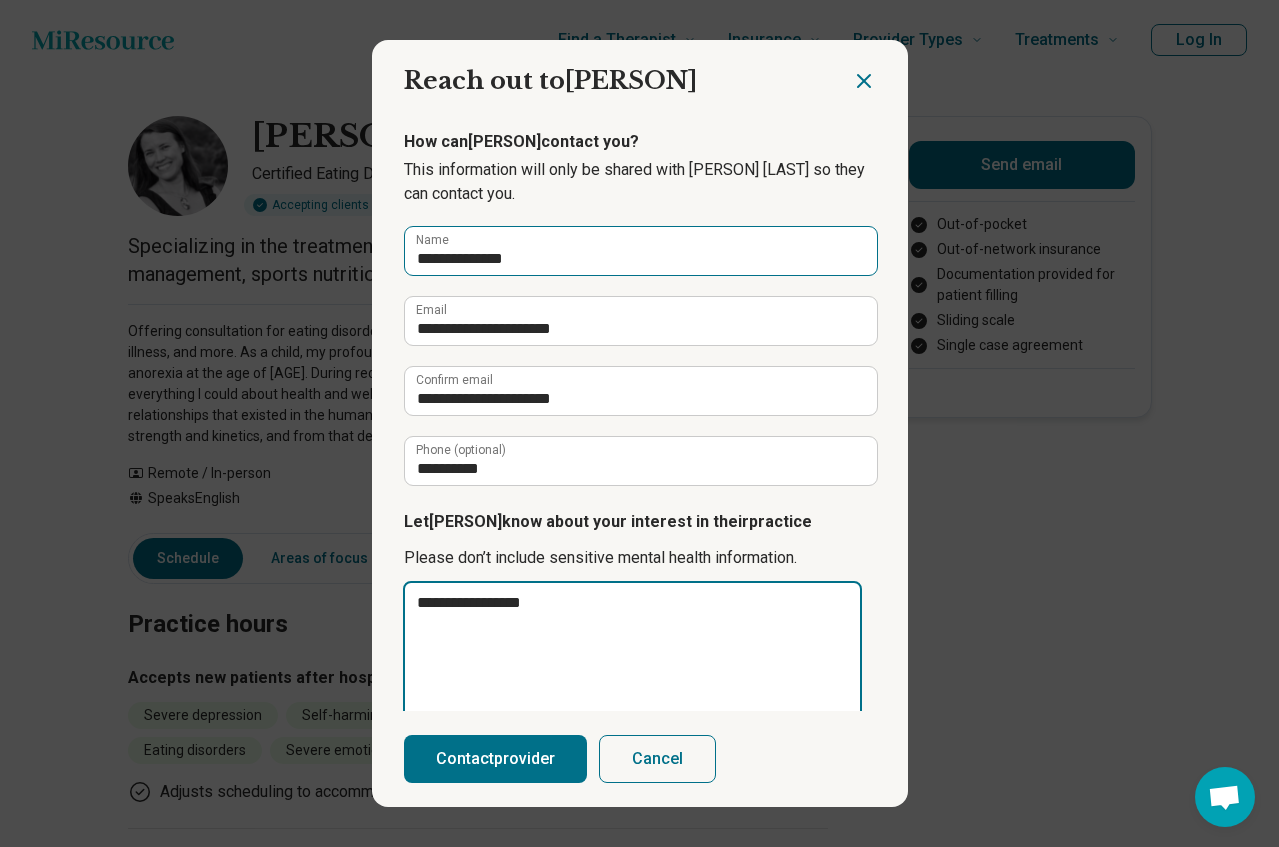 type on "**********" 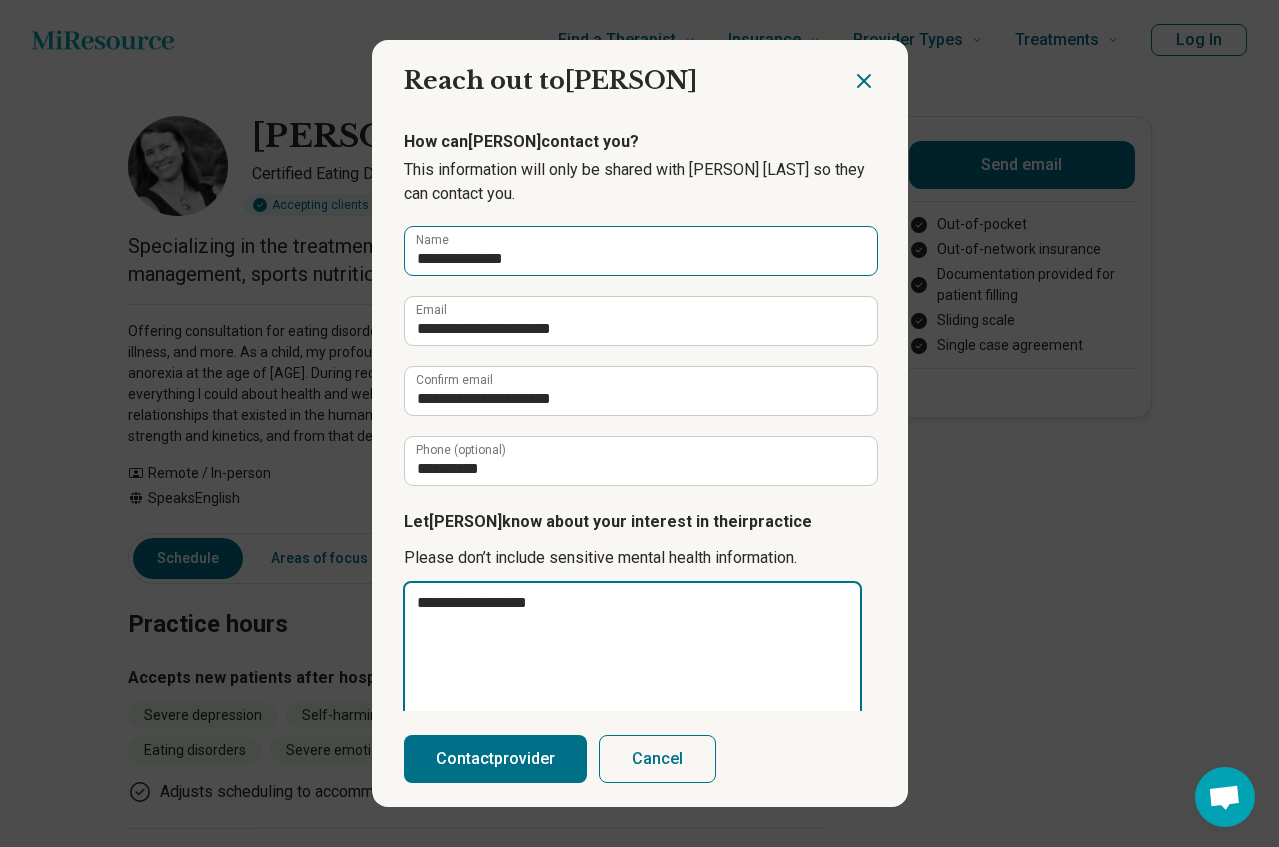type on "**********" 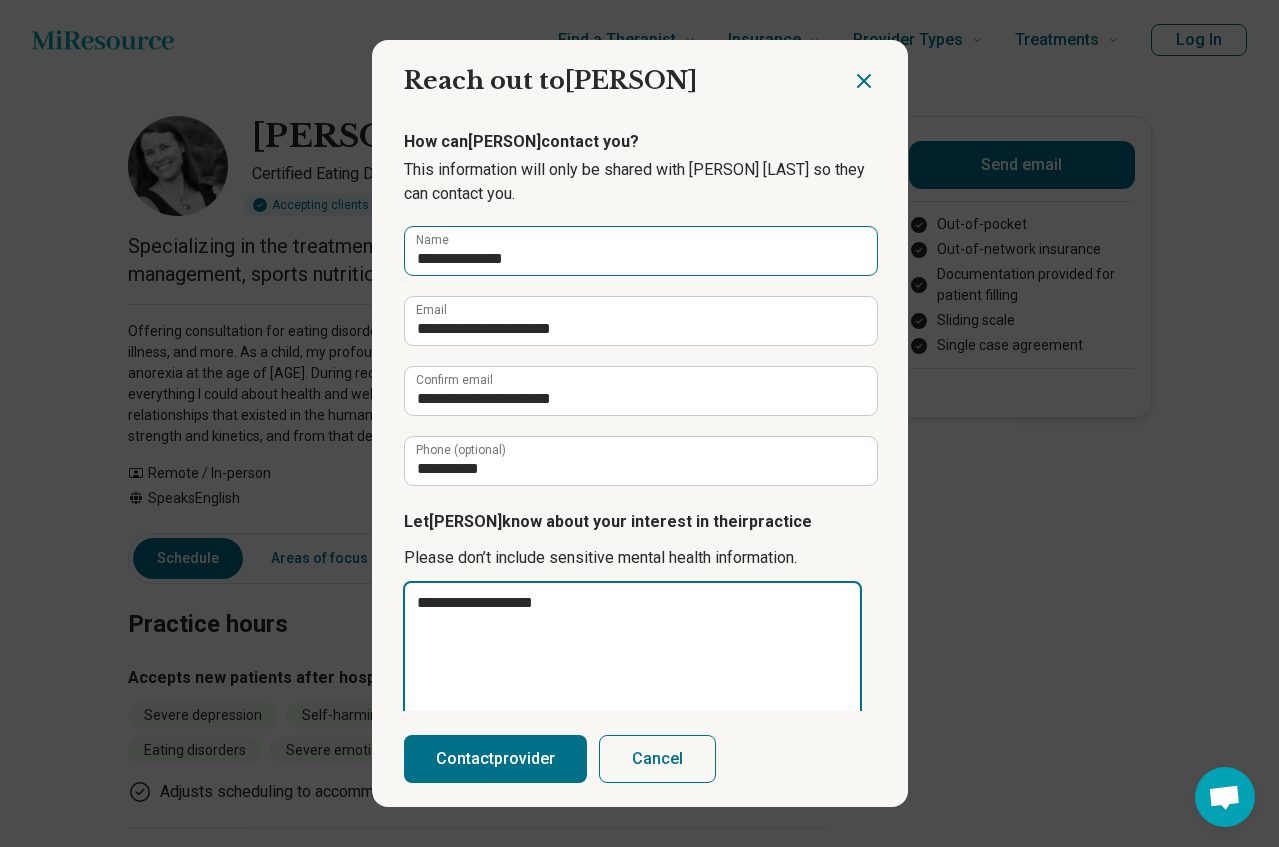 type on "**********" 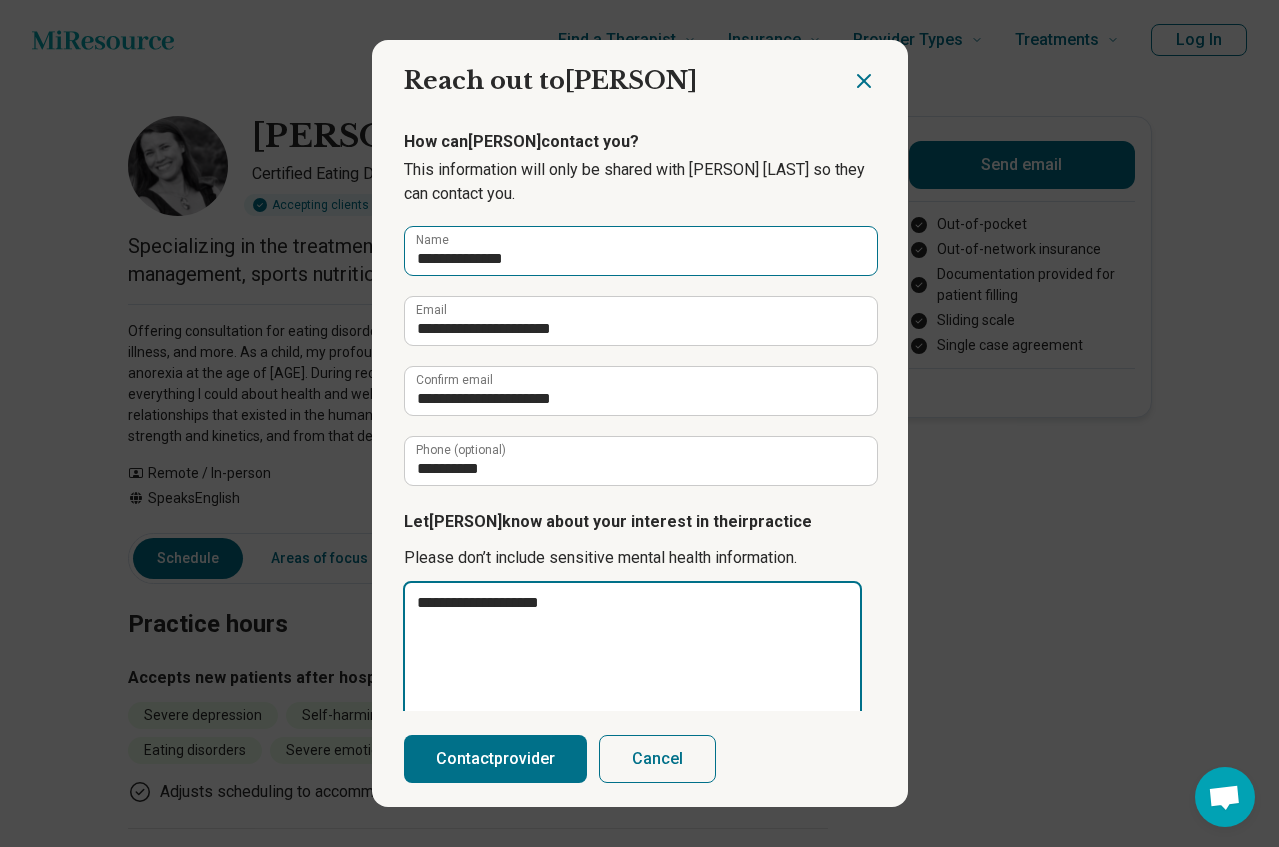 type on "**********" 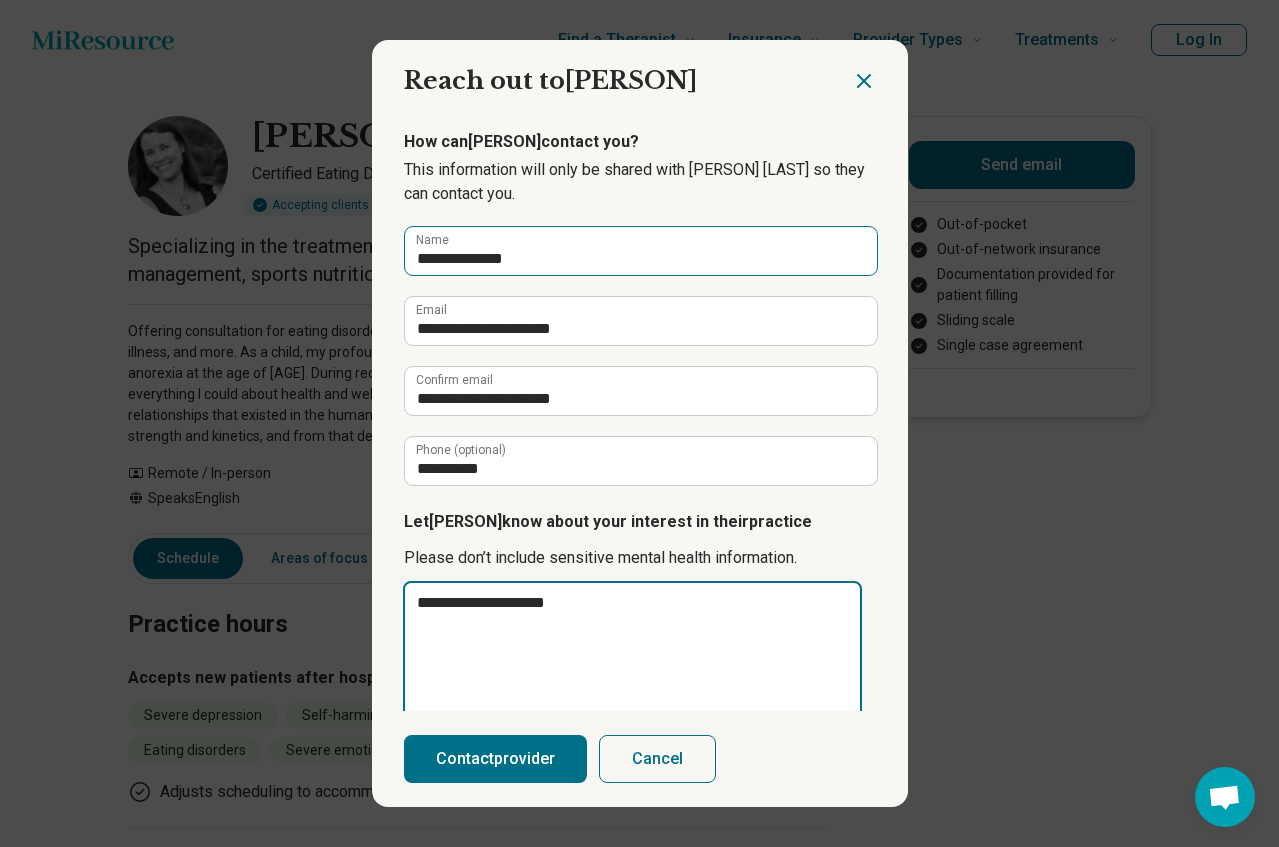type on "**********" 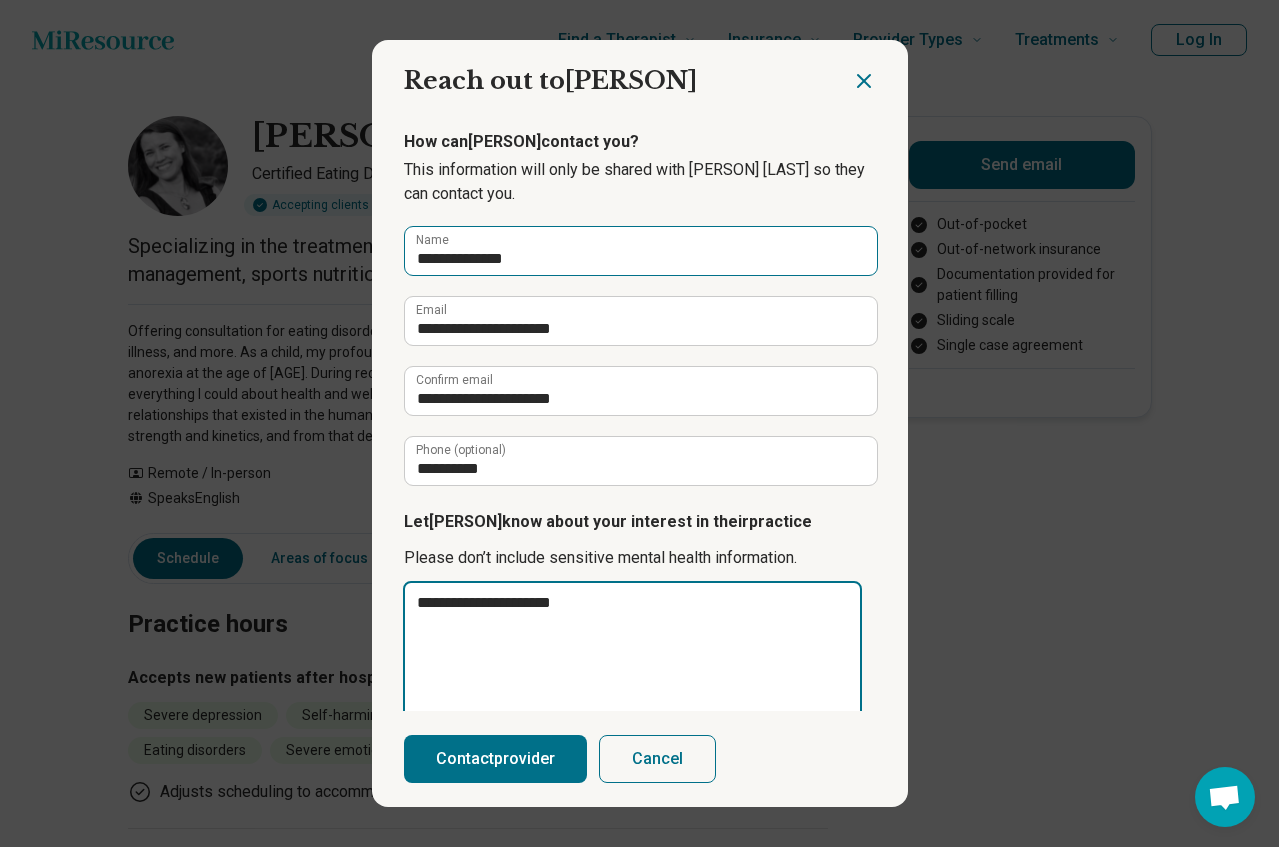 type on "**********" 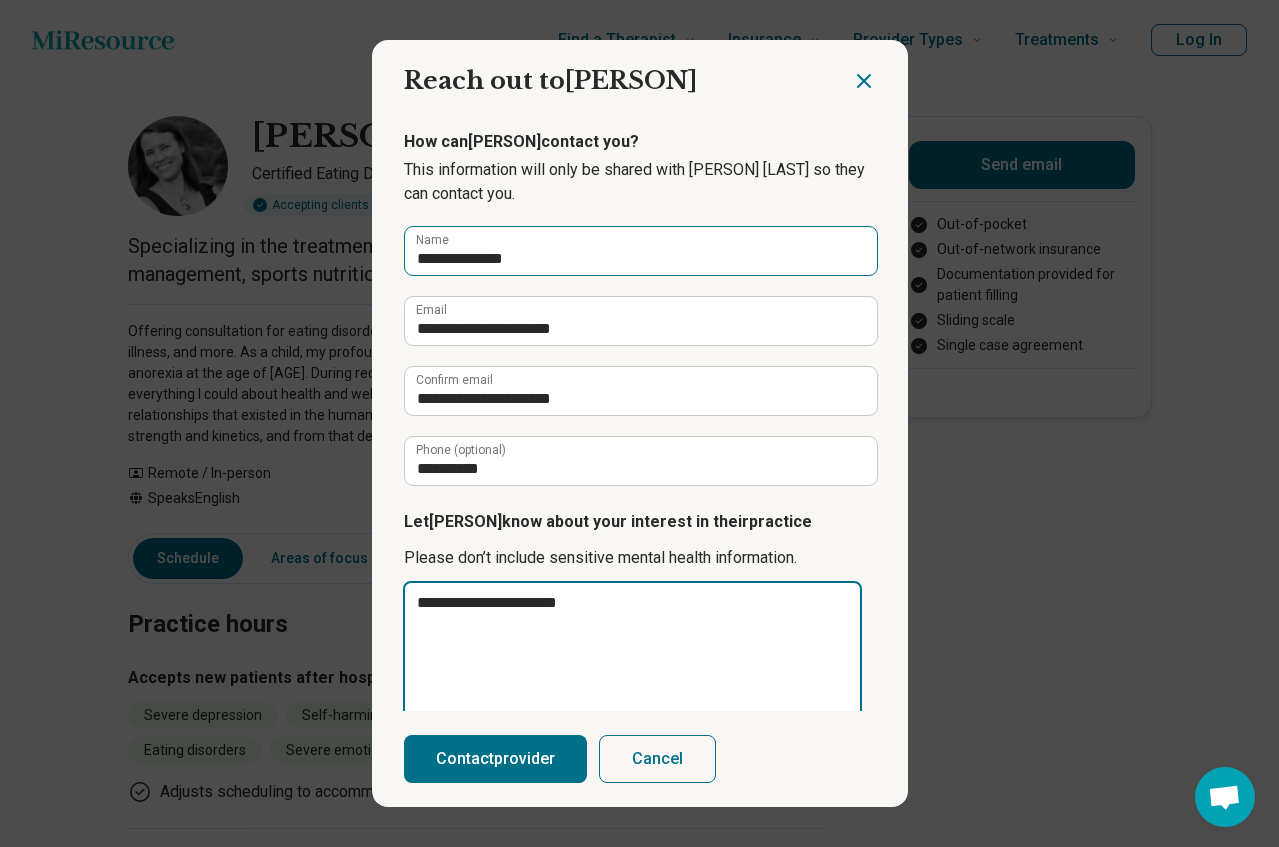 type on "**********" 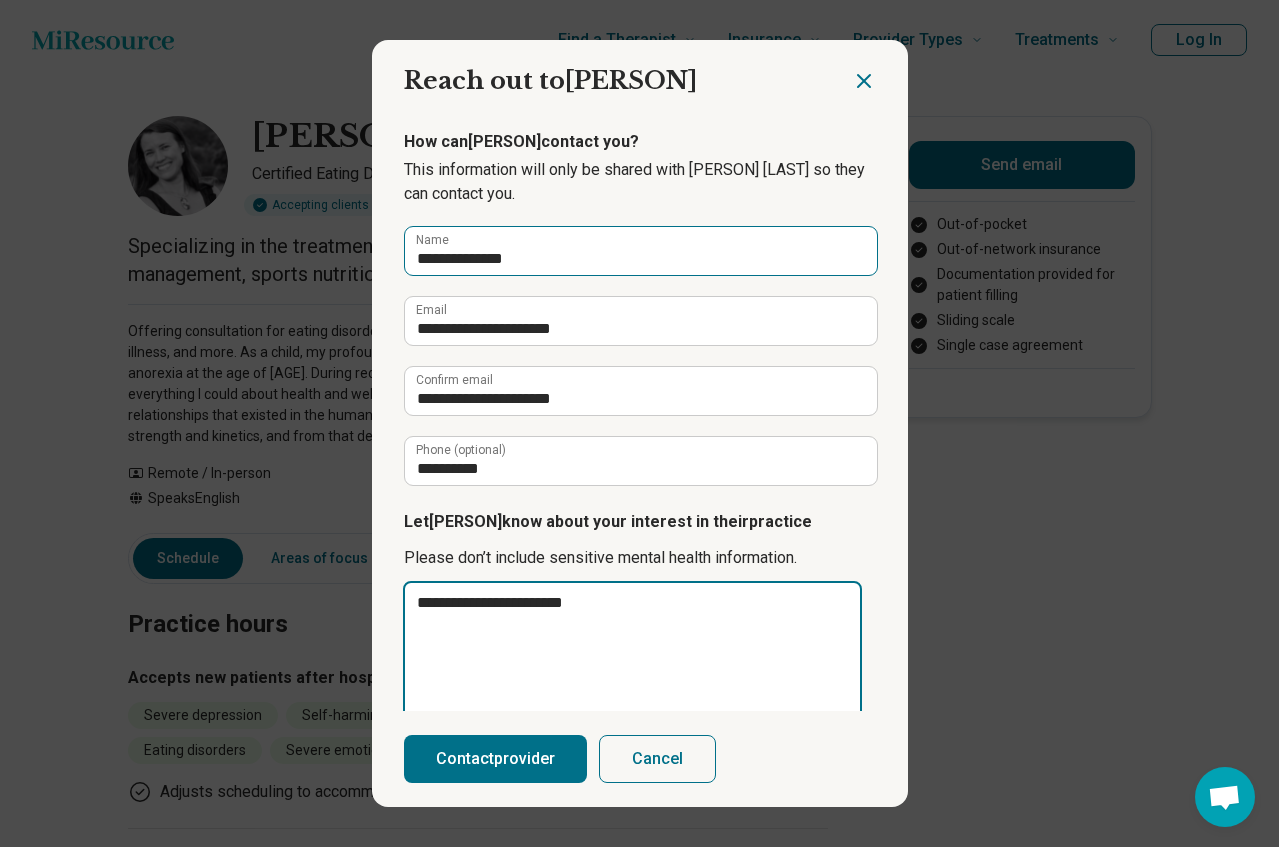 type on "**********" 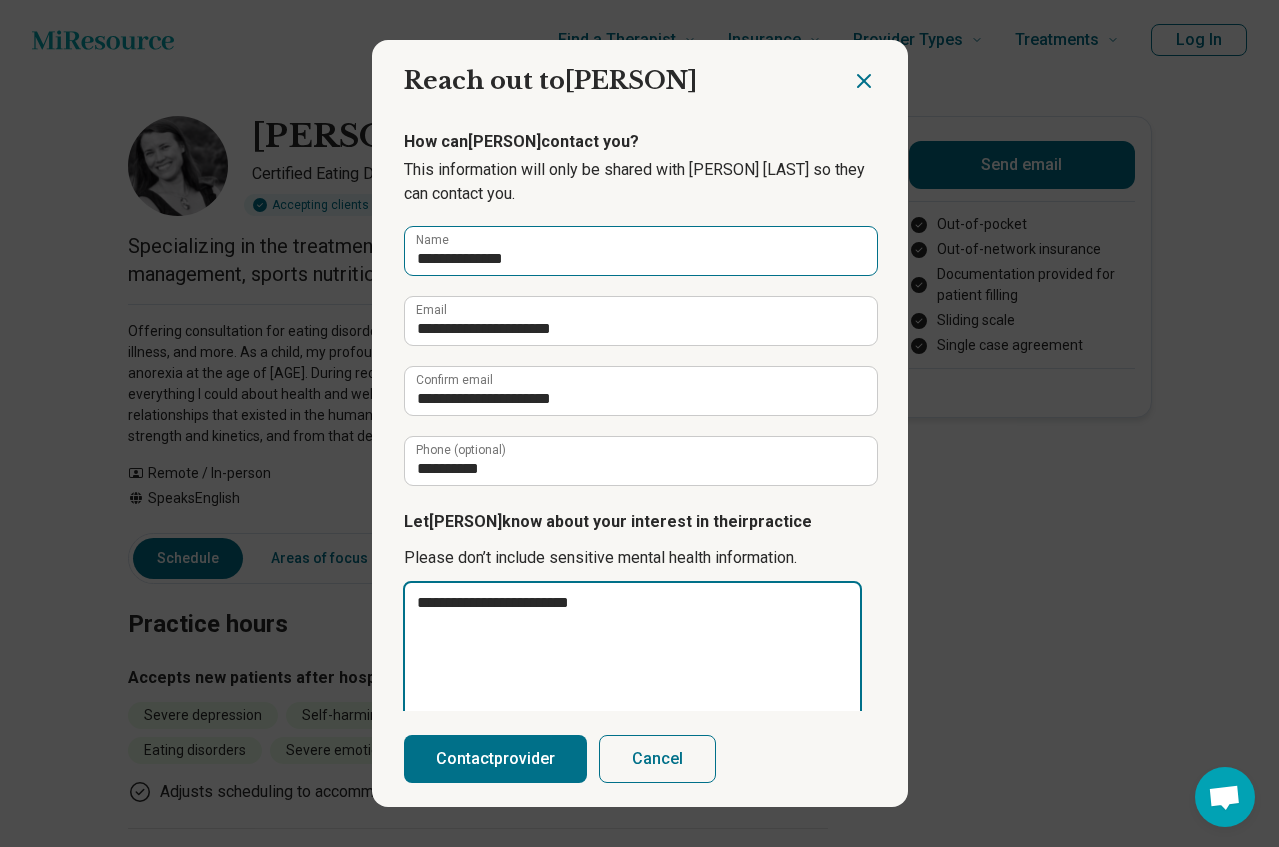 type on "**********" 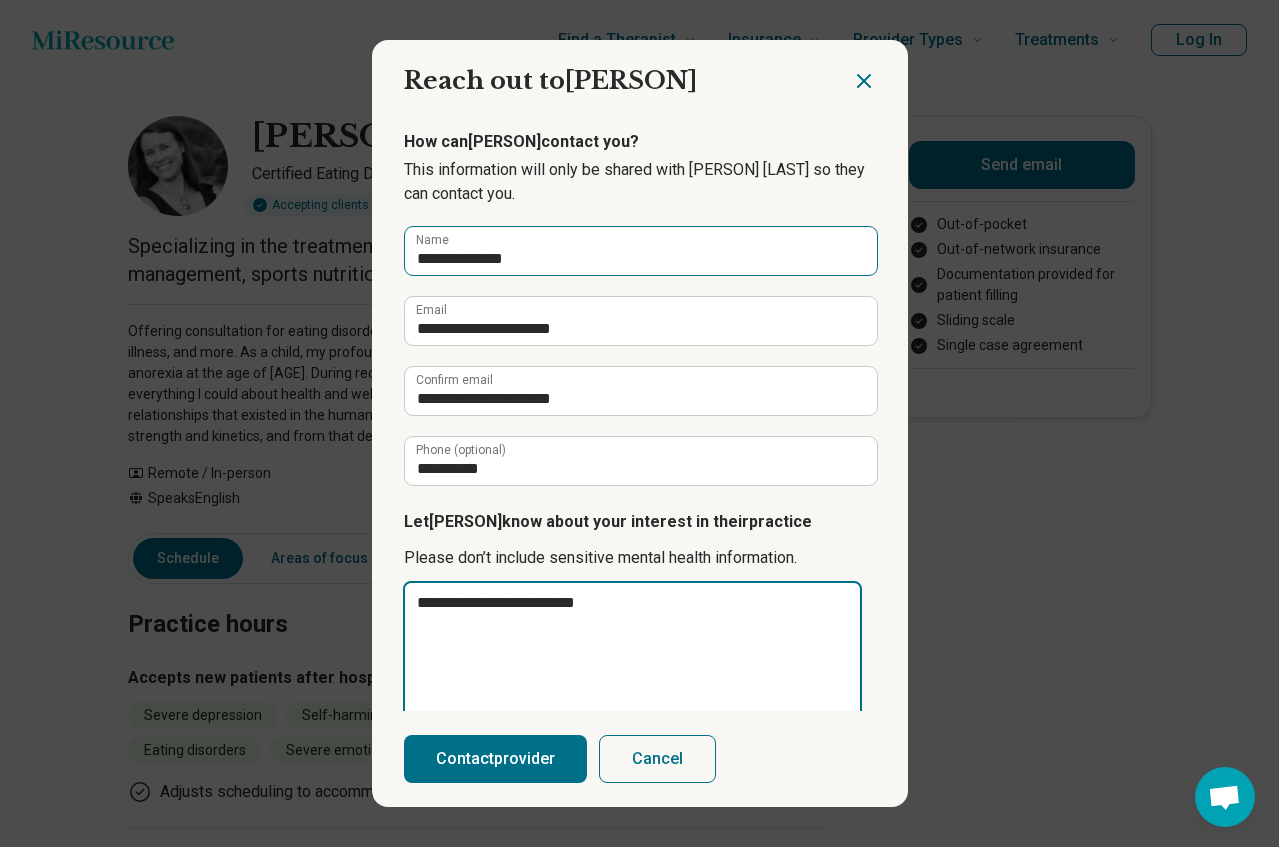 type on "**********" 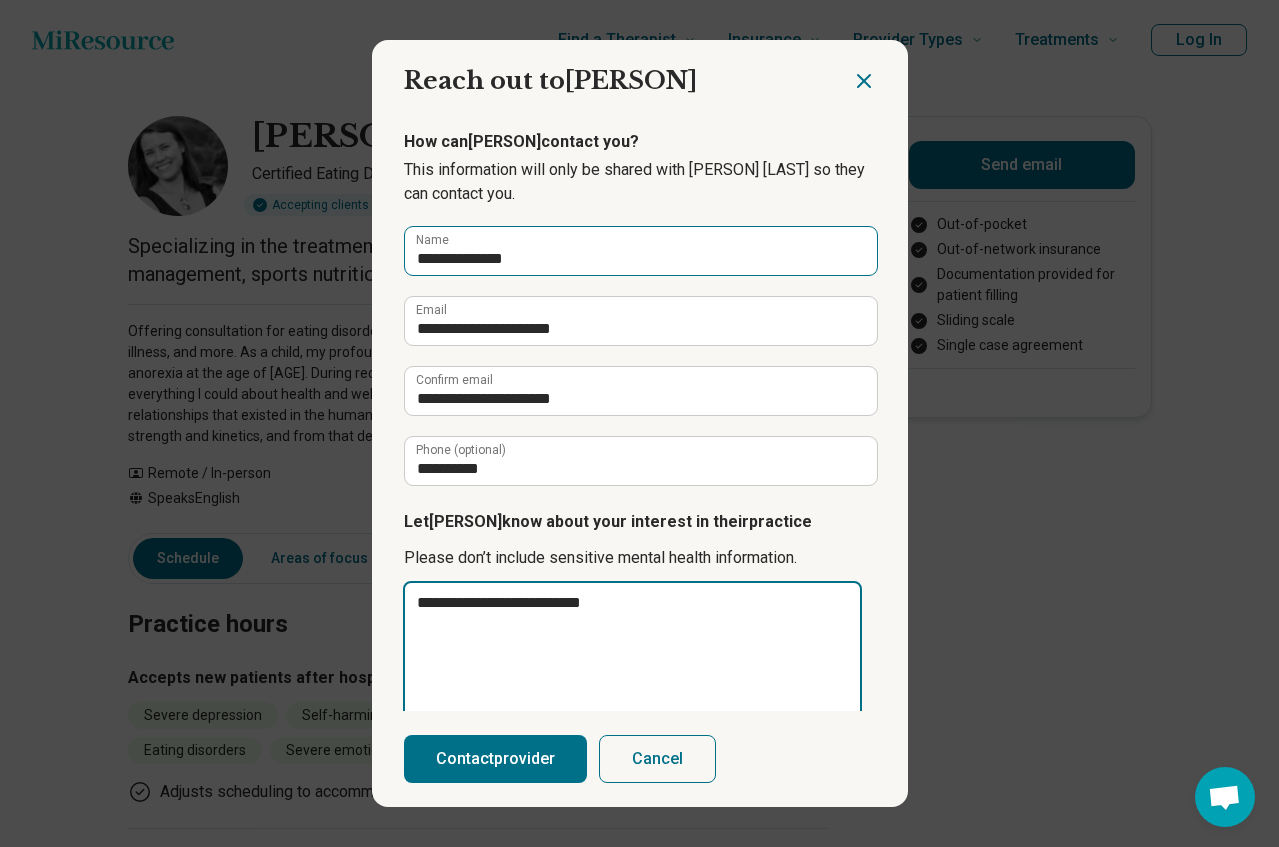 type on "**********" 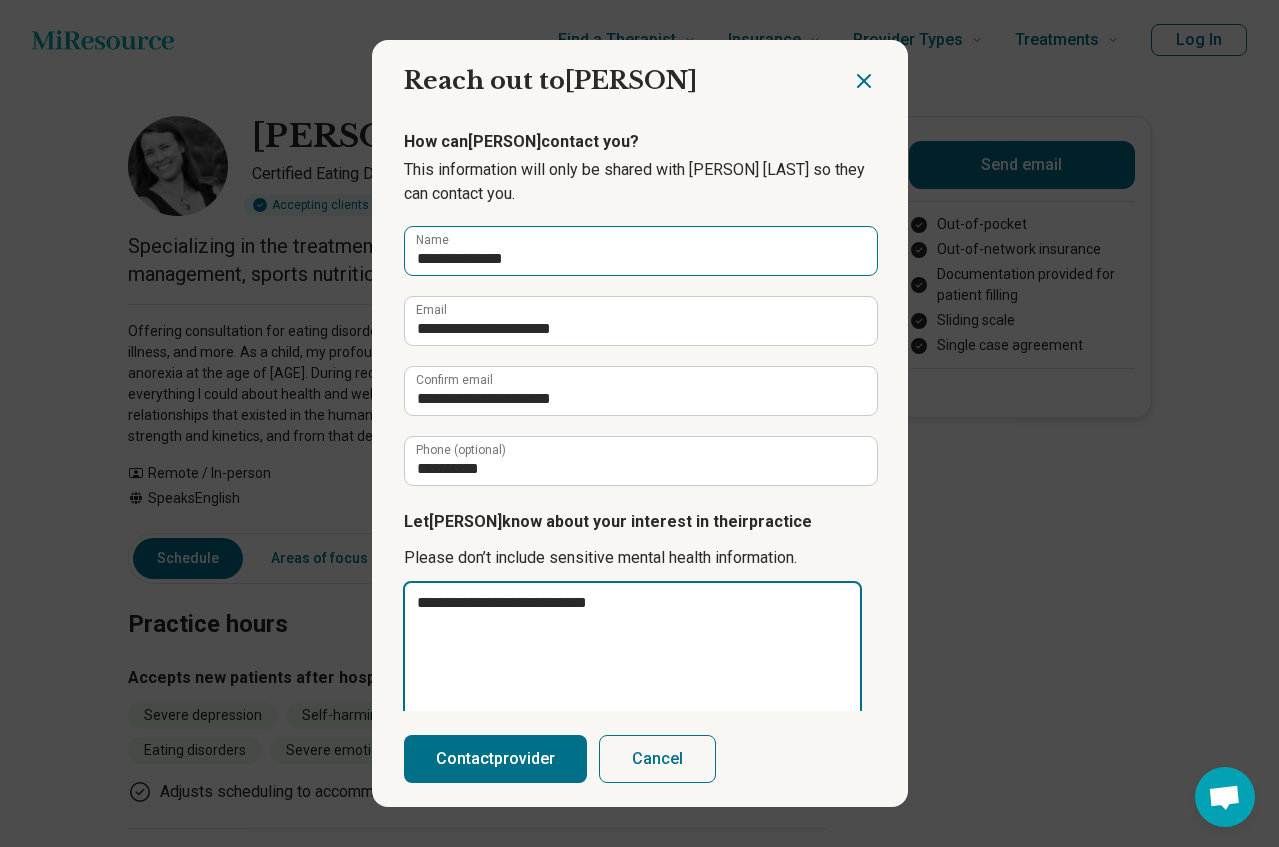 type on "**********" 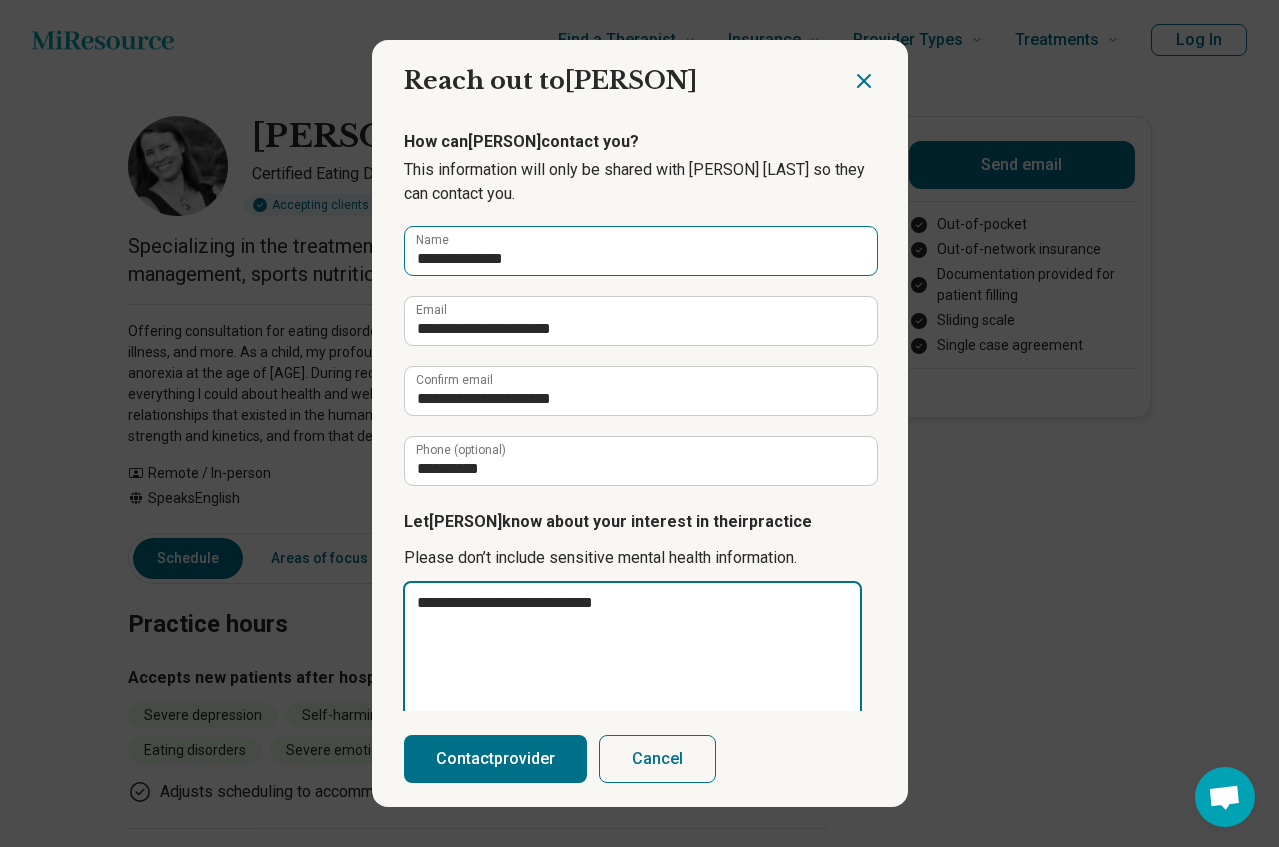 type on "**********" 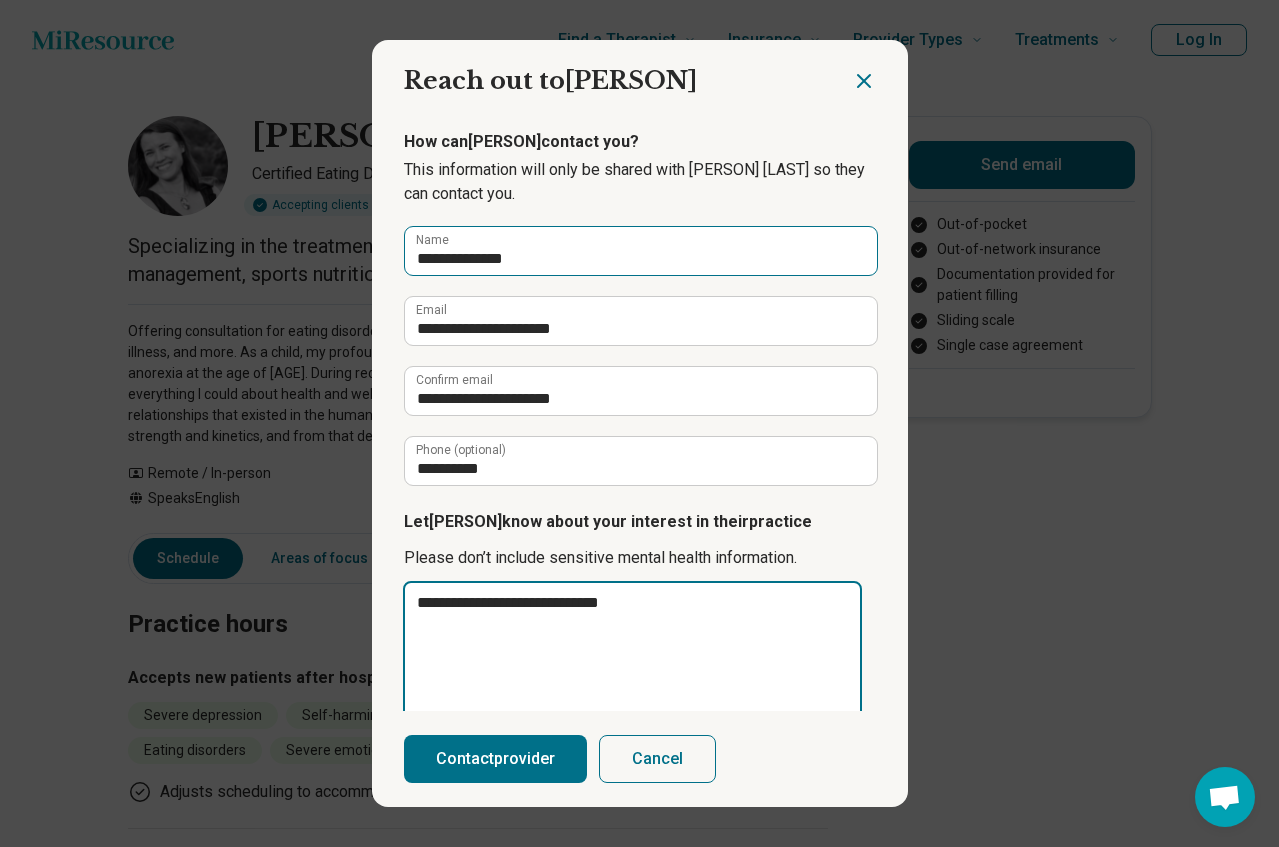 type on "**********" 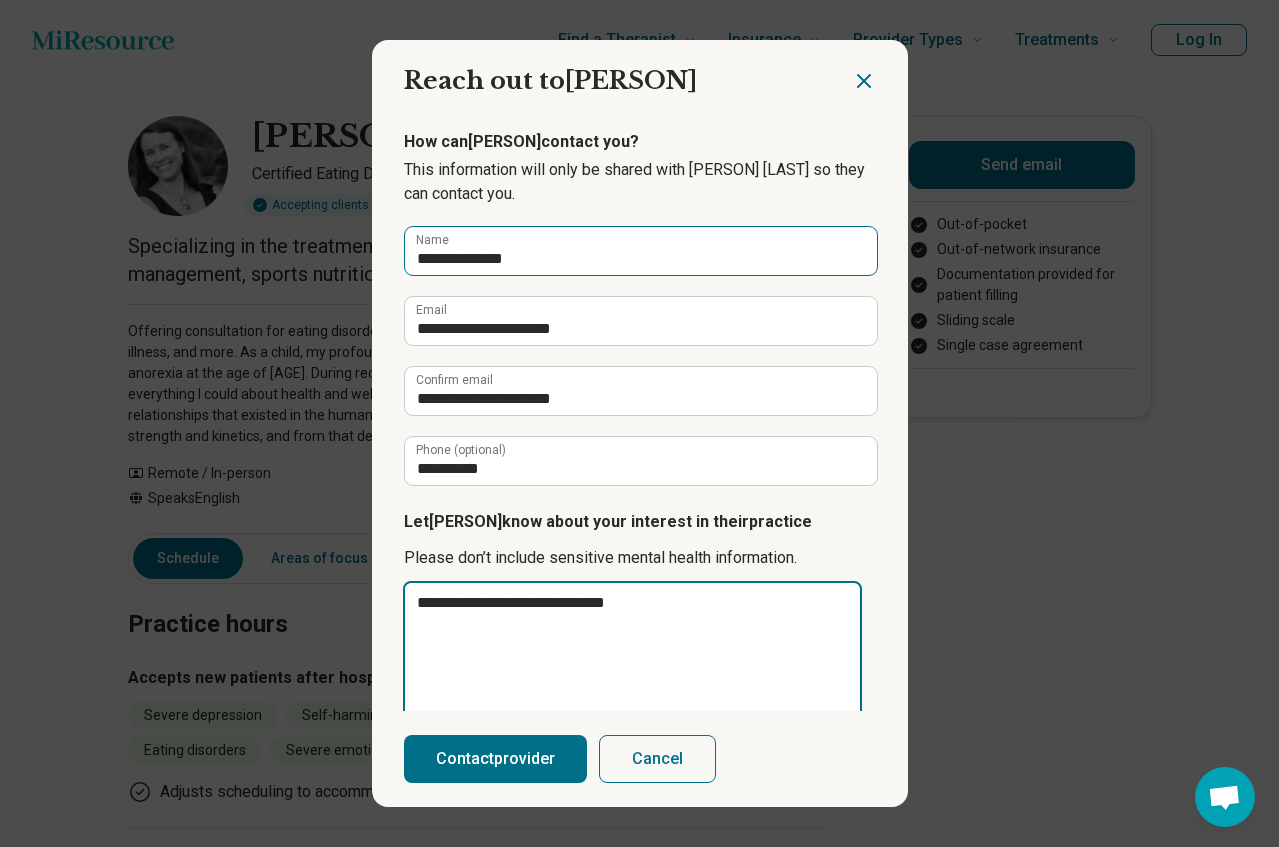 type on "**********" 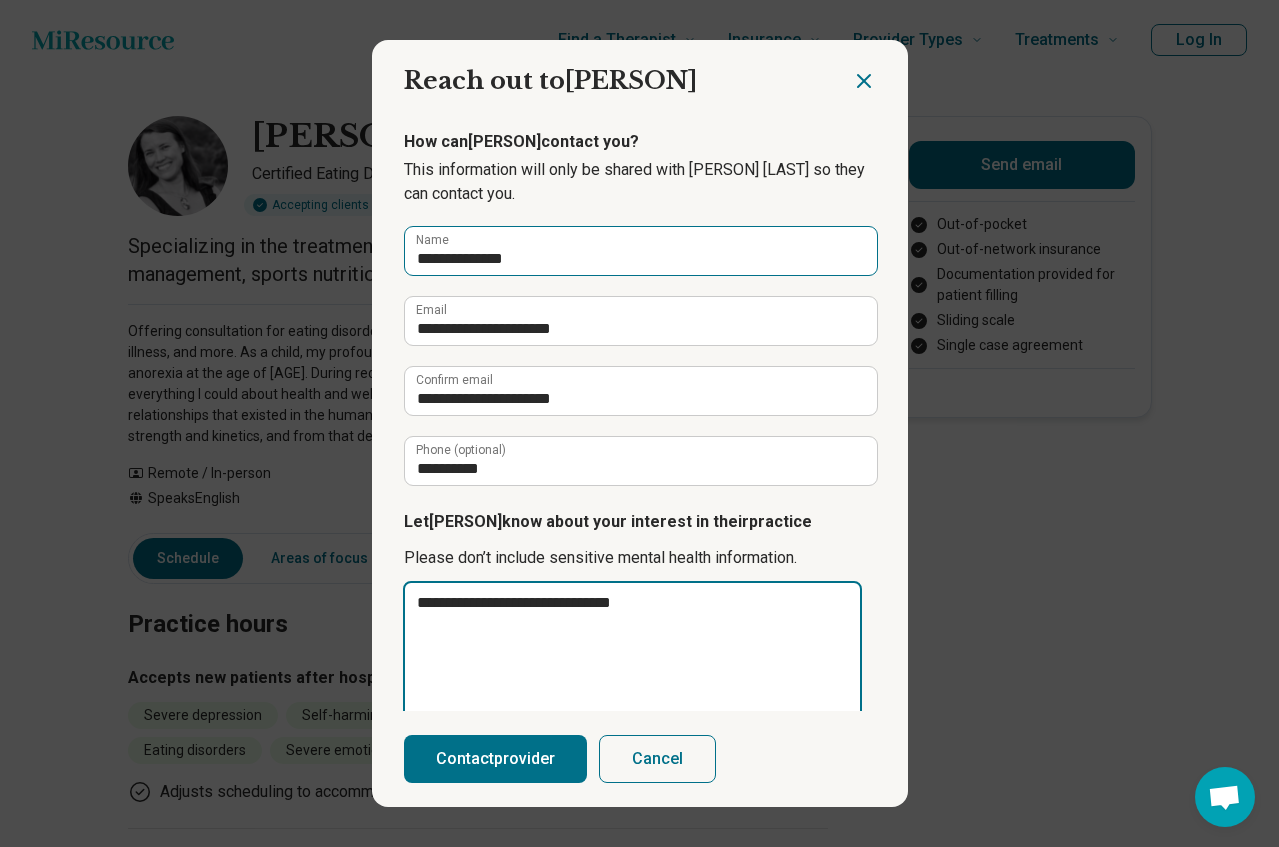 type on "**********" 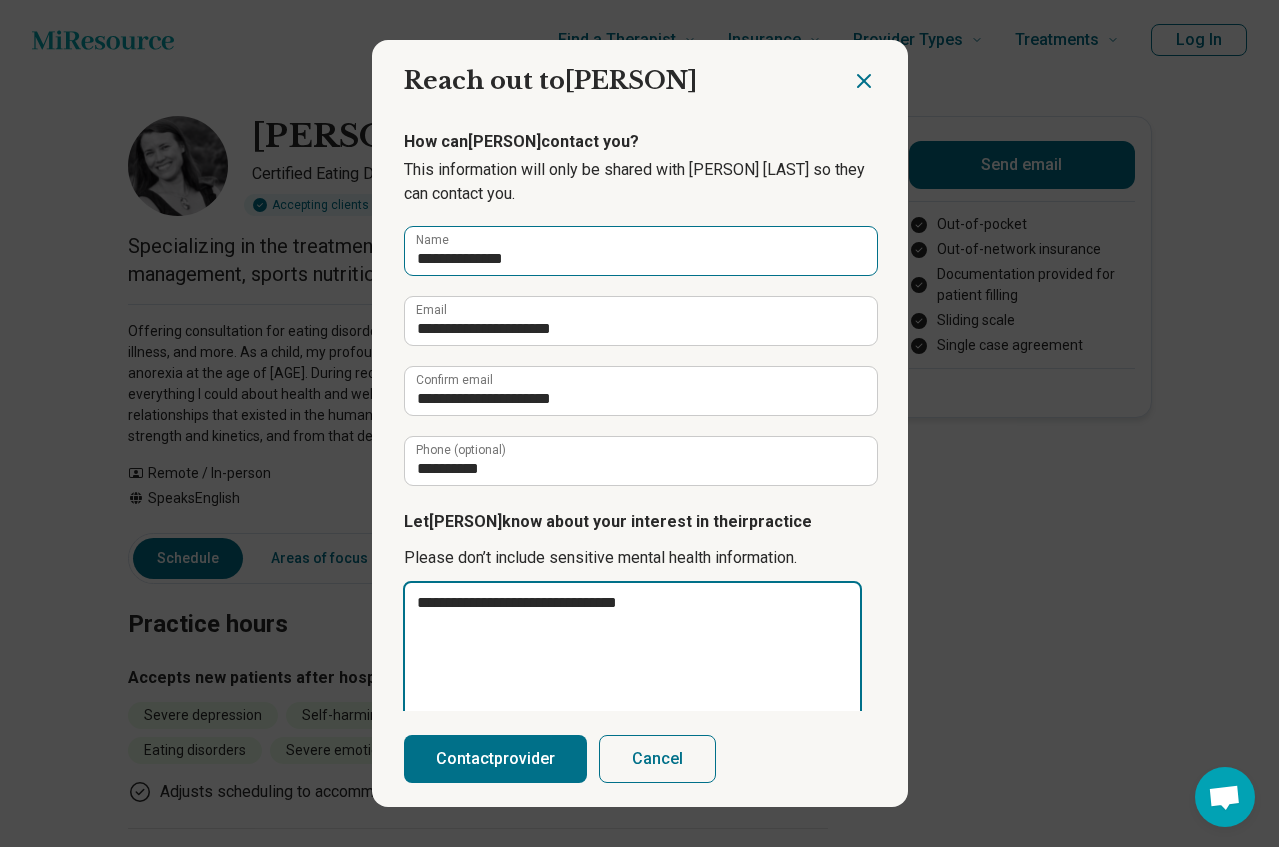 type on "**********" 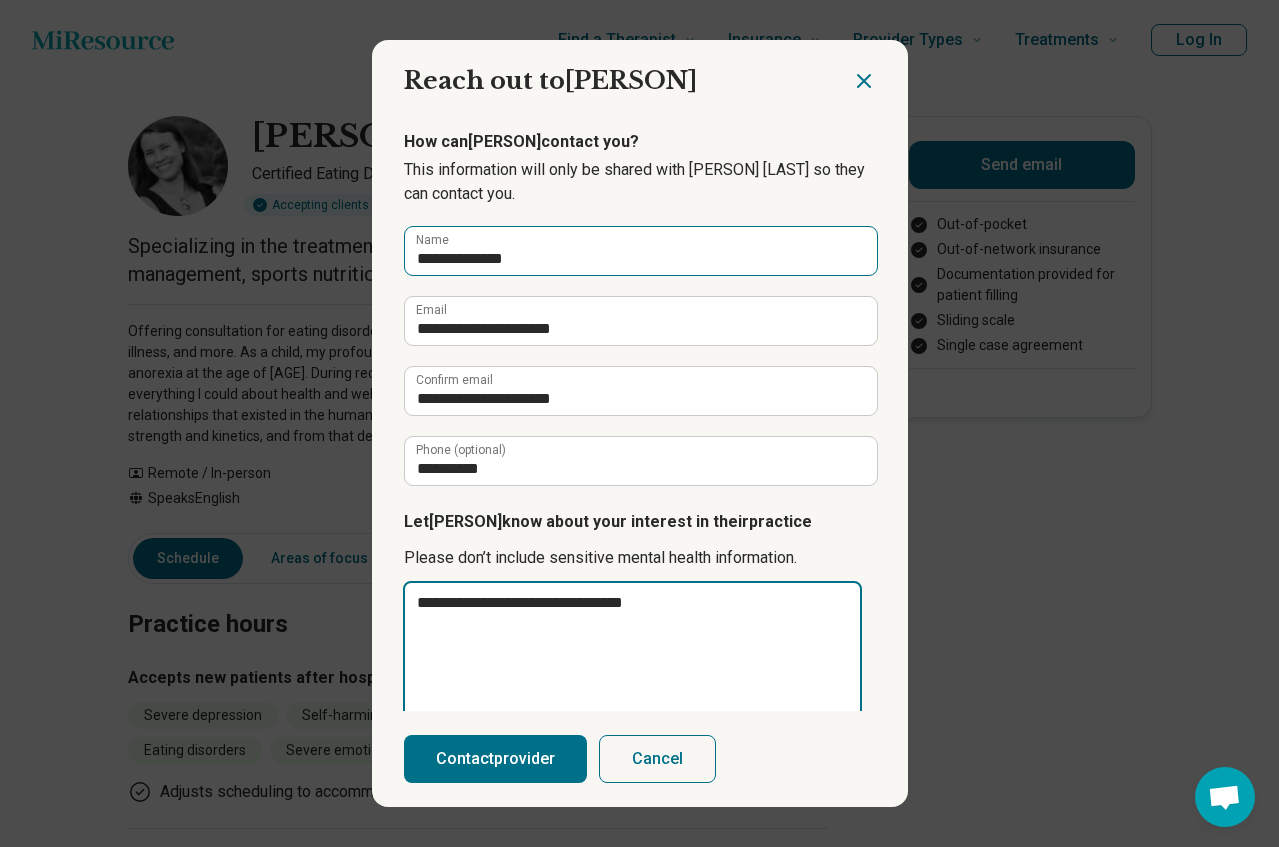 type on "**********" 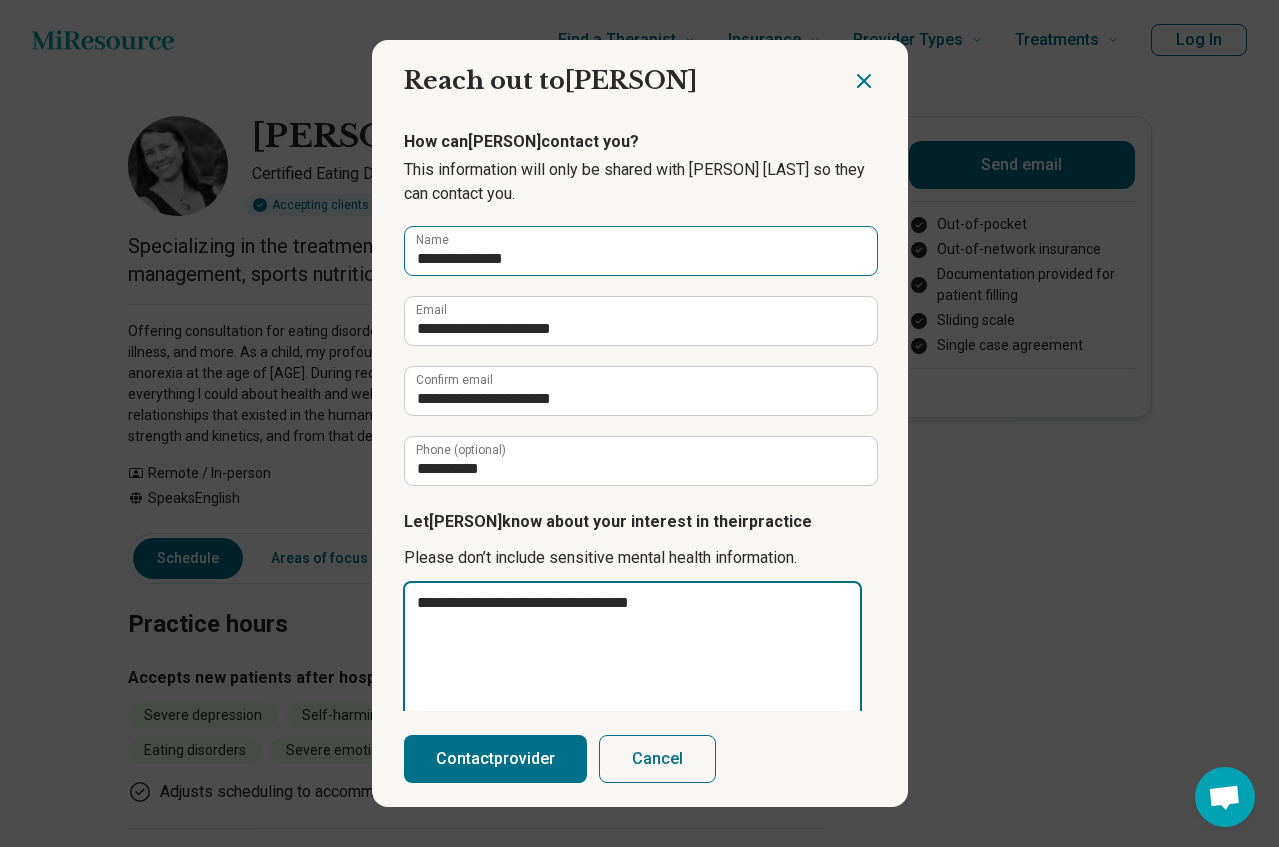 type on "**********" 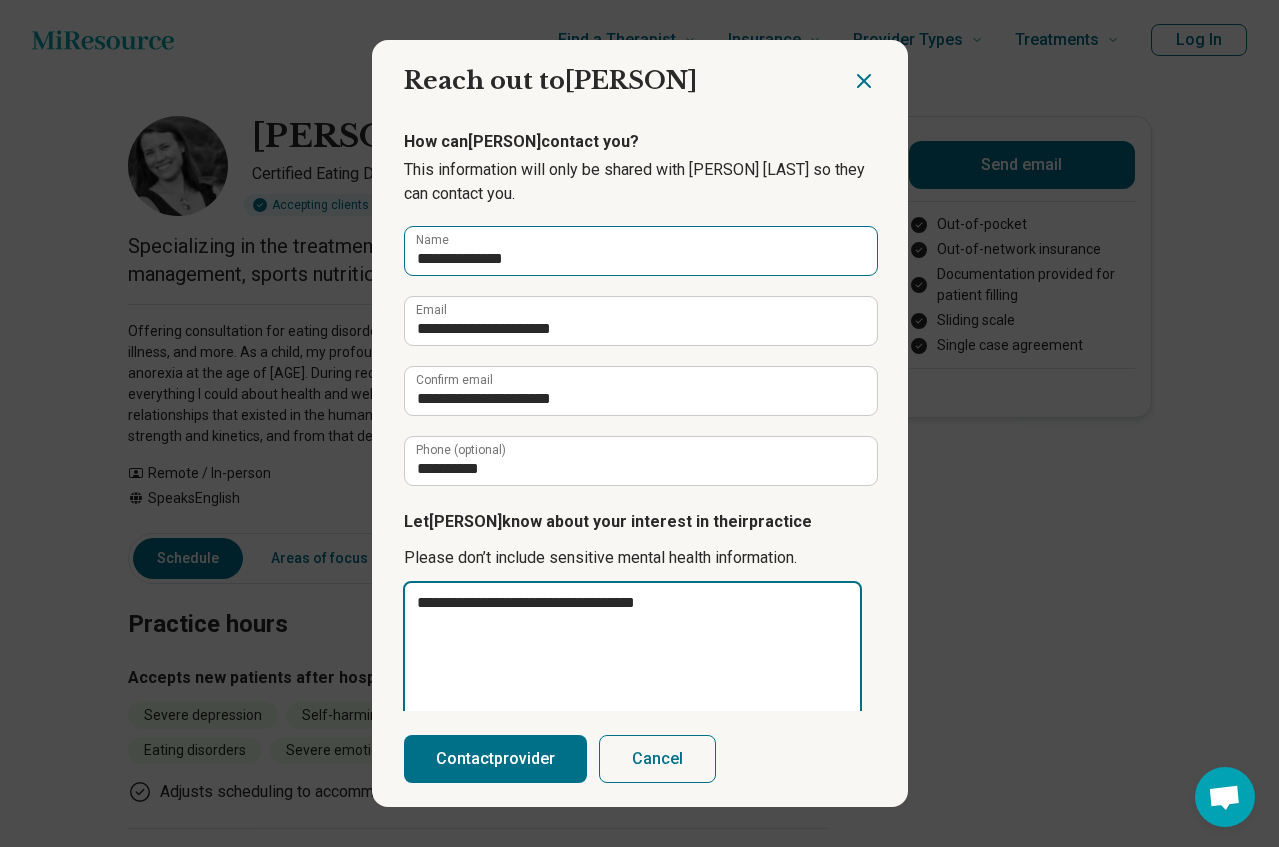 type on "**********" 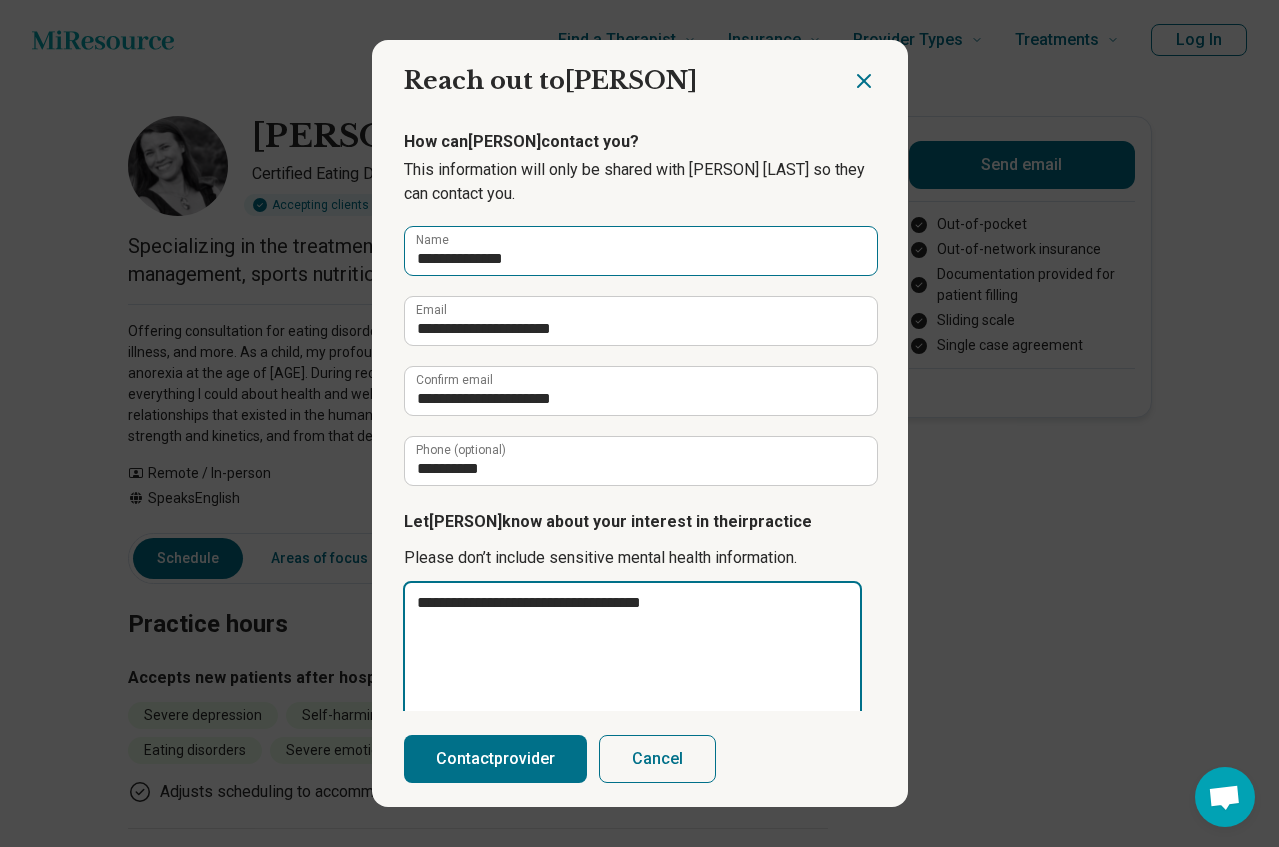 type on "**********" 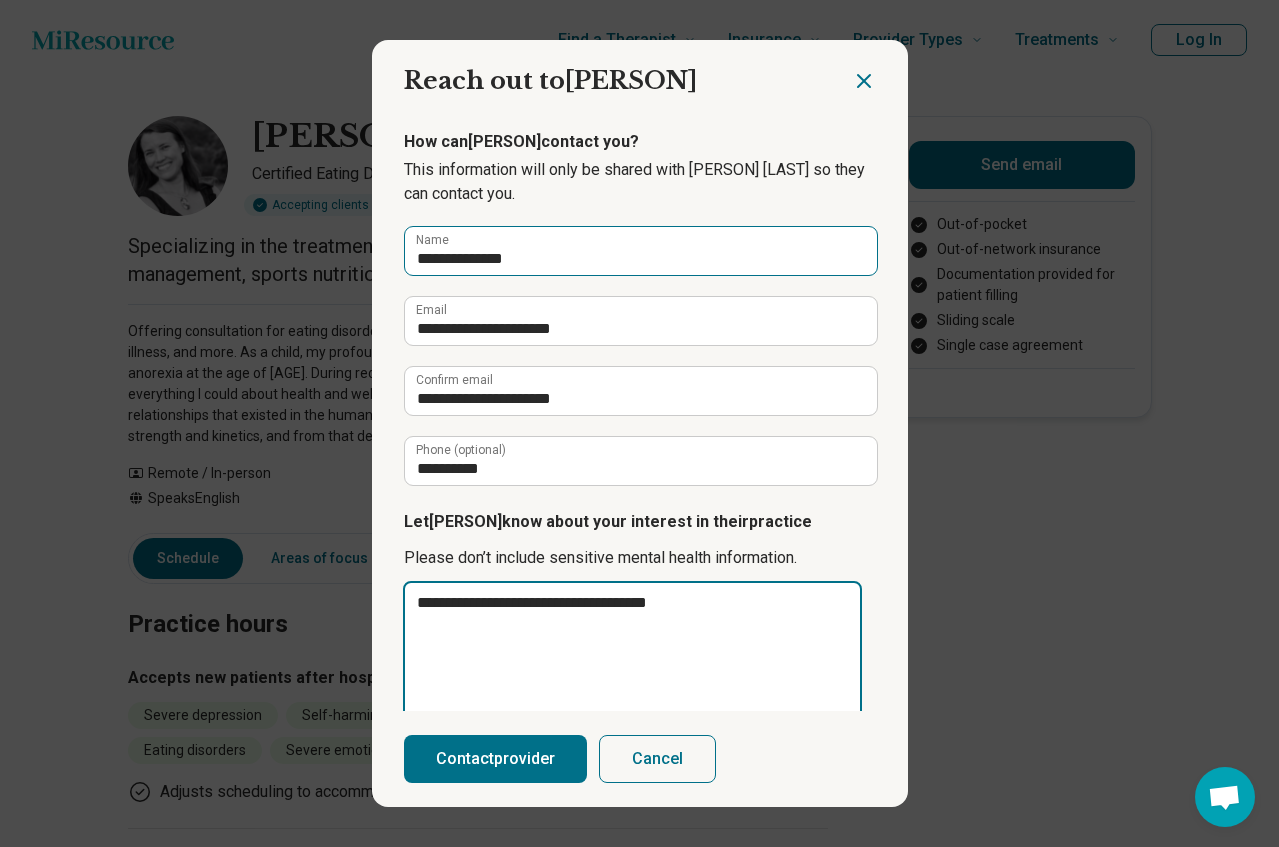 type on "**********" 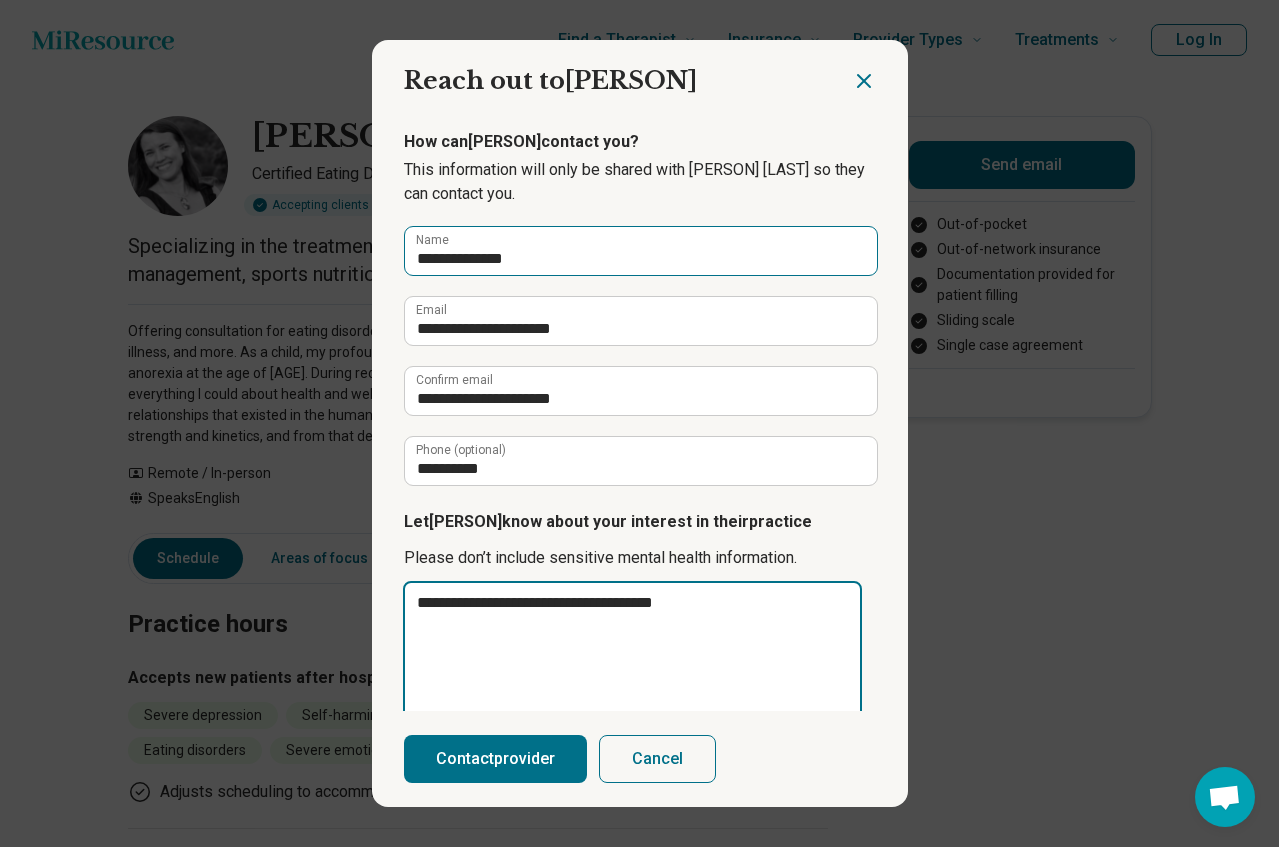 type on "**********" 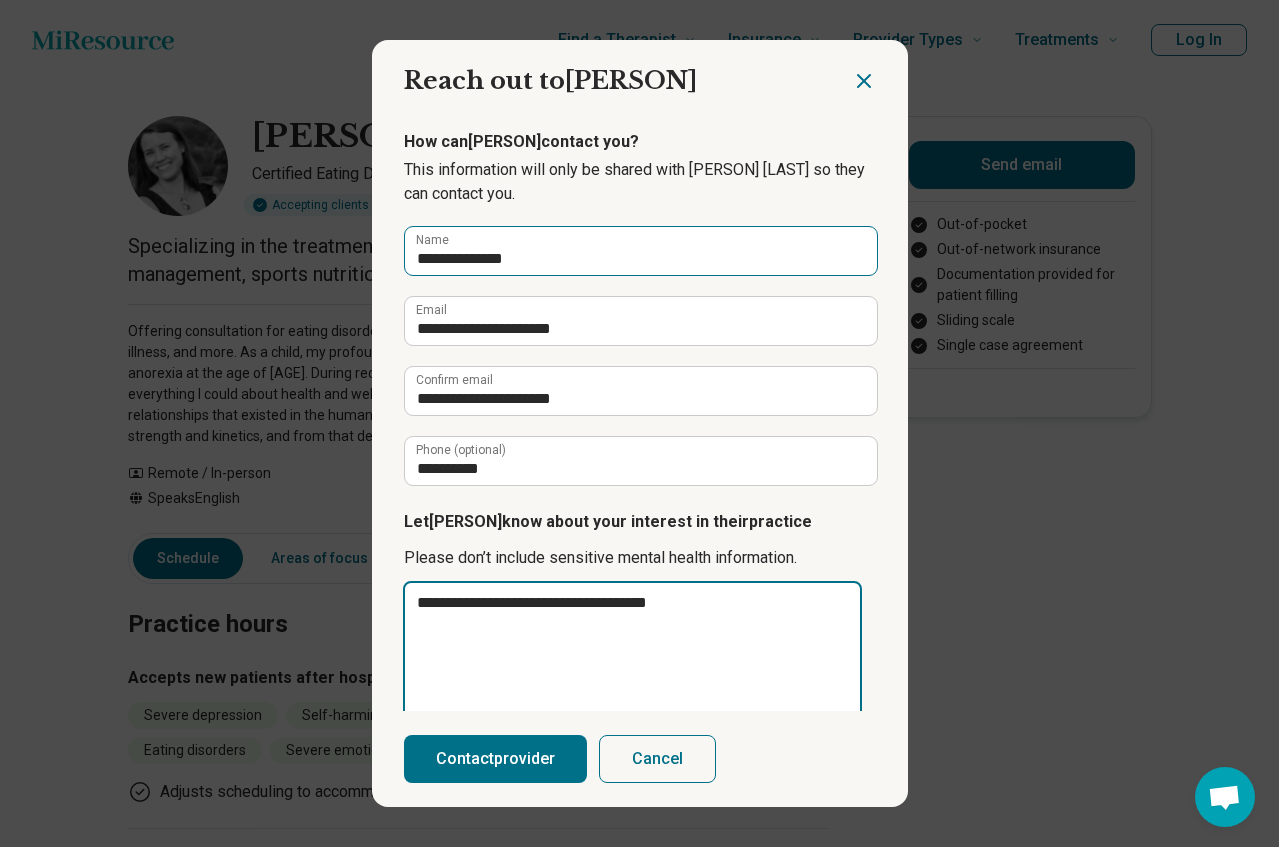 type on "**********" 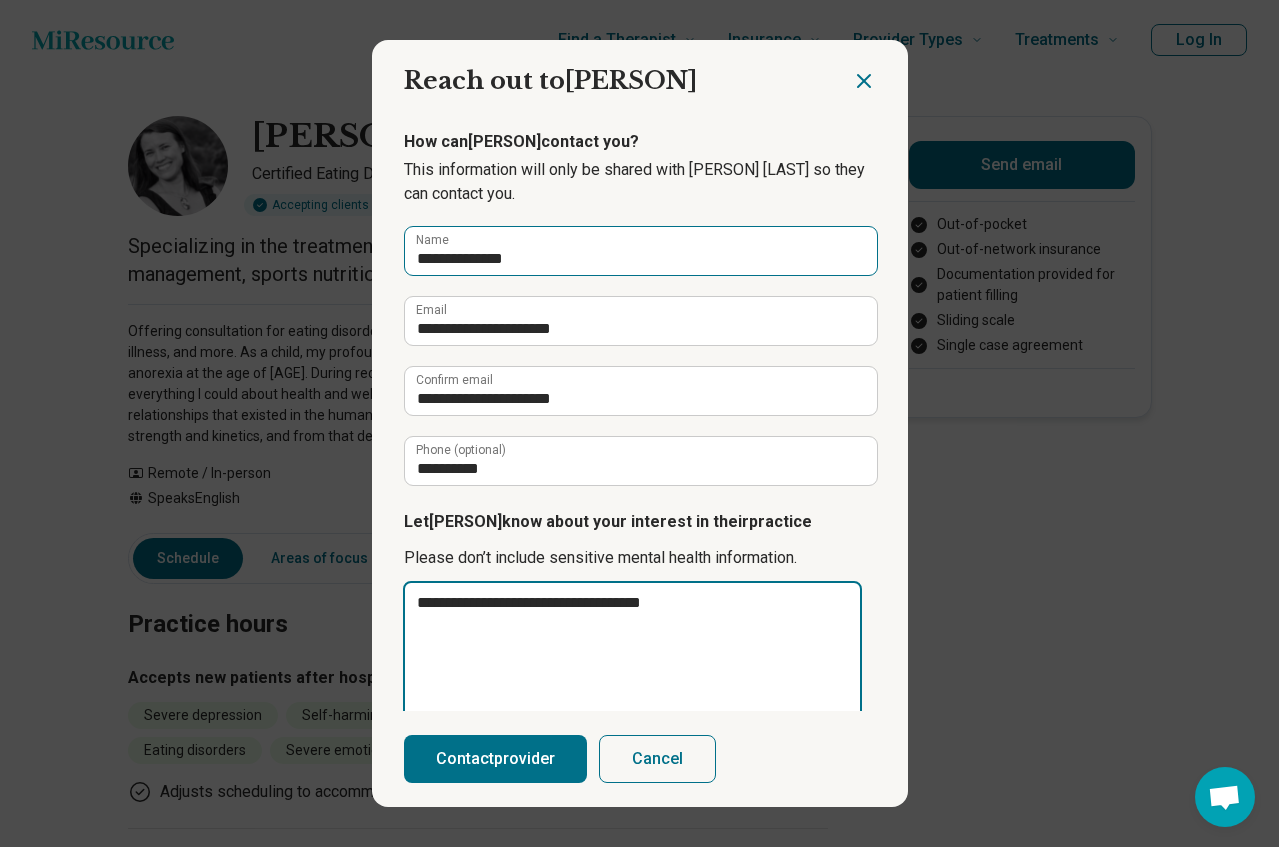 type on "*" 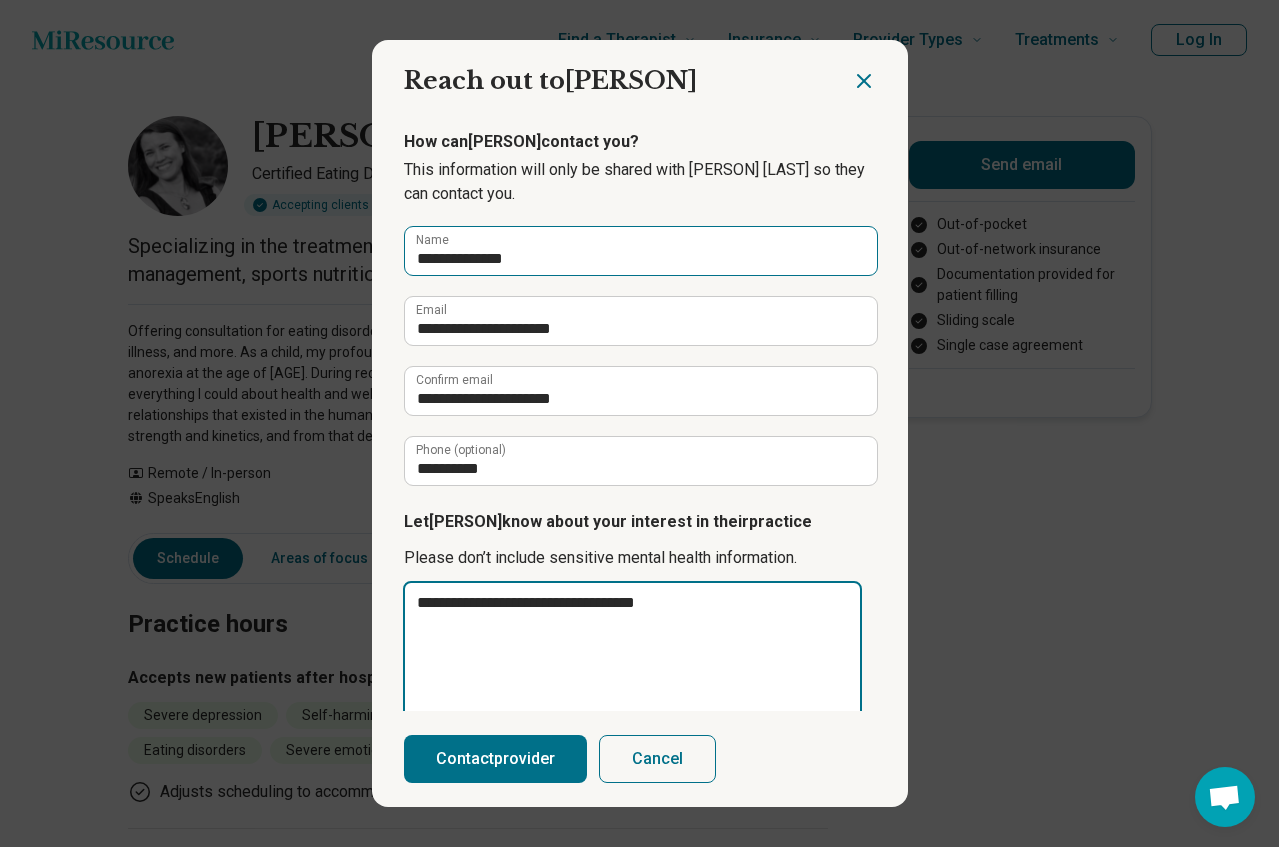 type on "**********" 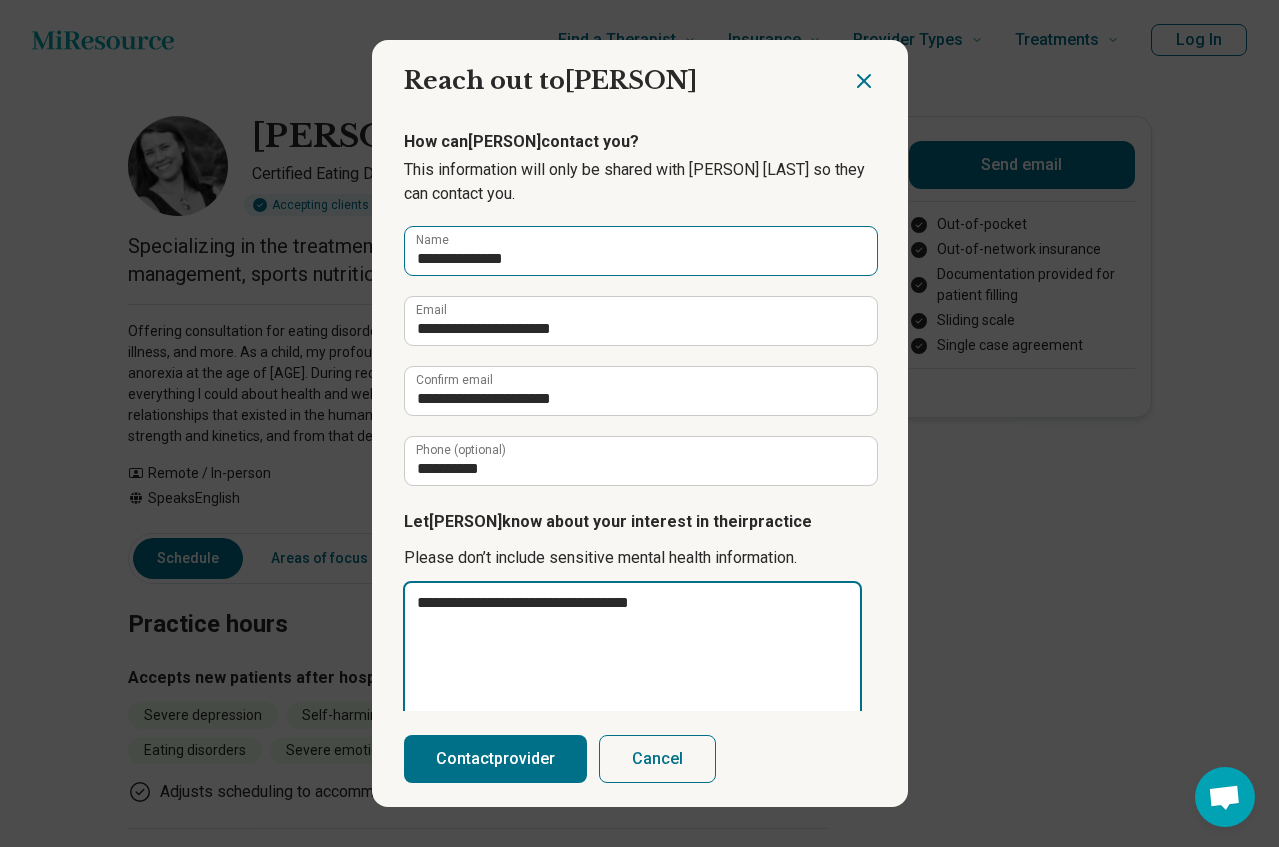 type on "**********" 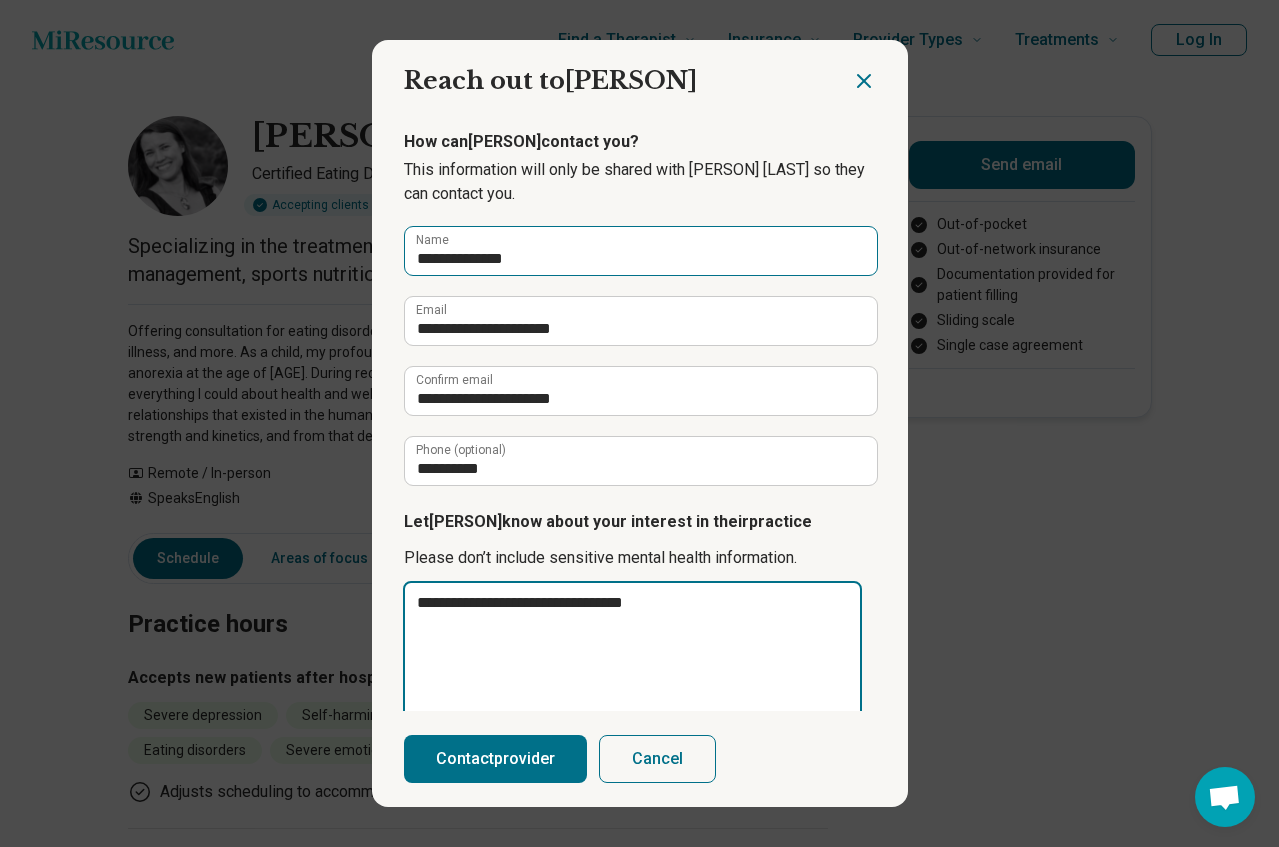 type on "**********" 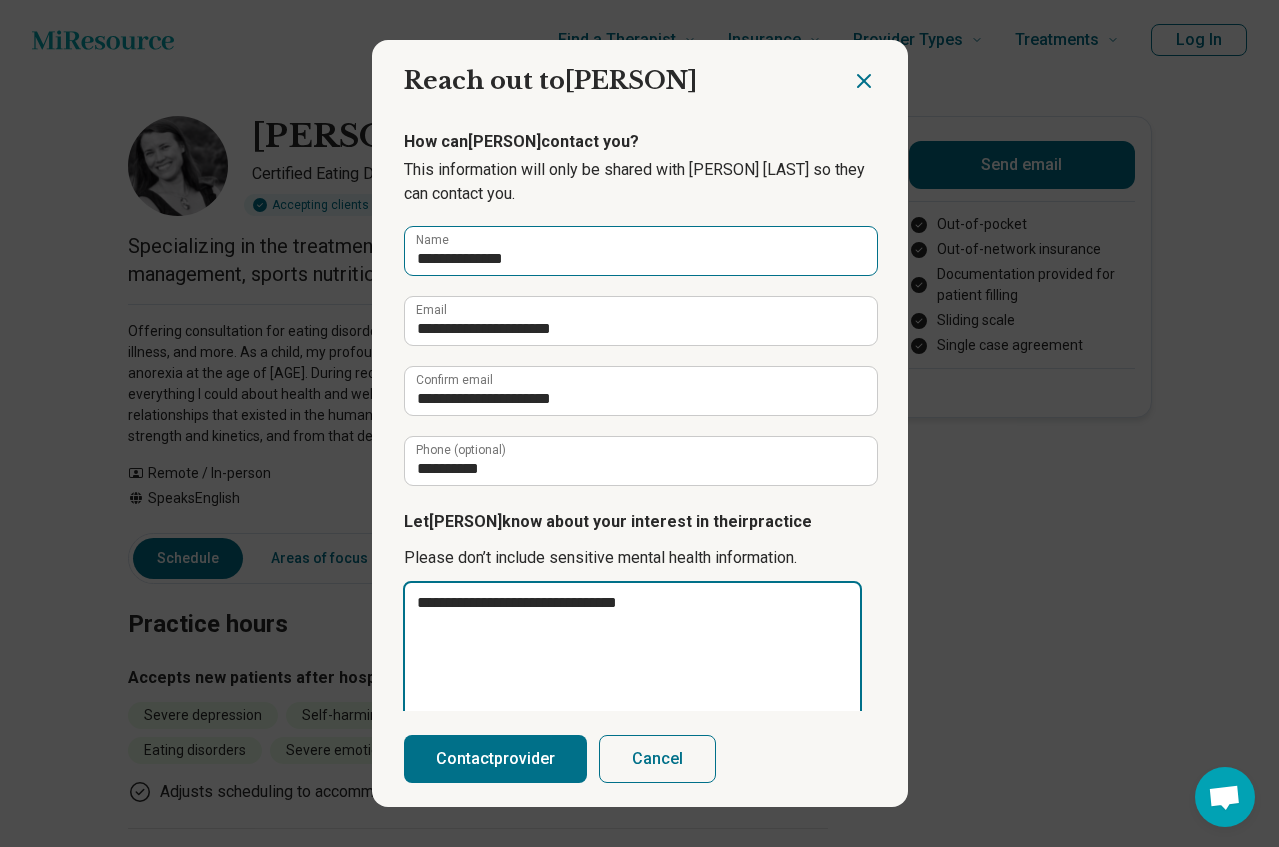 type on "**********" 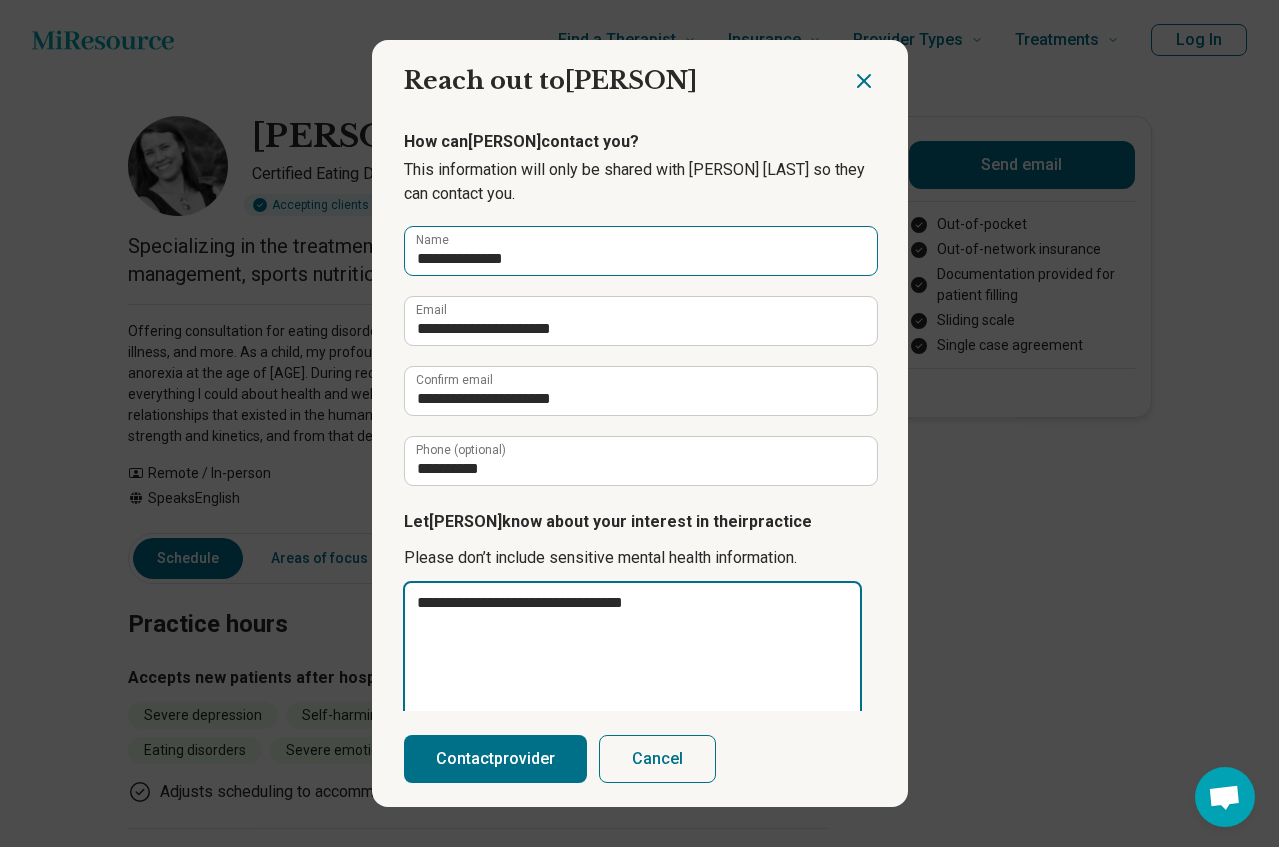 type on "**********" 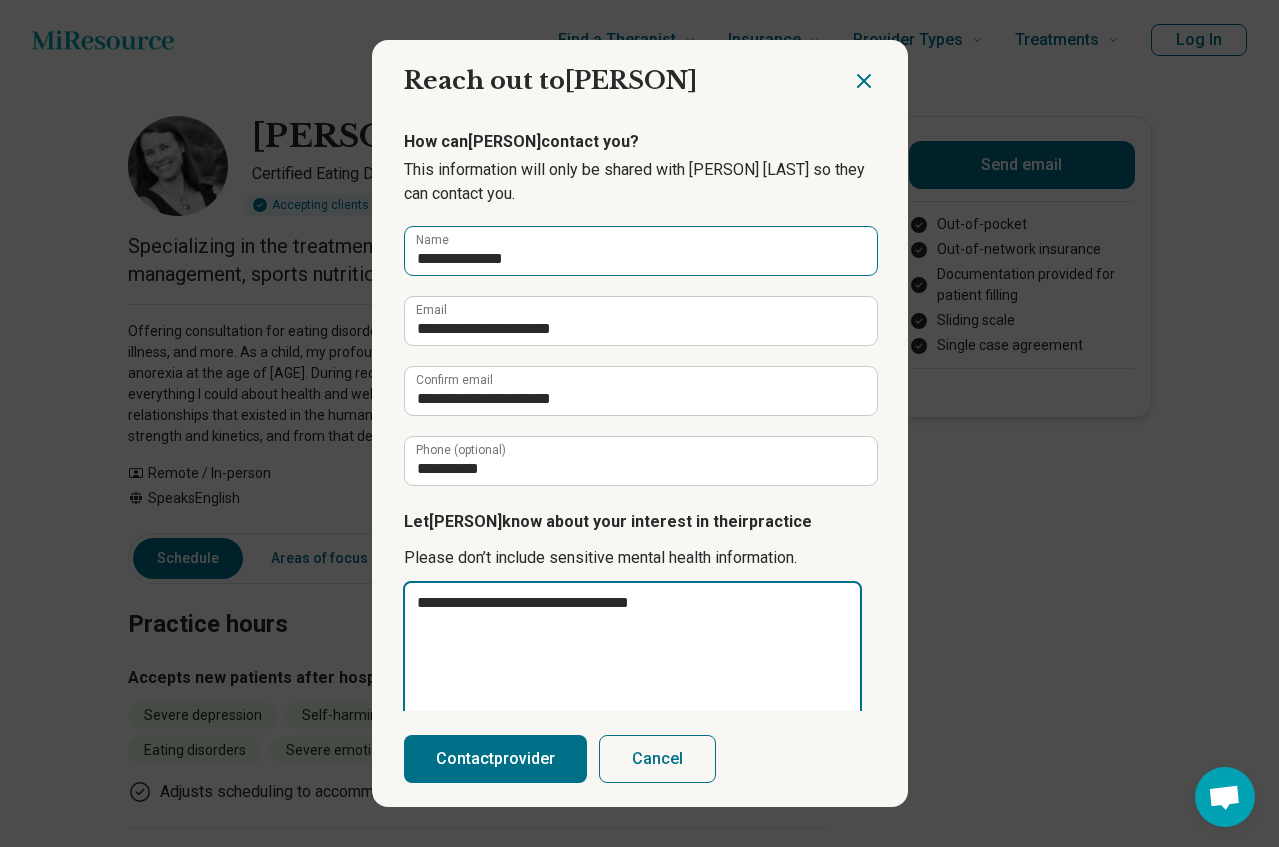 type on "**********" 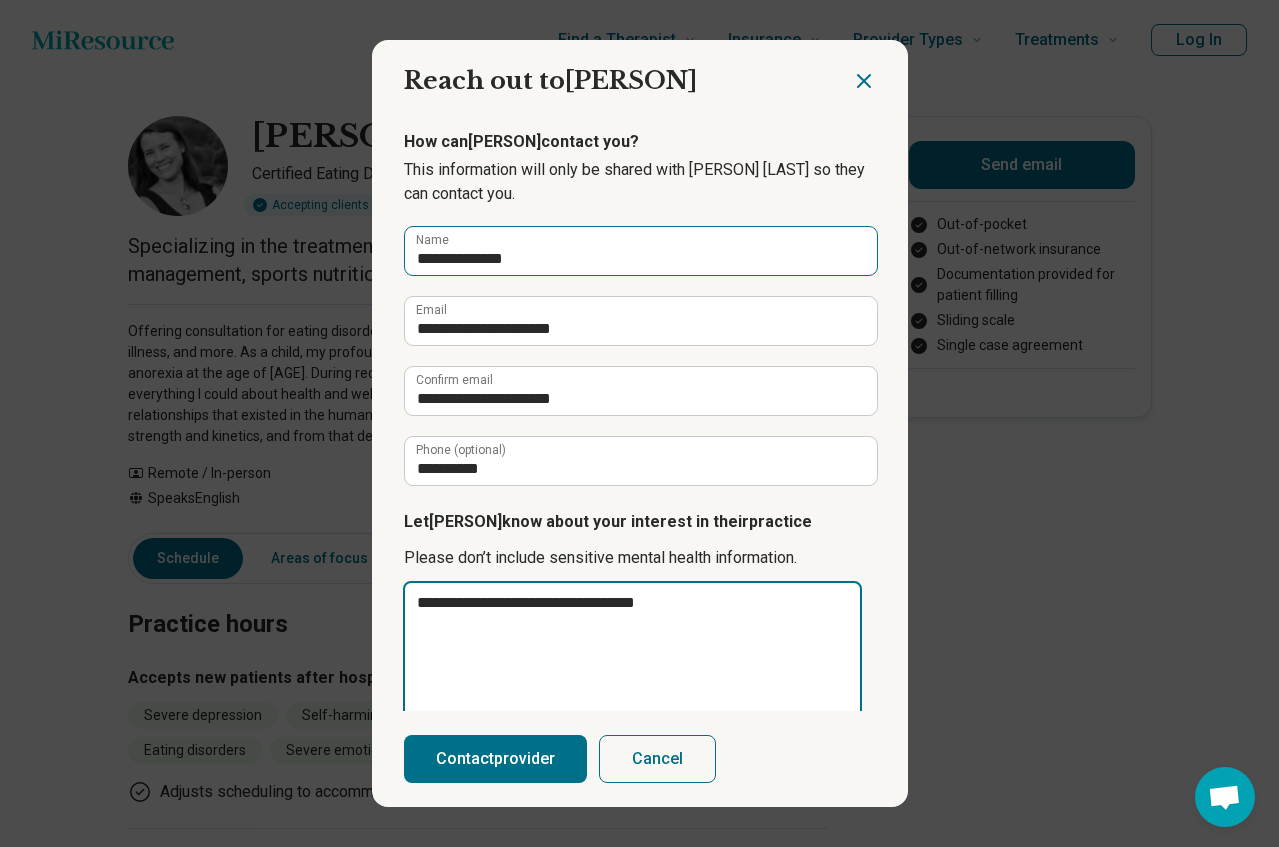 type on "**********" 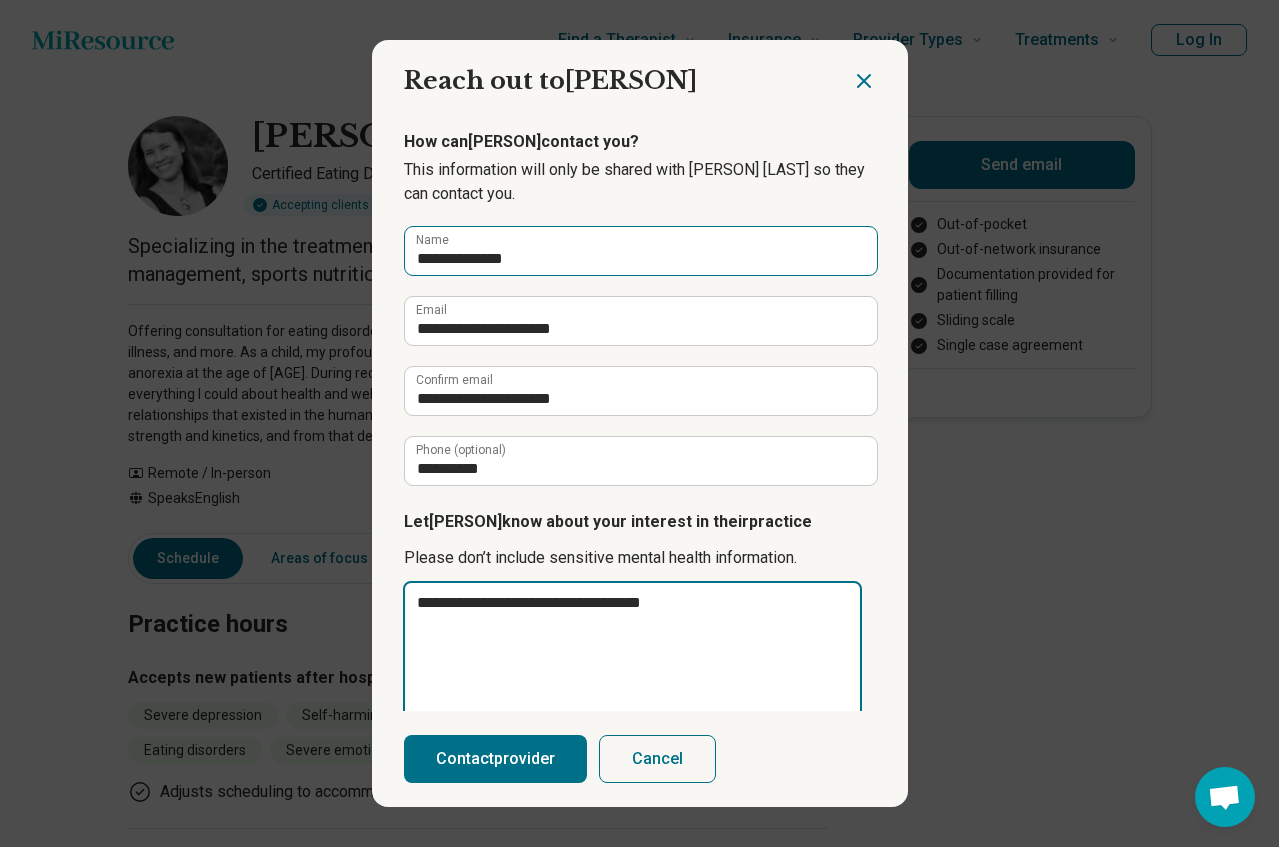 type on "**********" 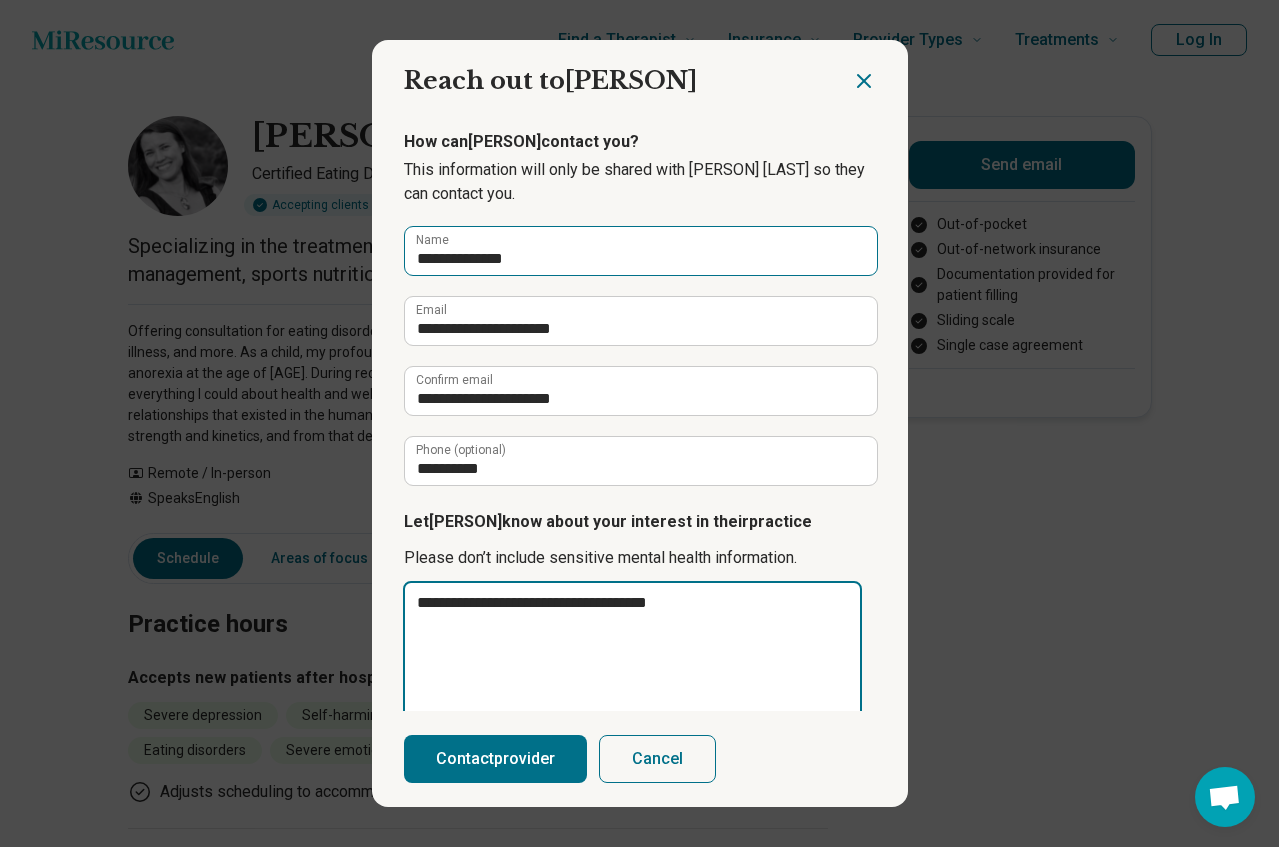 type on "**********" 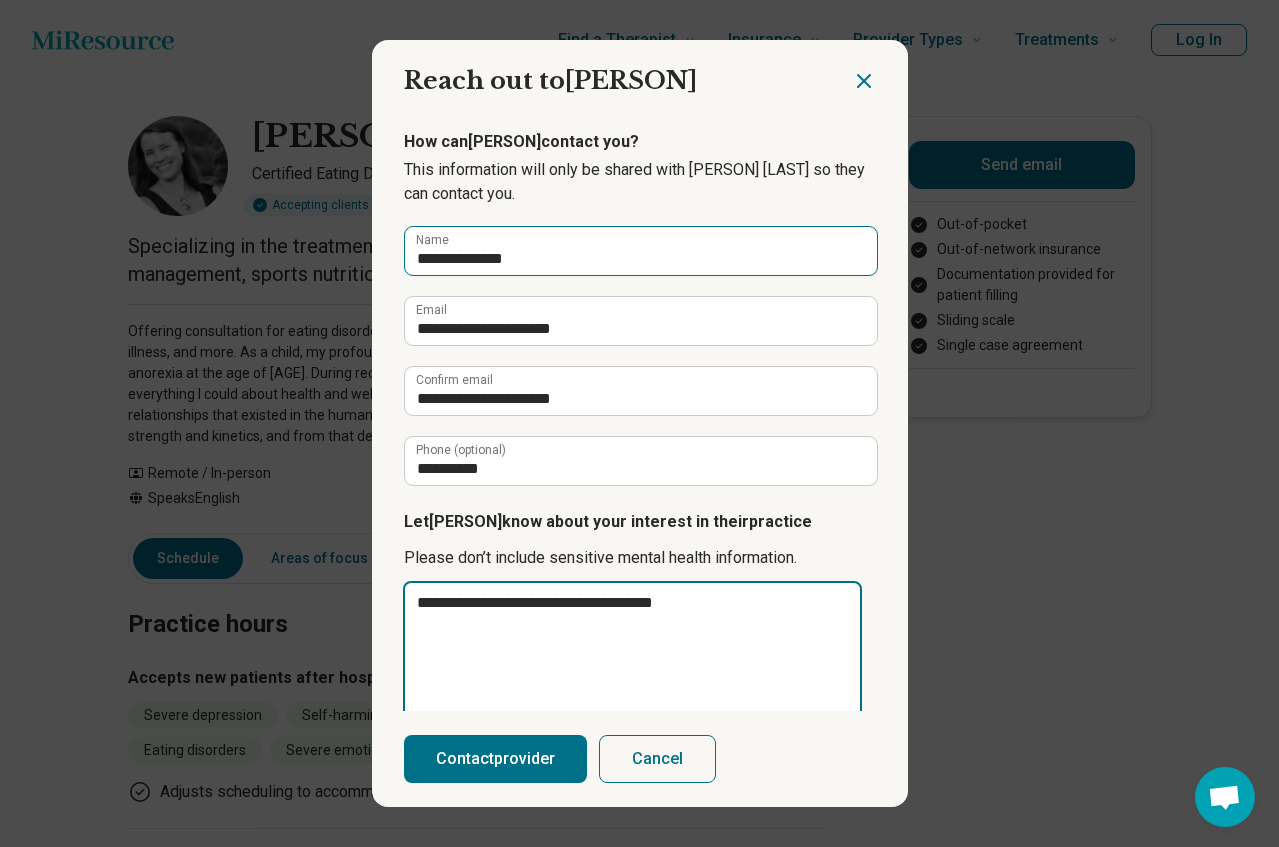 type on "**********" 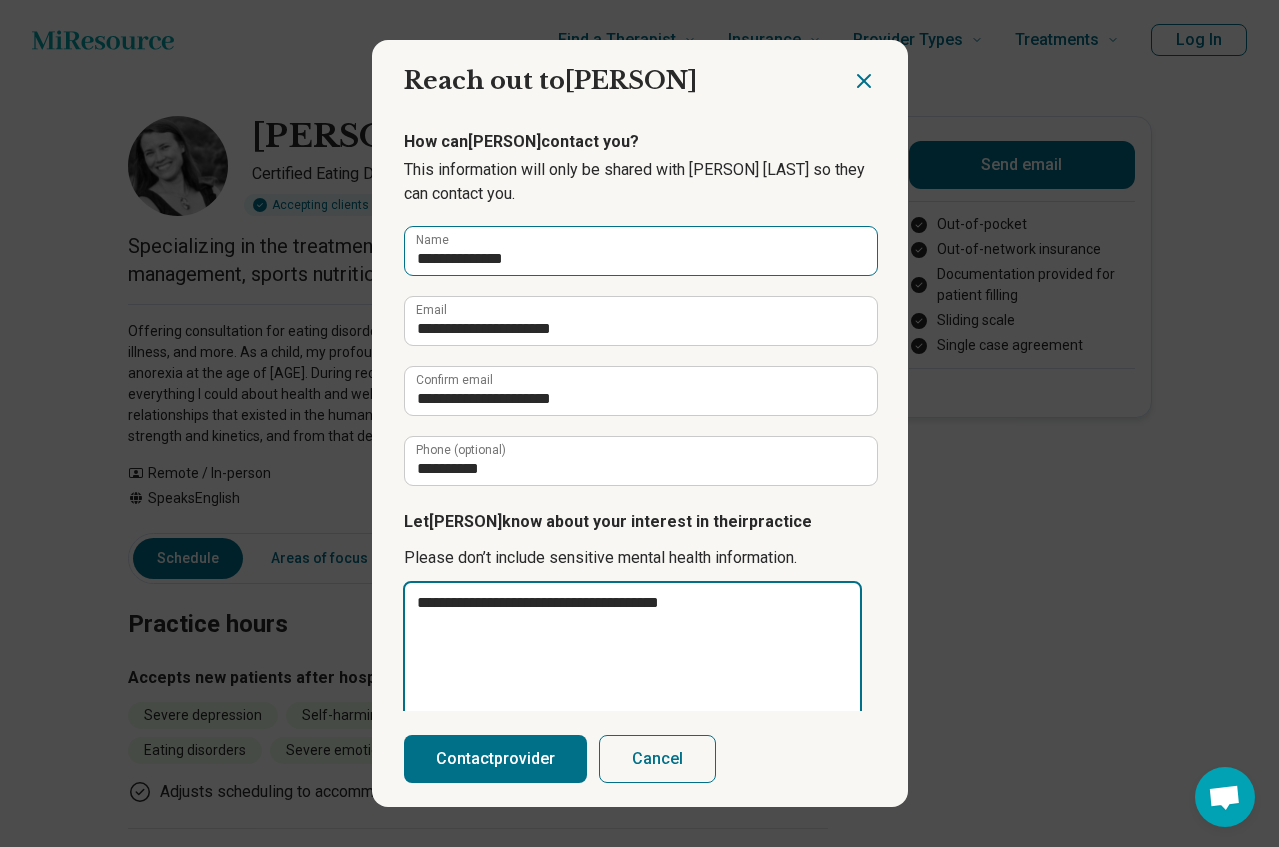 type on "**********" 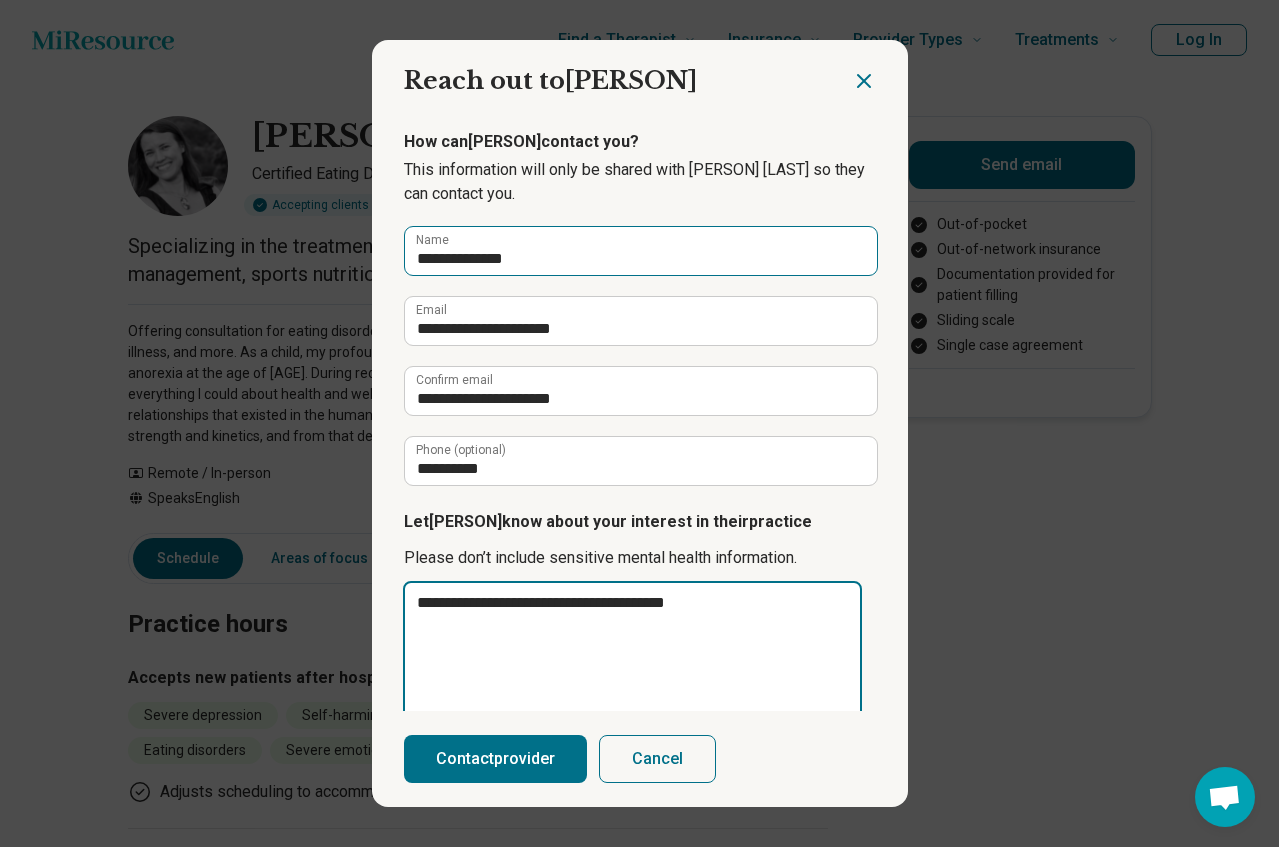 type on "**********" 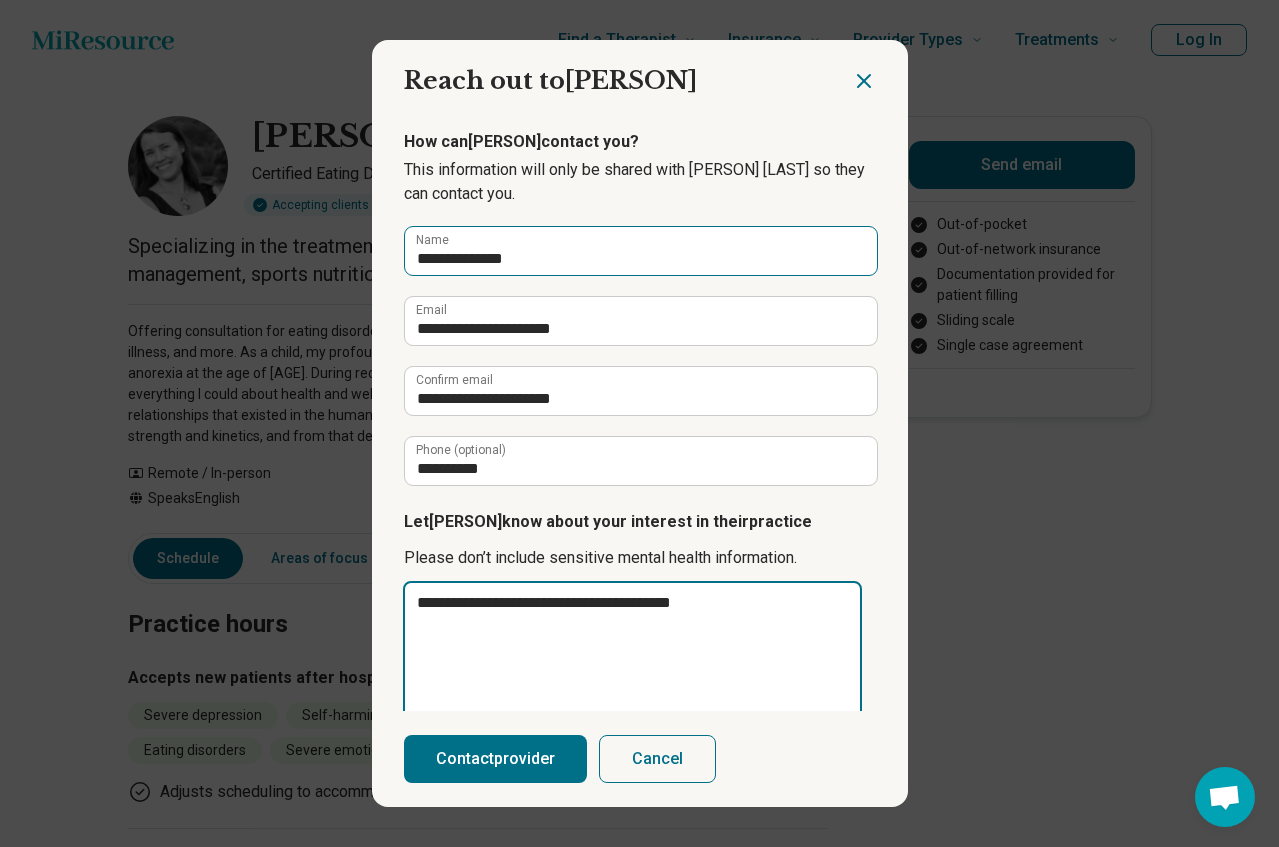 type on "**********" 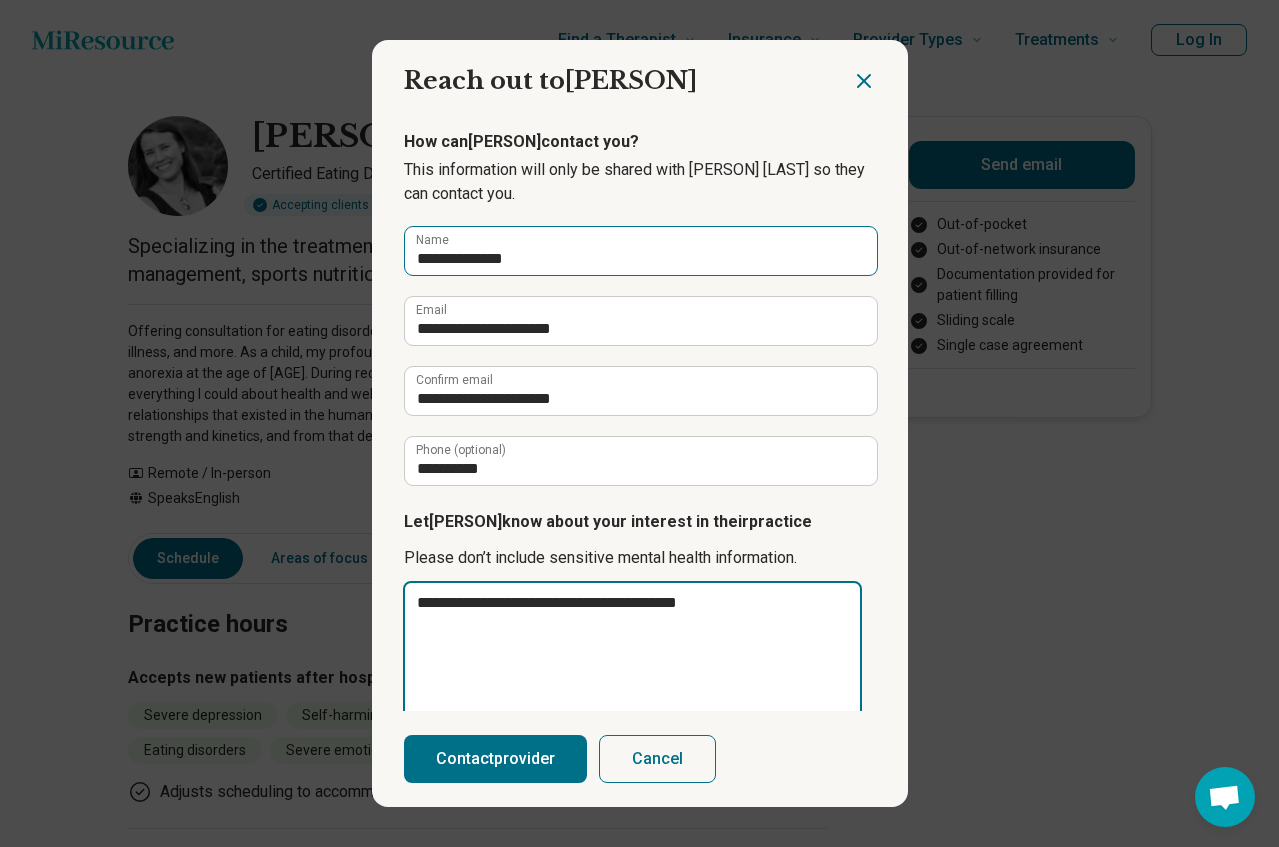 type on "**********" 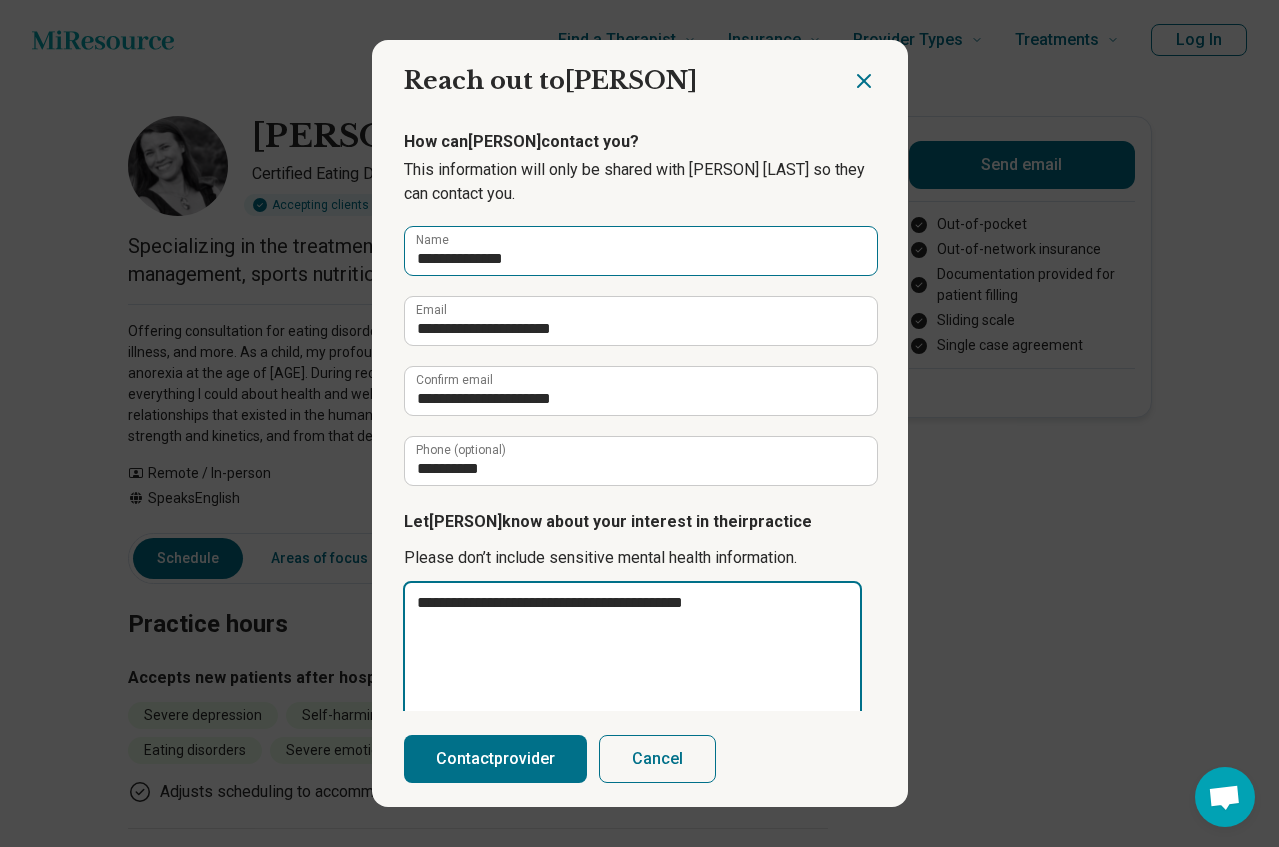 type on "**********" 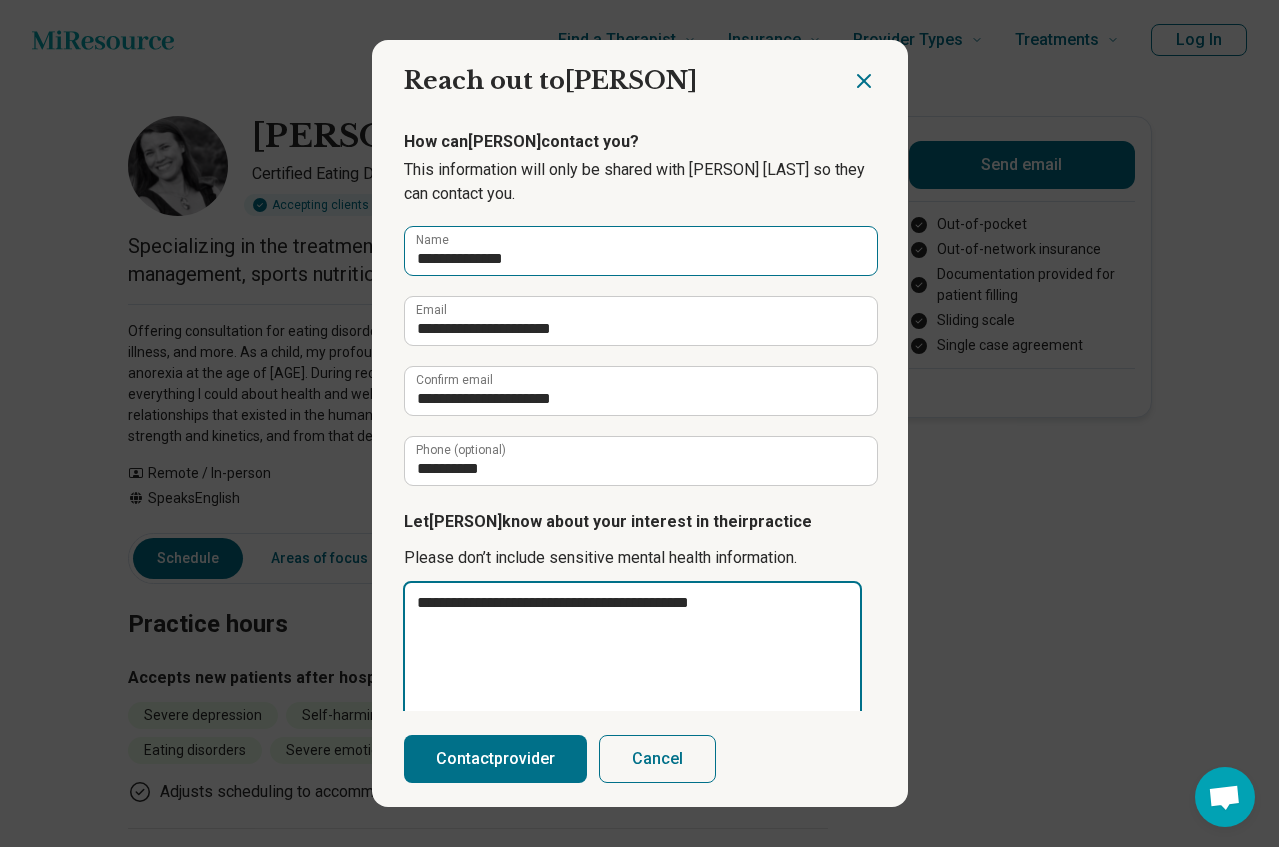 type on "**********" 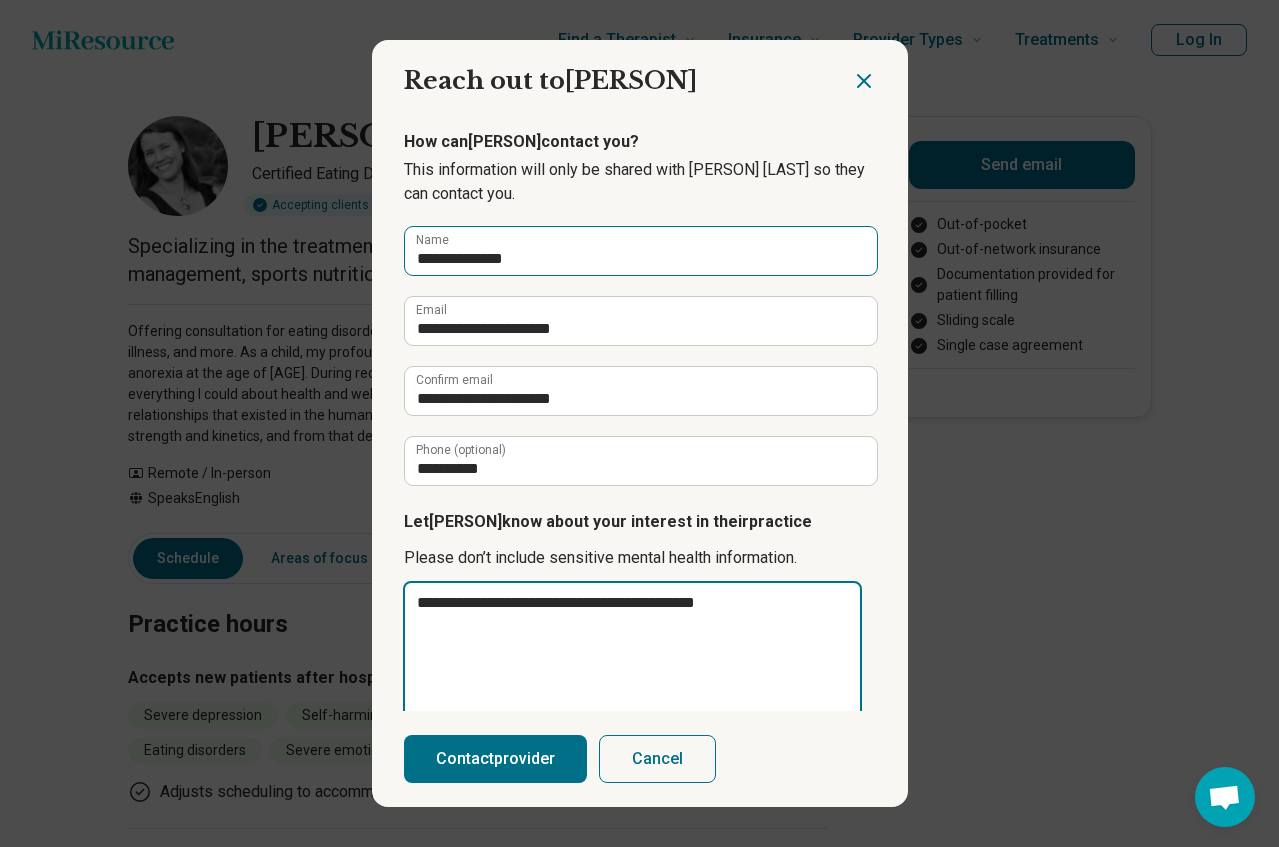 type on "**********" 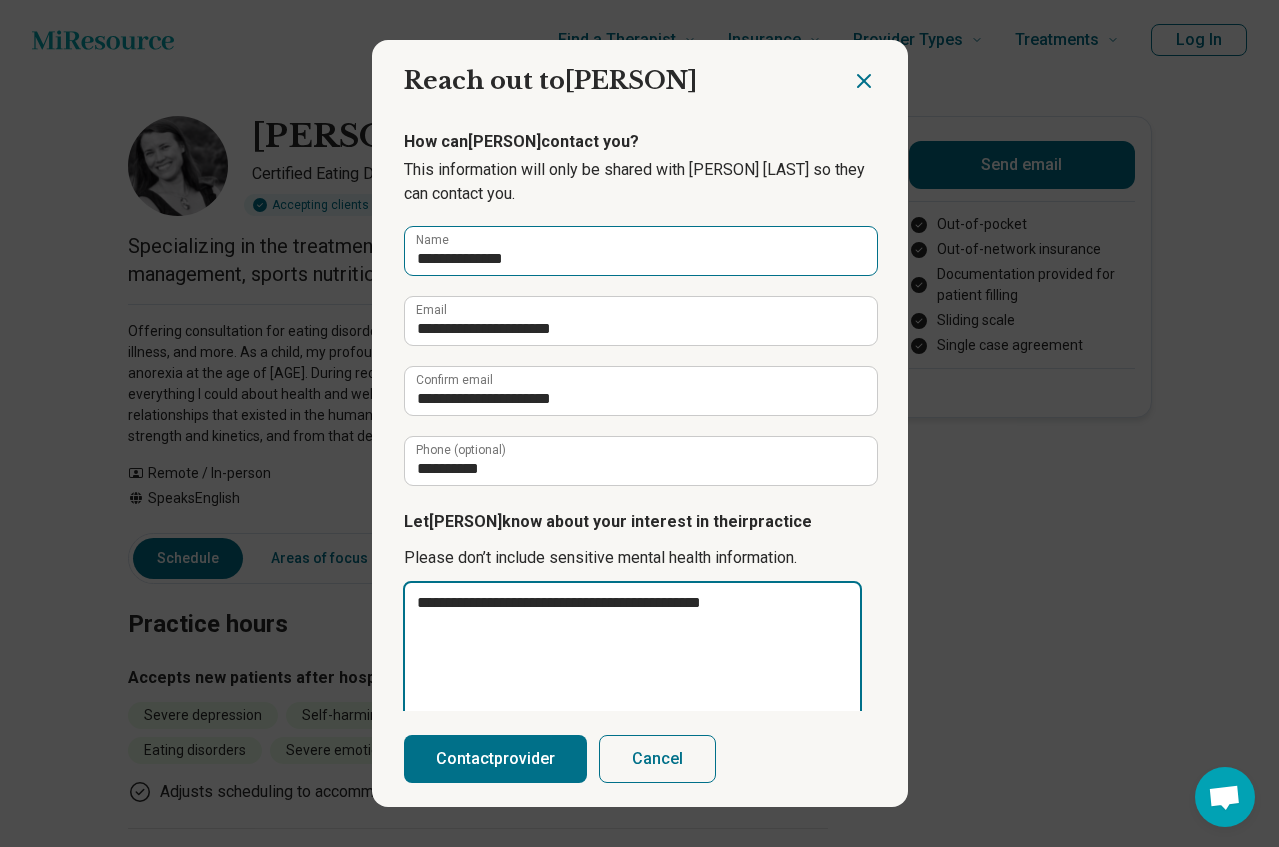 type on "**********" 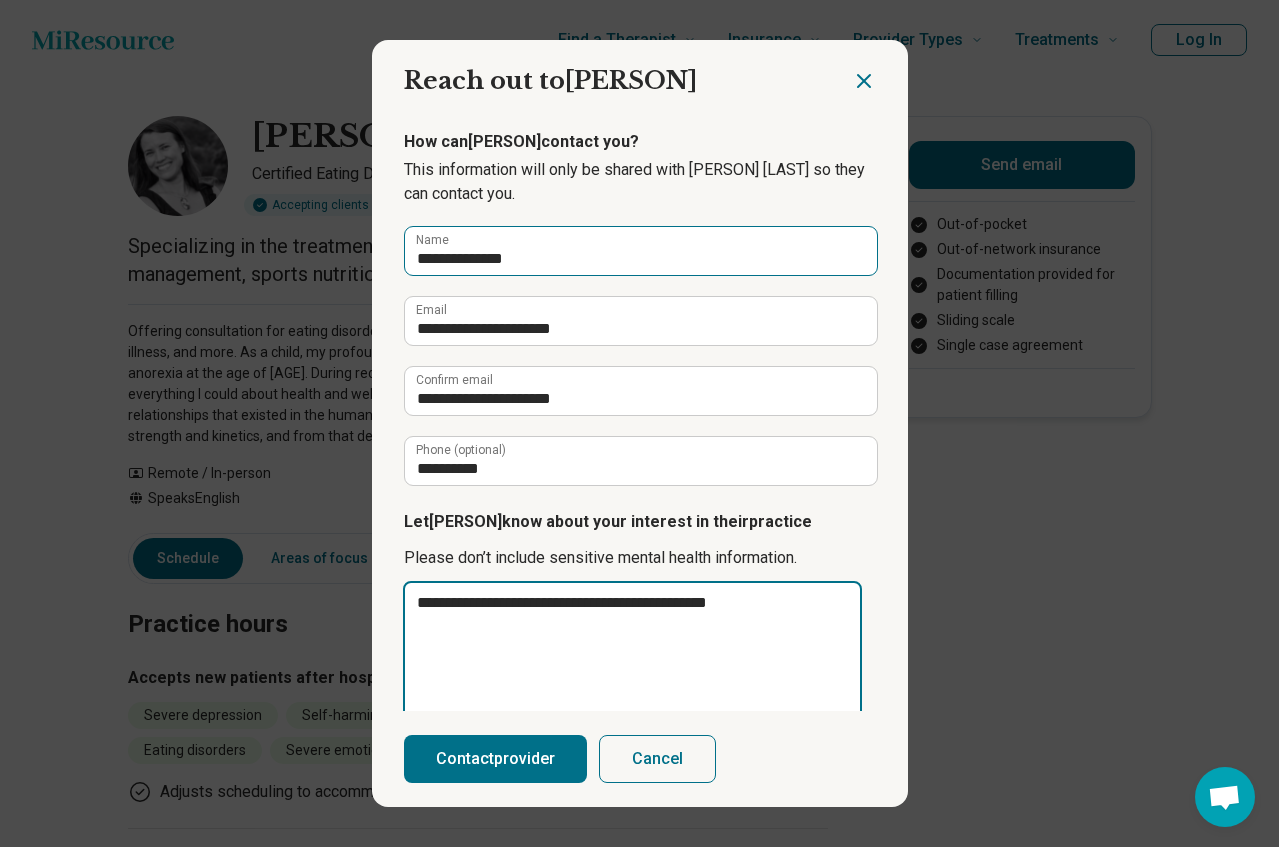 type on "**********" 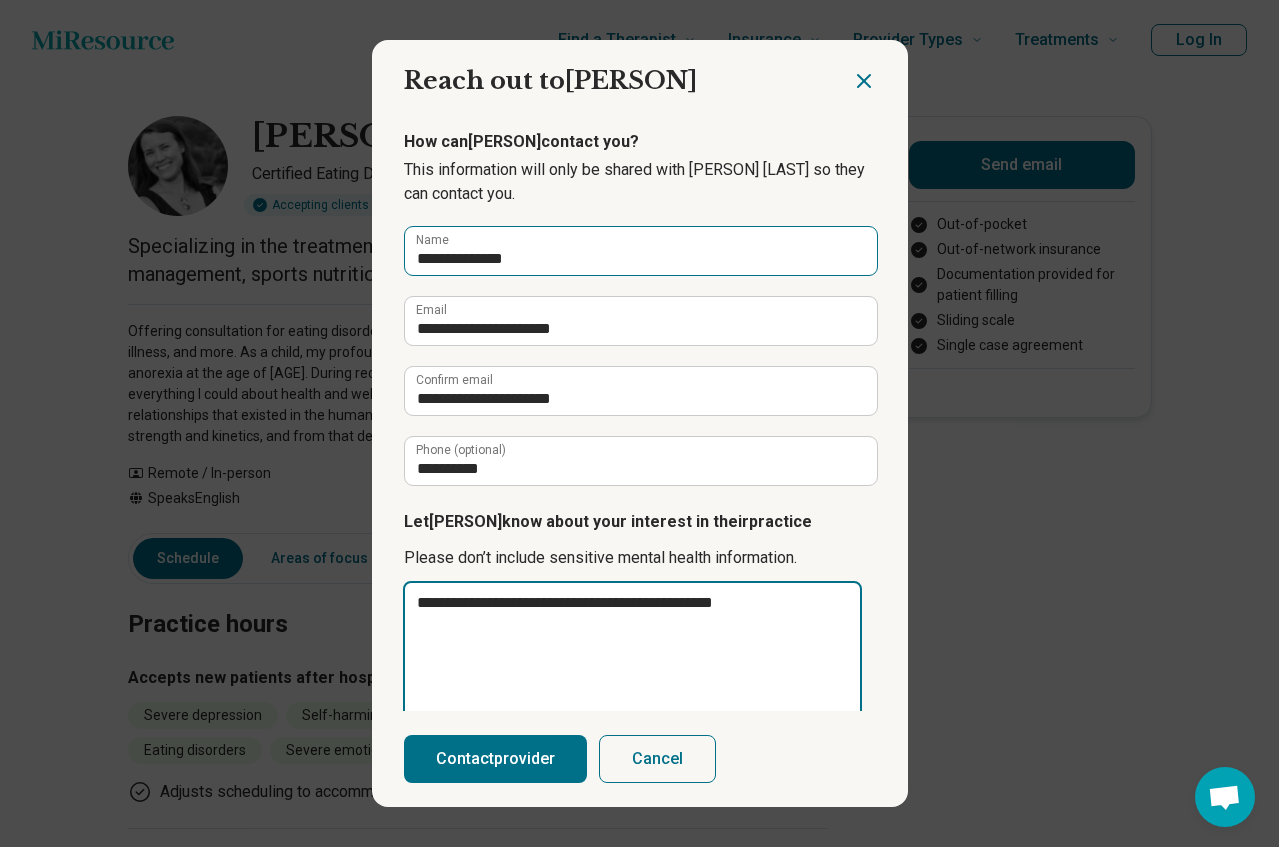 type on "**********" 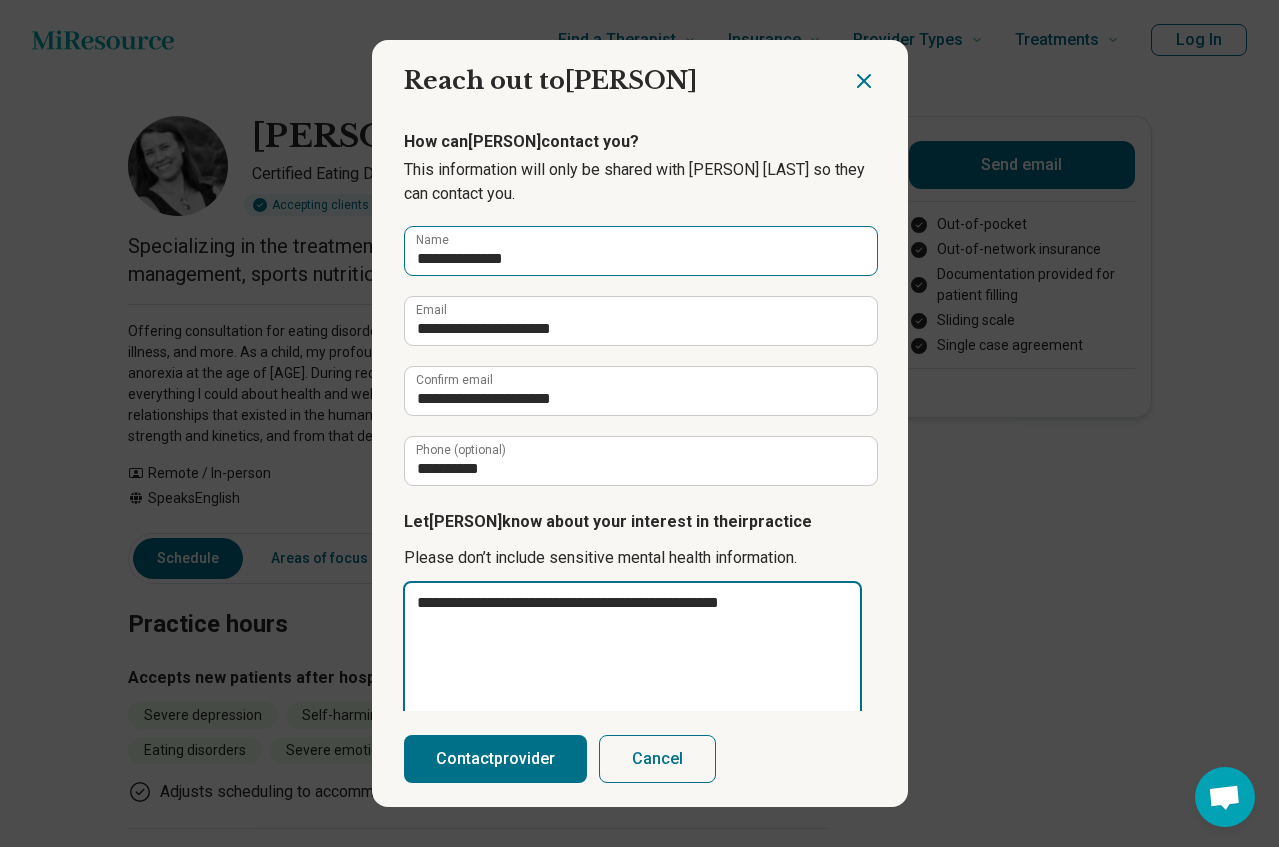 type on "**********" 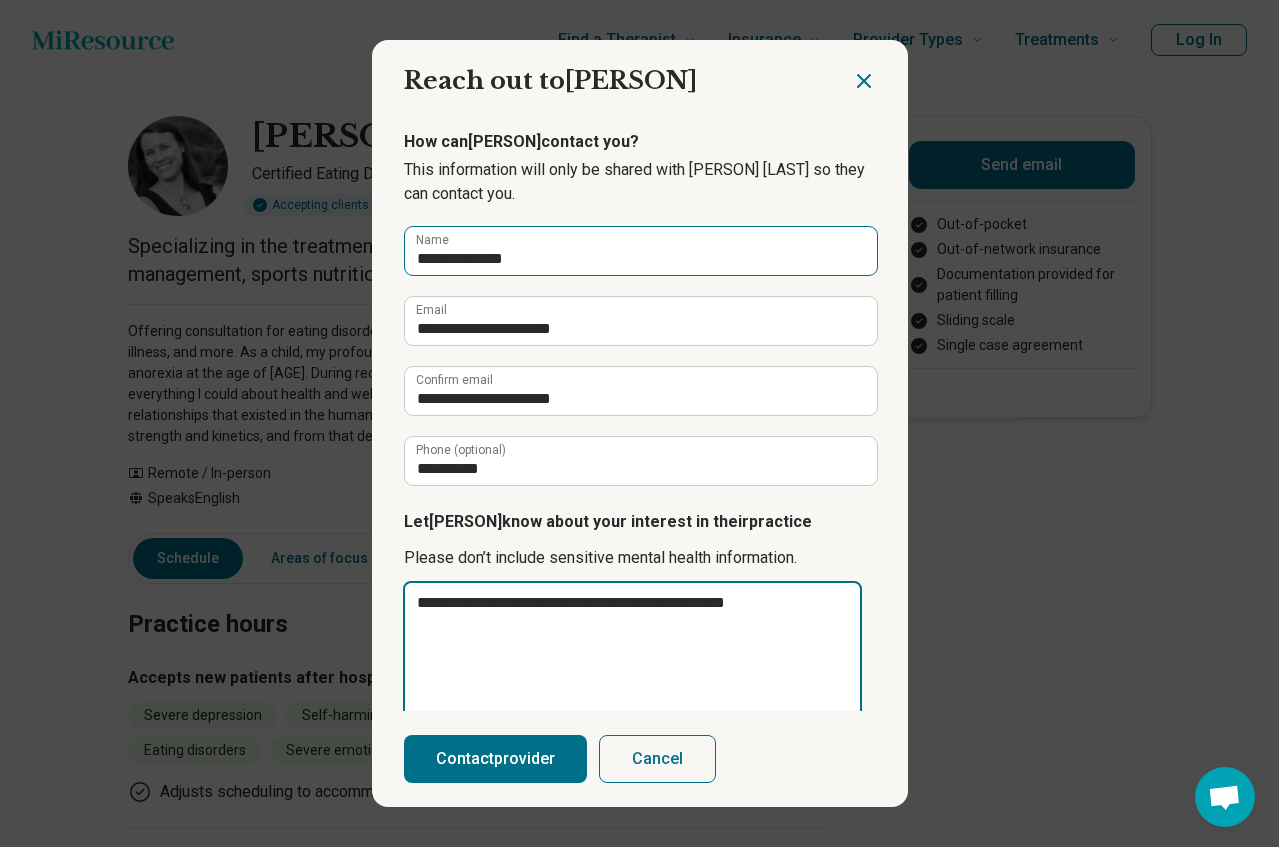 type on "**********" 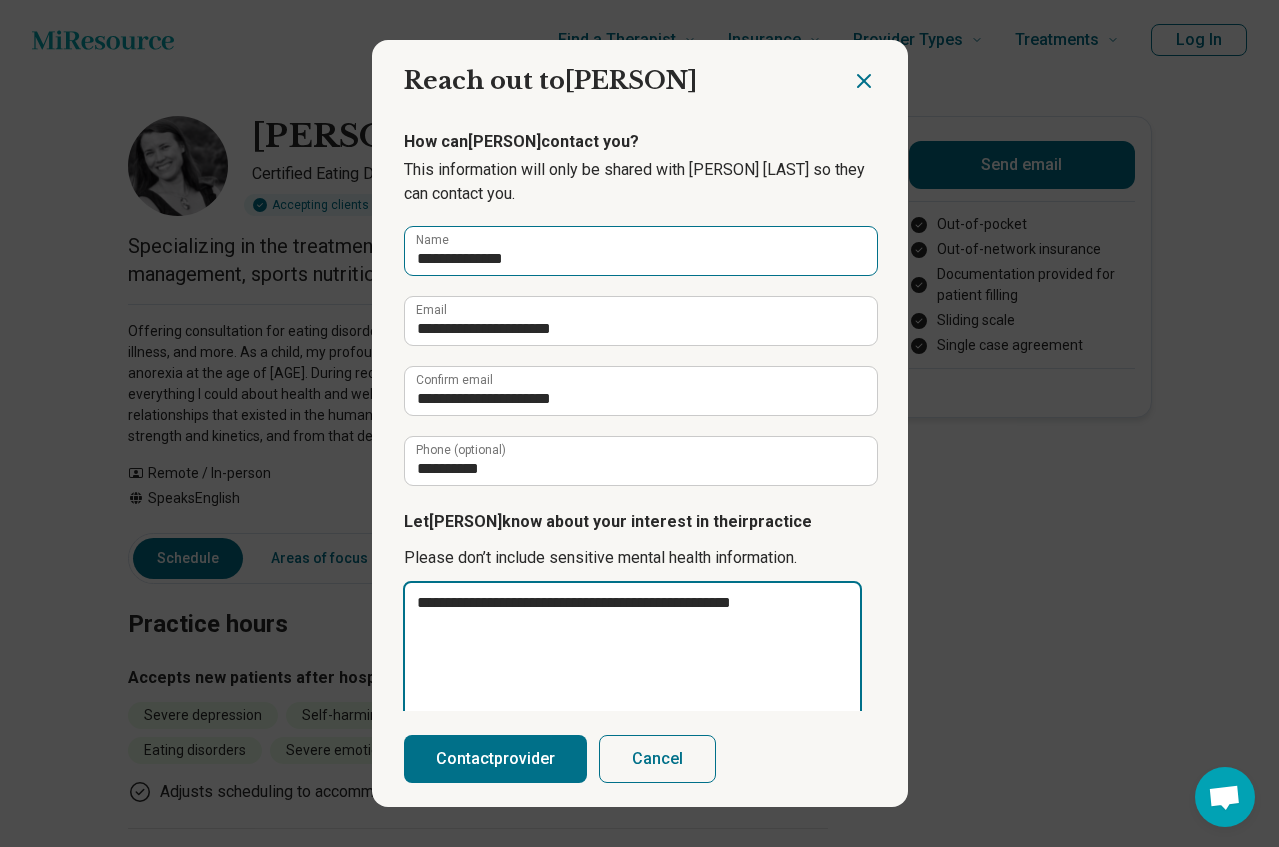 type on "**********" 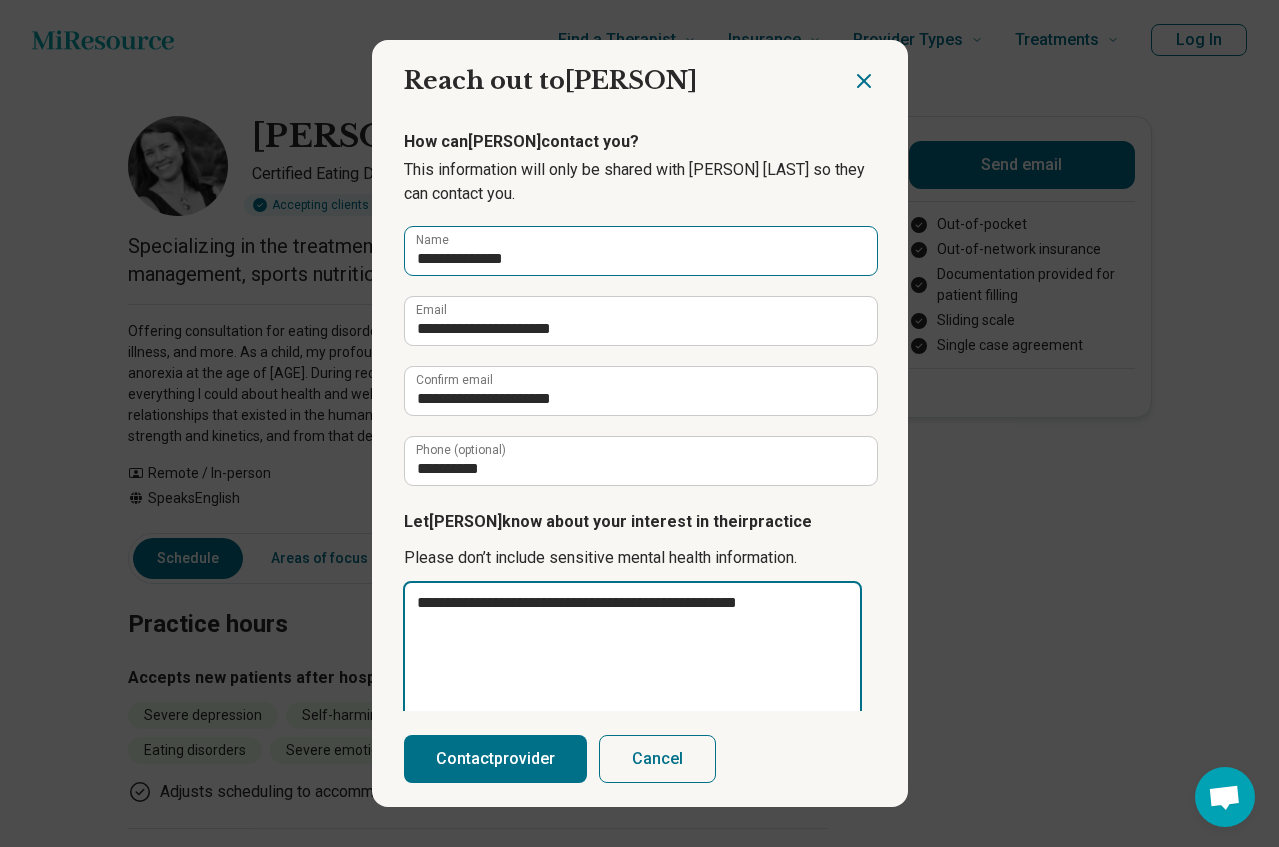 type on "**********" 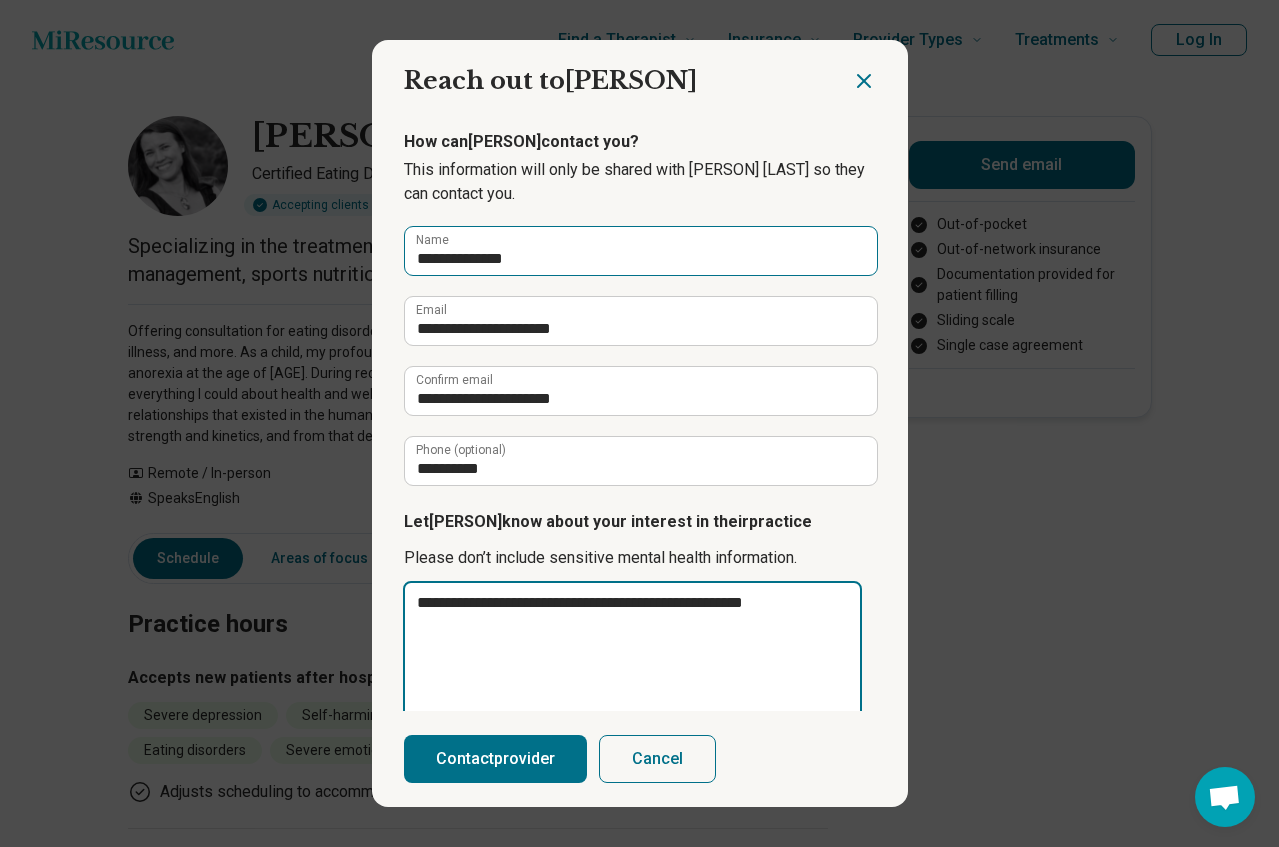 type on "**********" 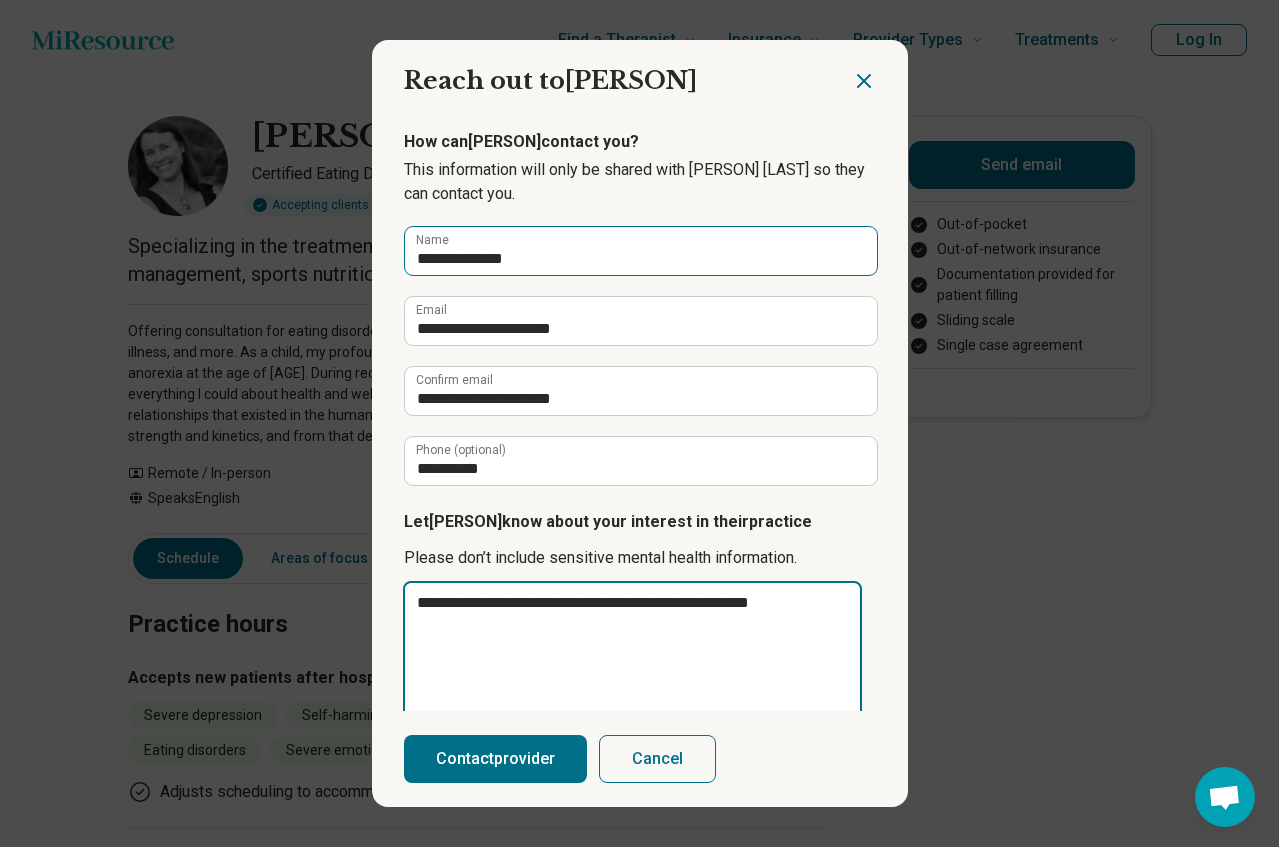type on "**********" 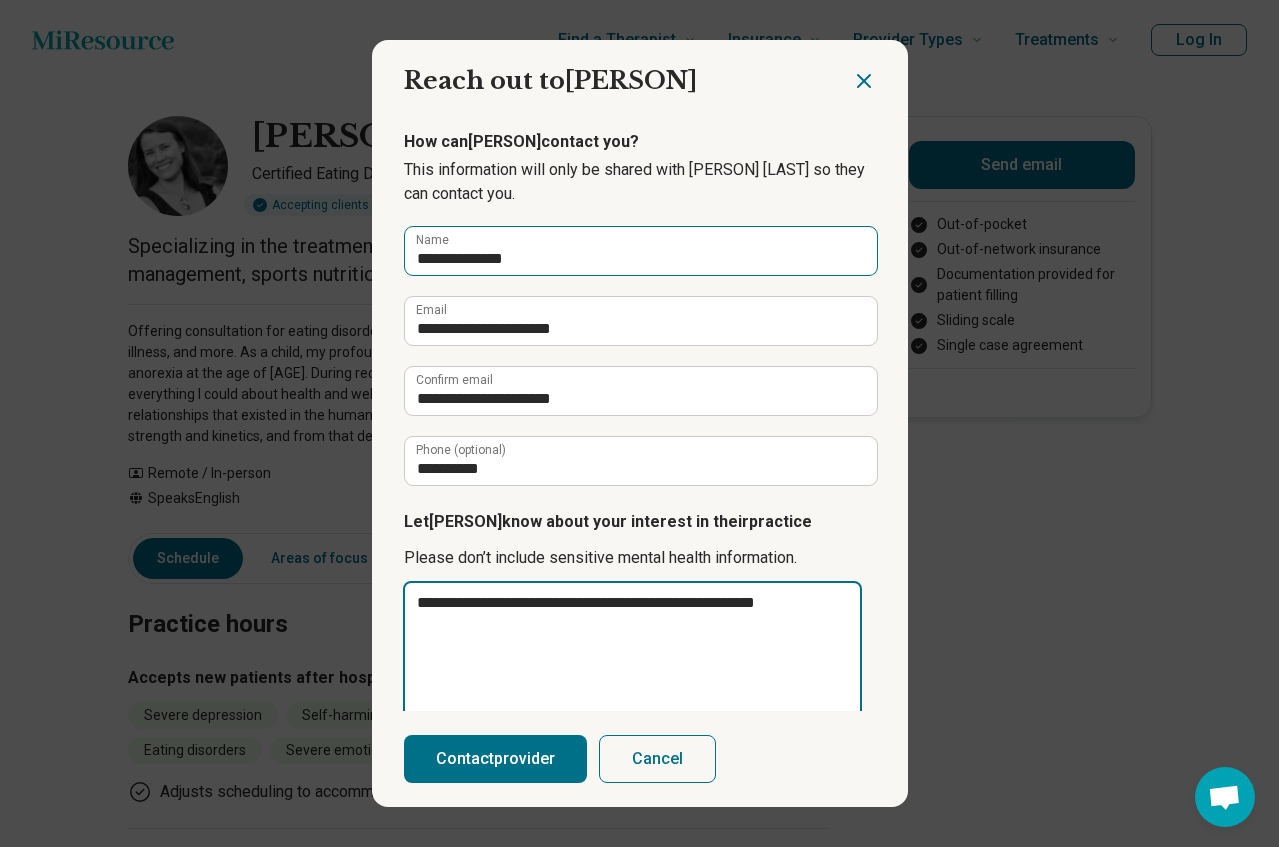 type on "**********" 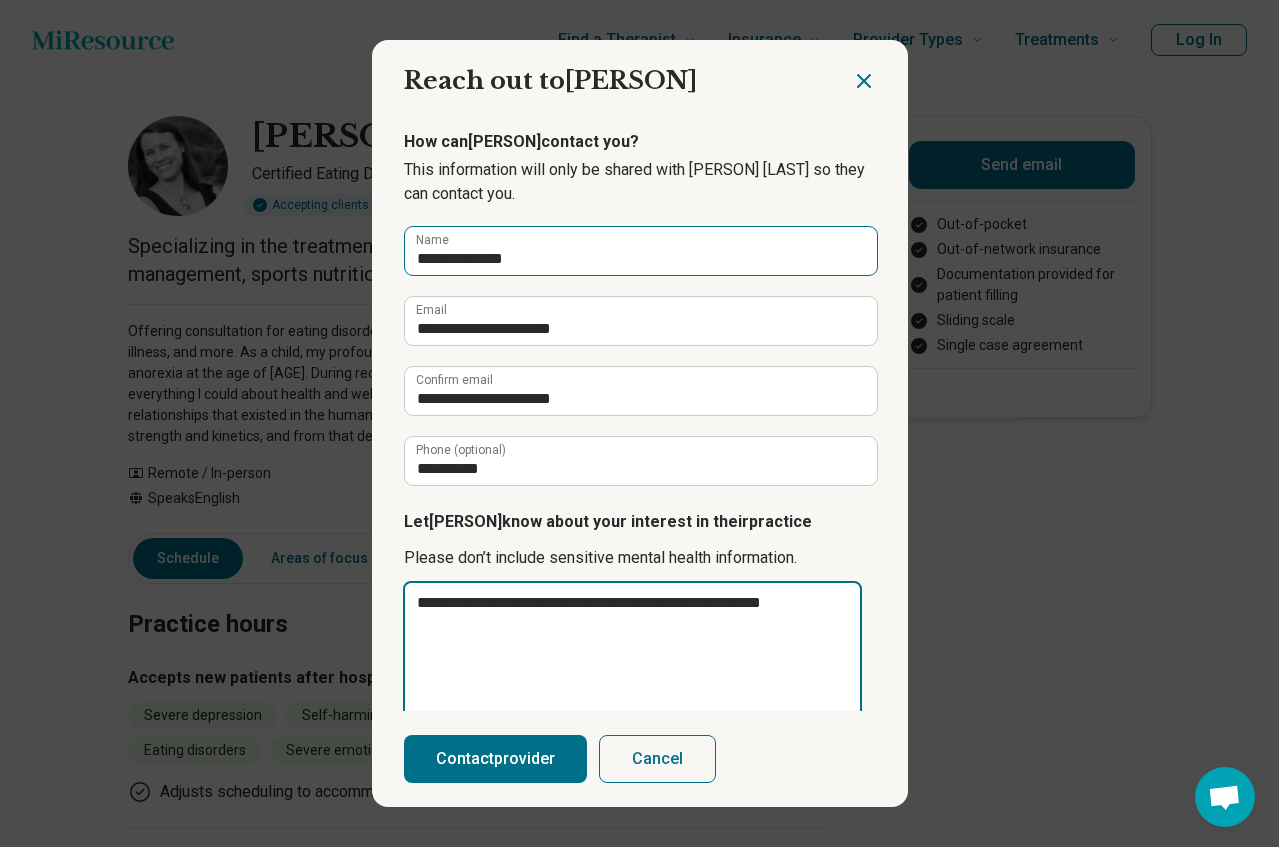 type on "**********" 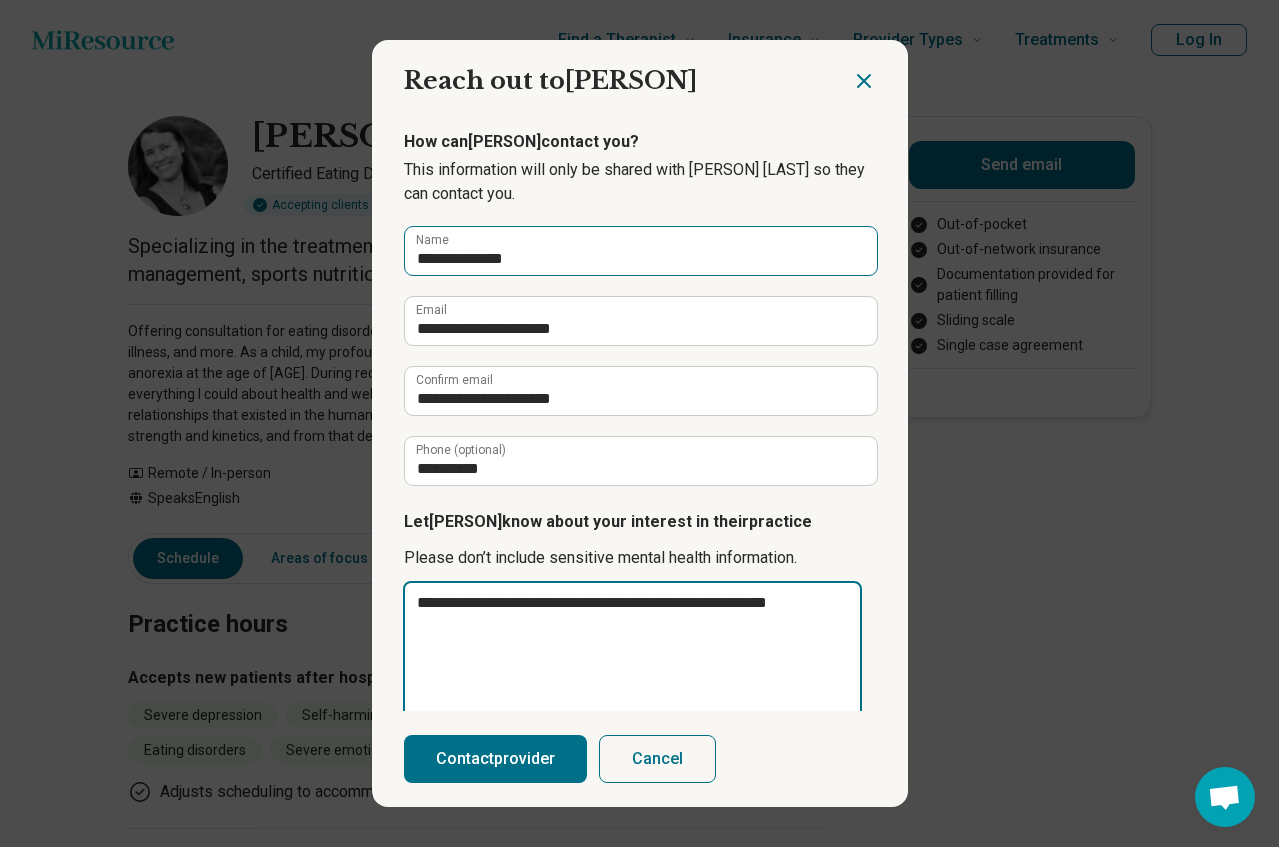 type on "**********" 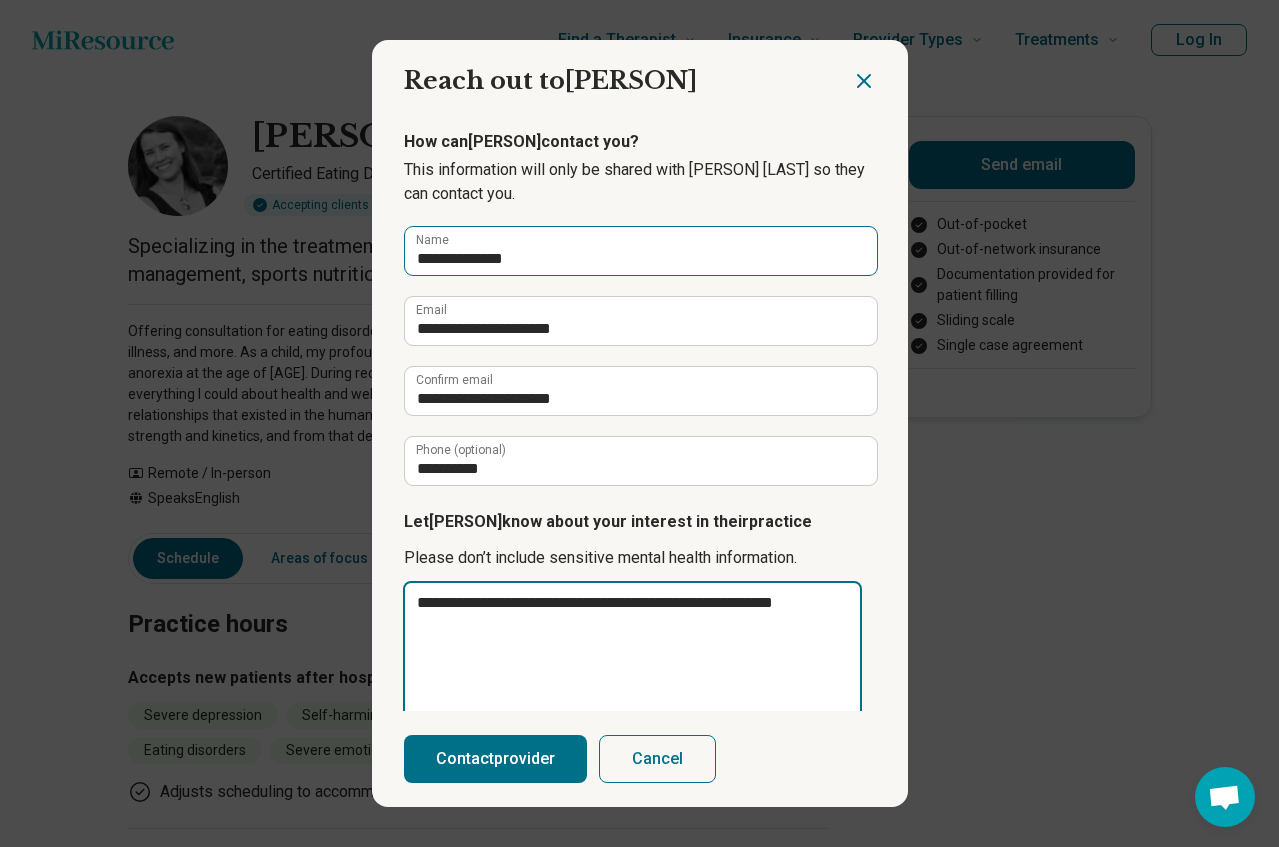 type on "**********" 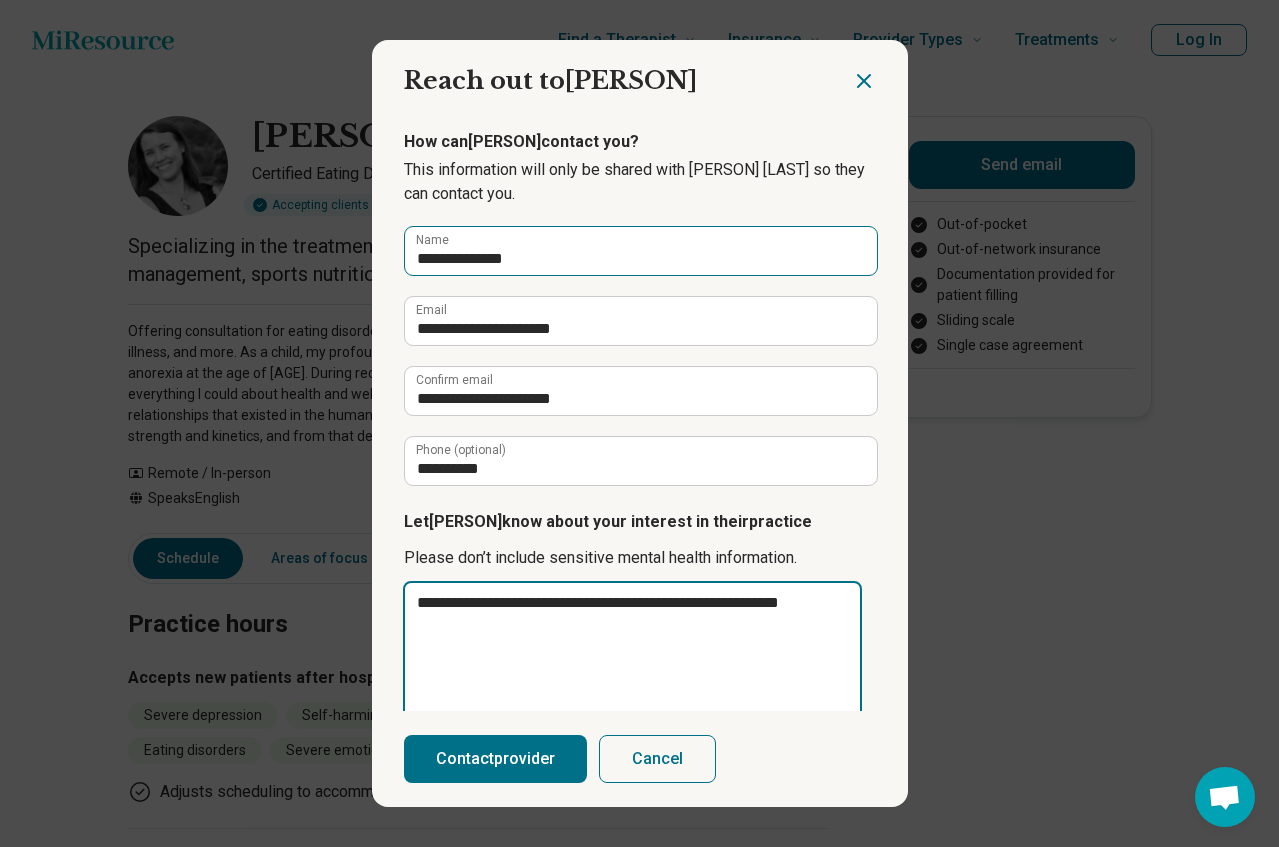 type on "**********" 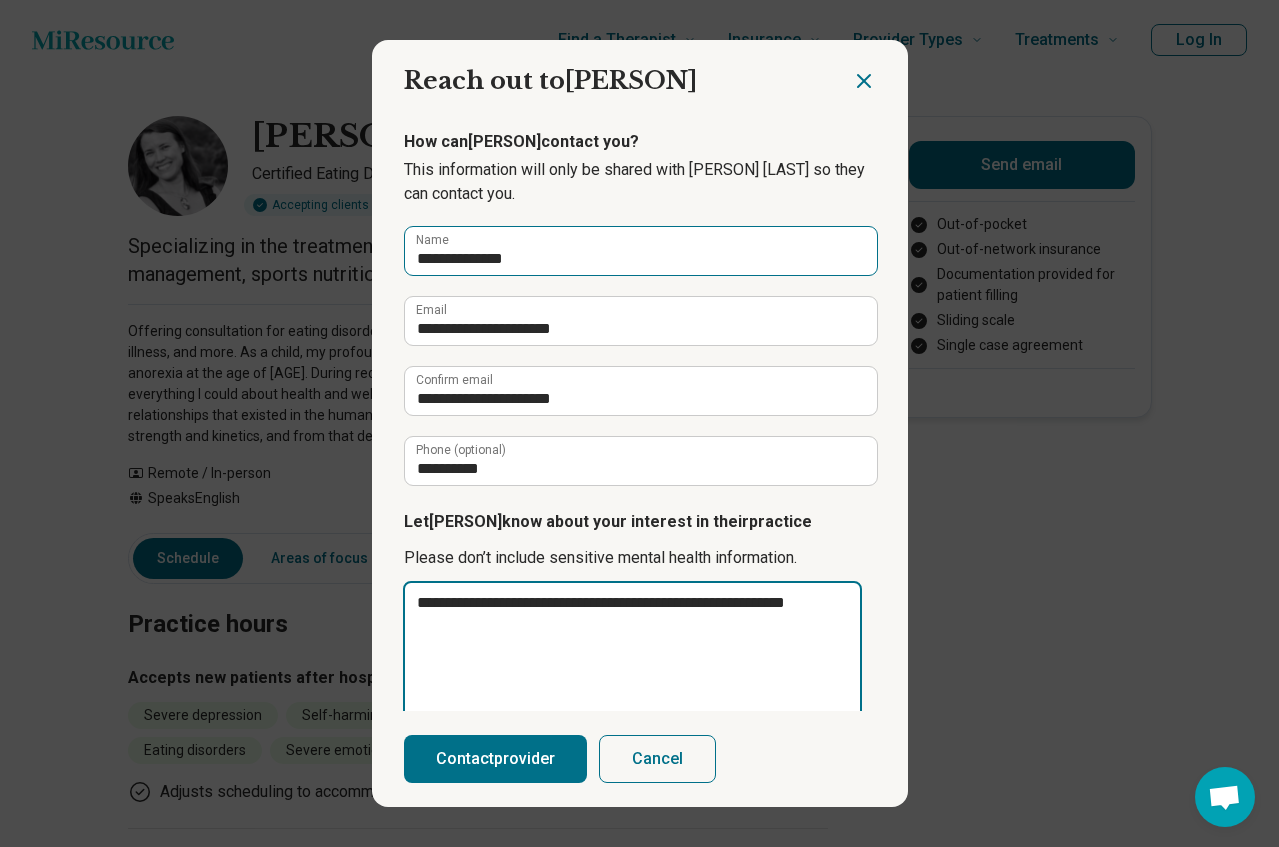 type on "**********" 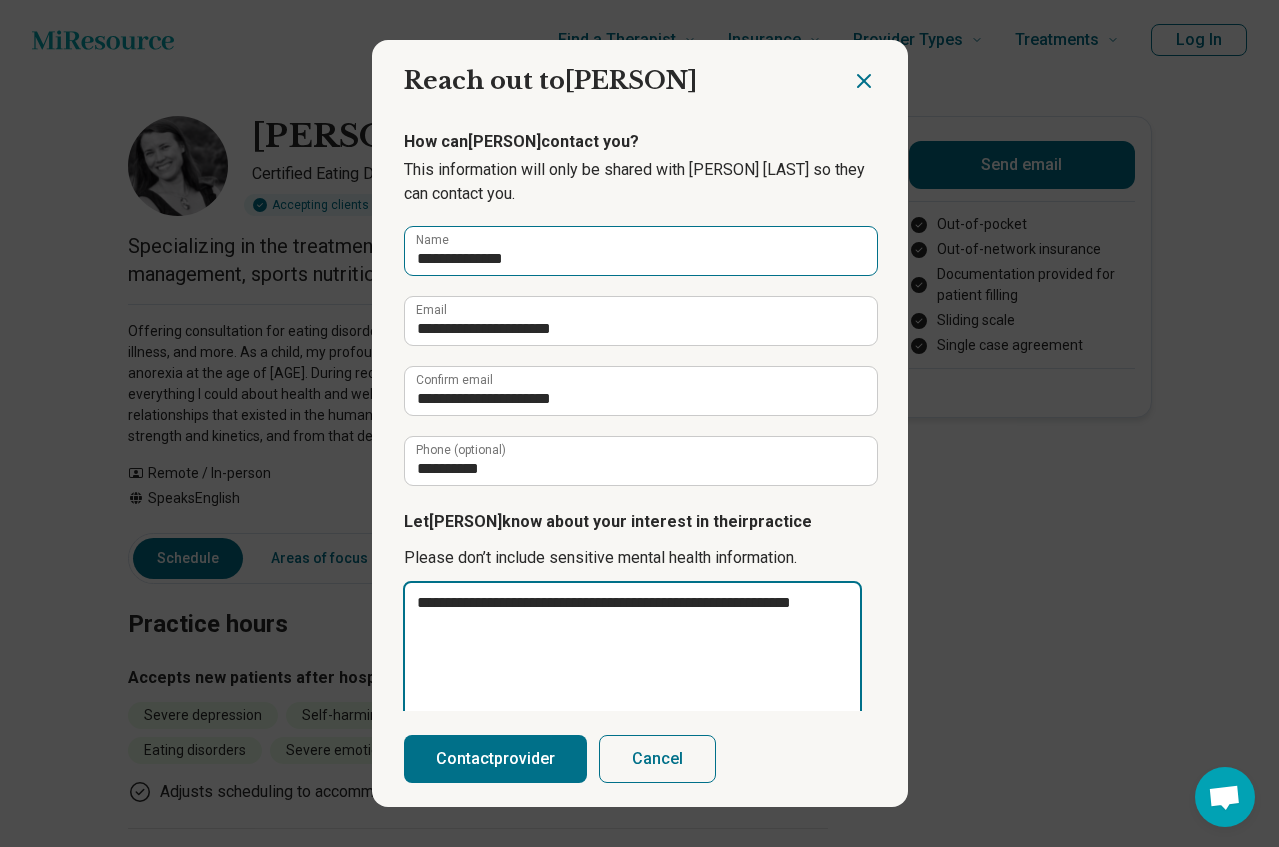 type on "**********" 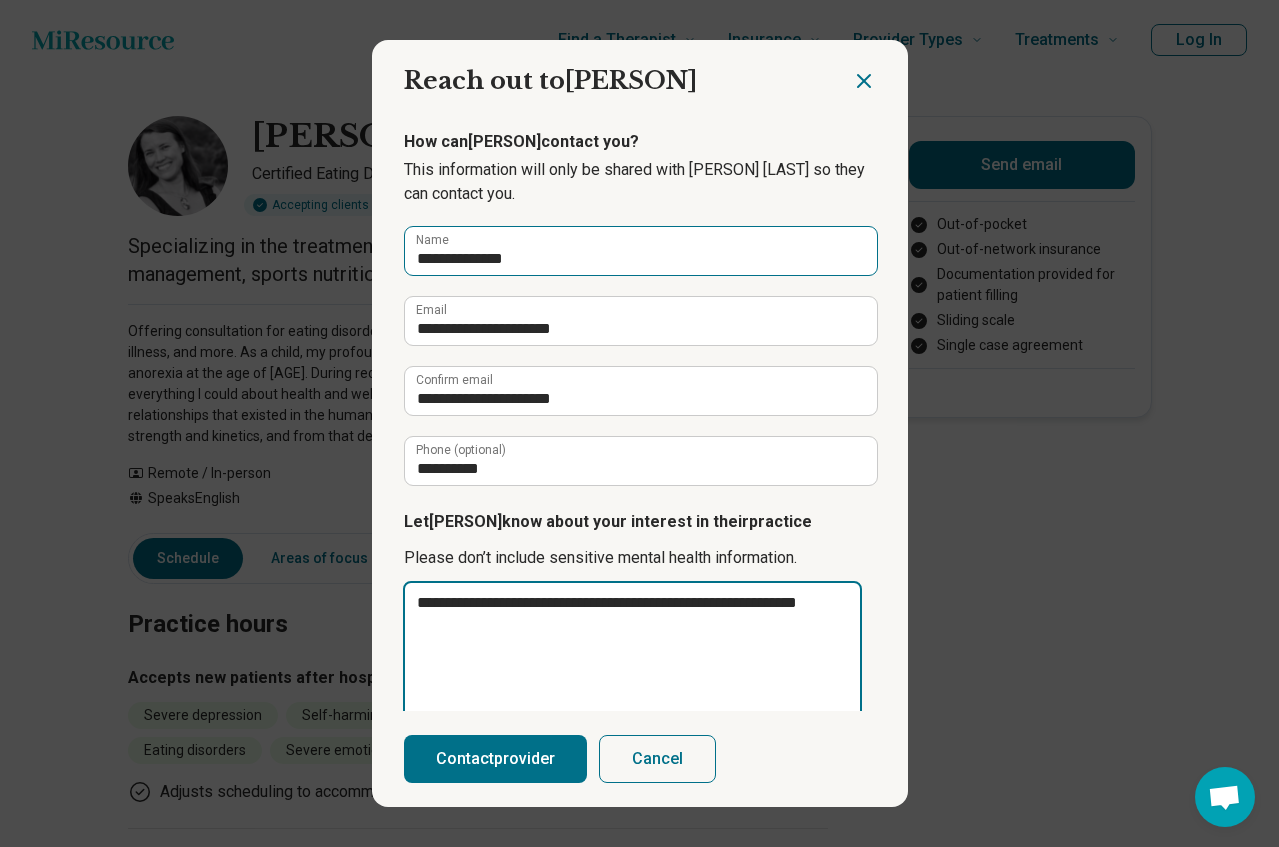 type on "**********" 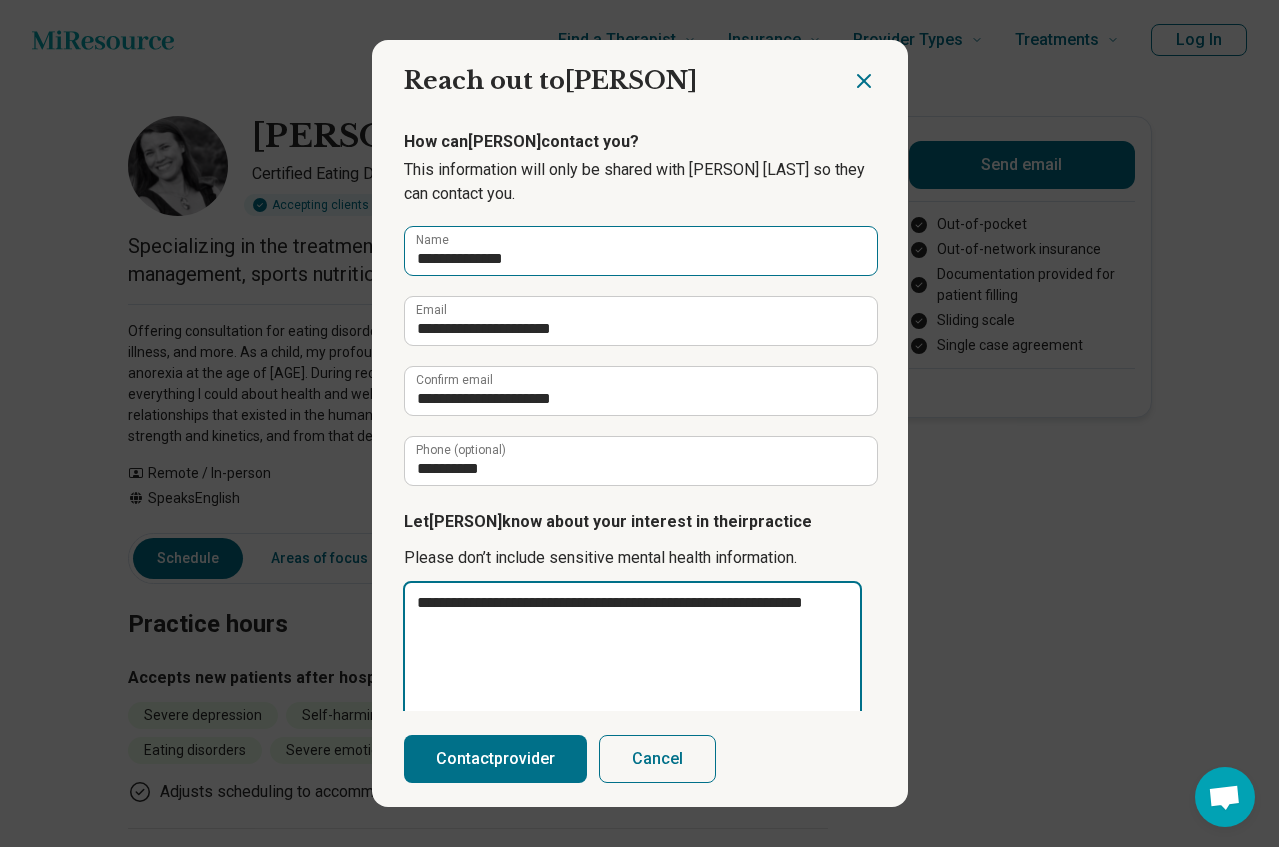 type on "**********" 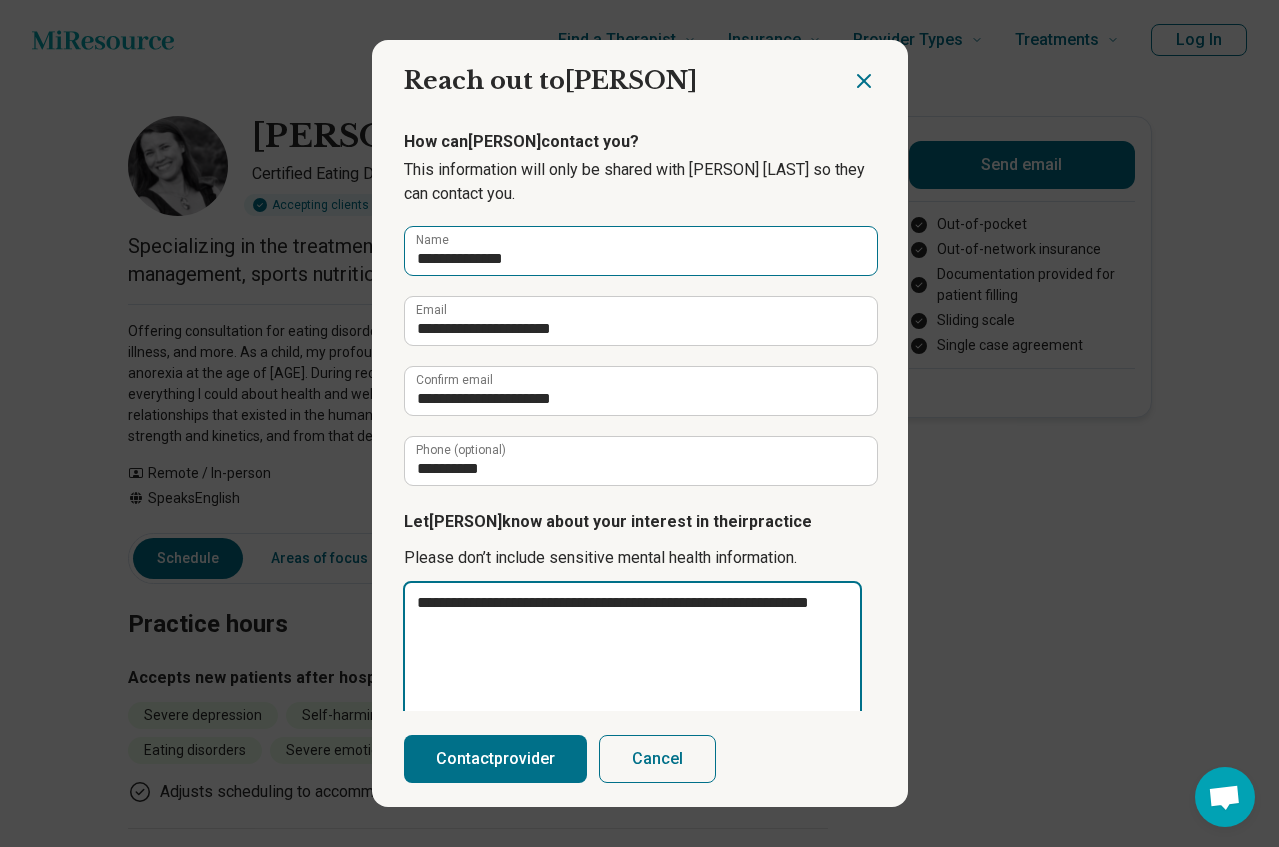 type on "**********" 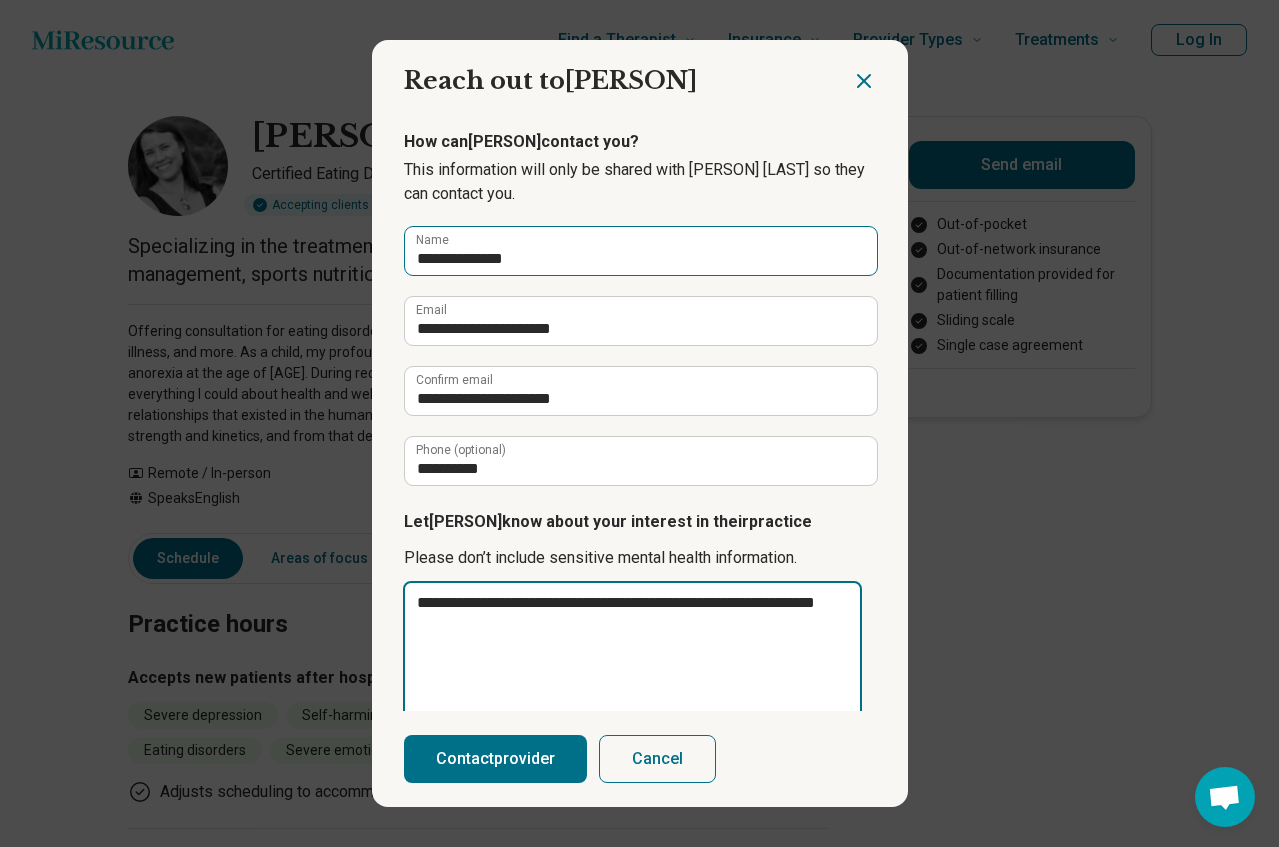 type on "**********" 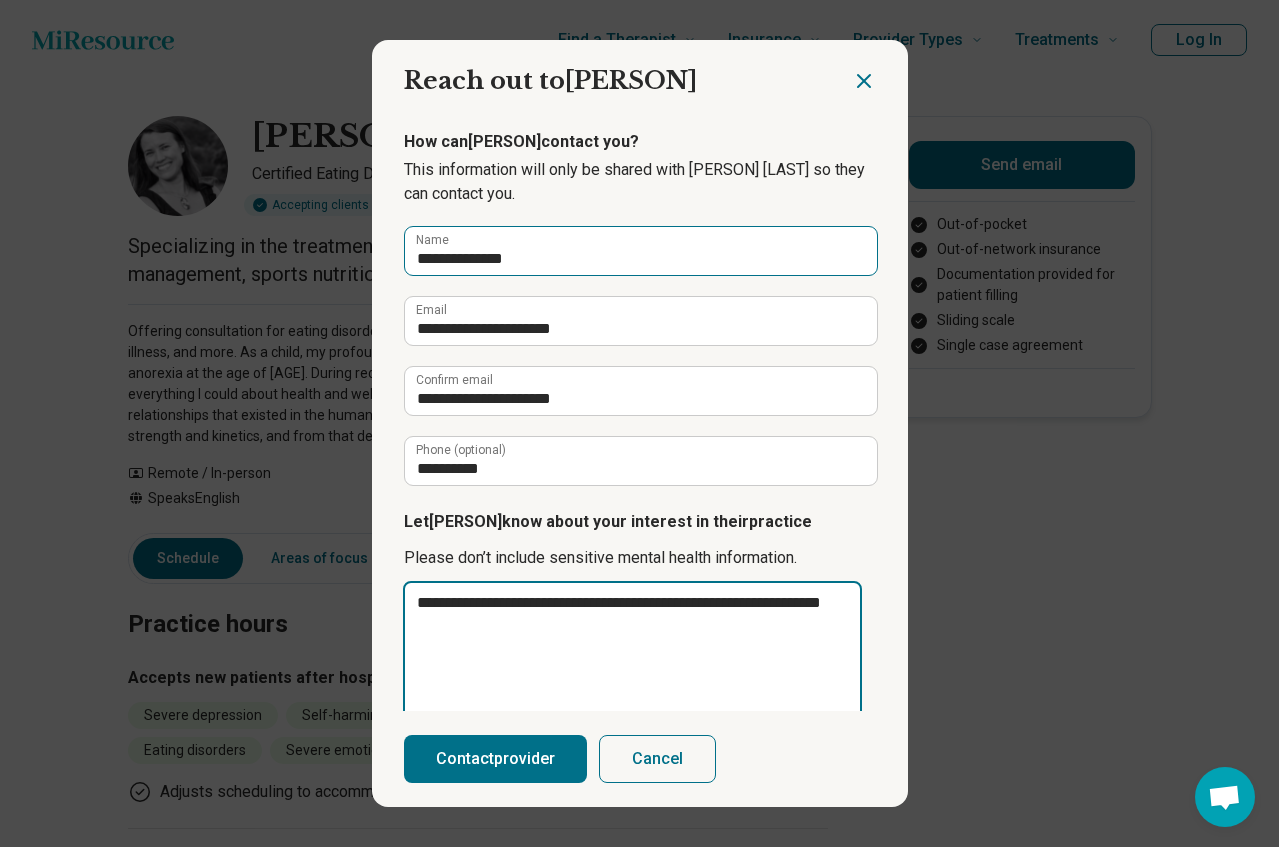 type on "**********" 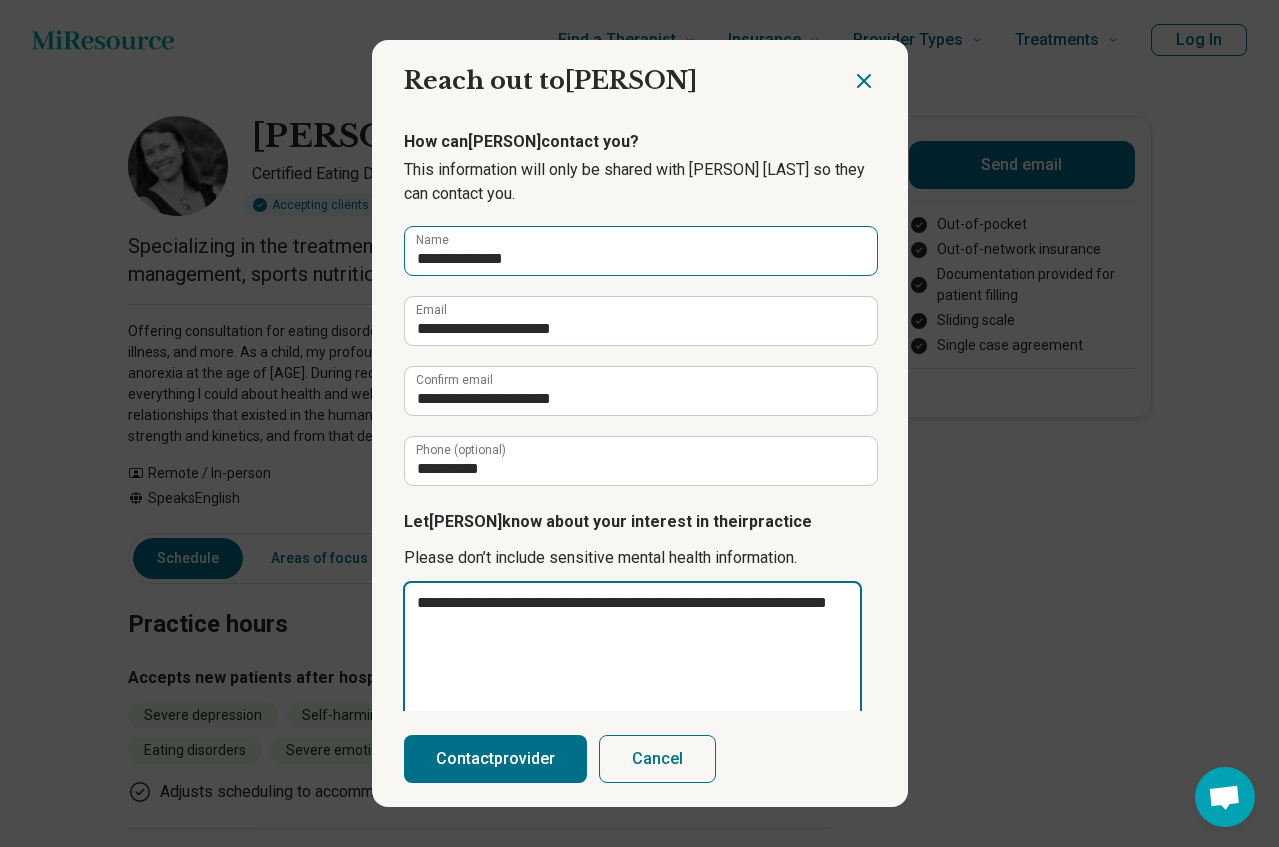 type on "**********" 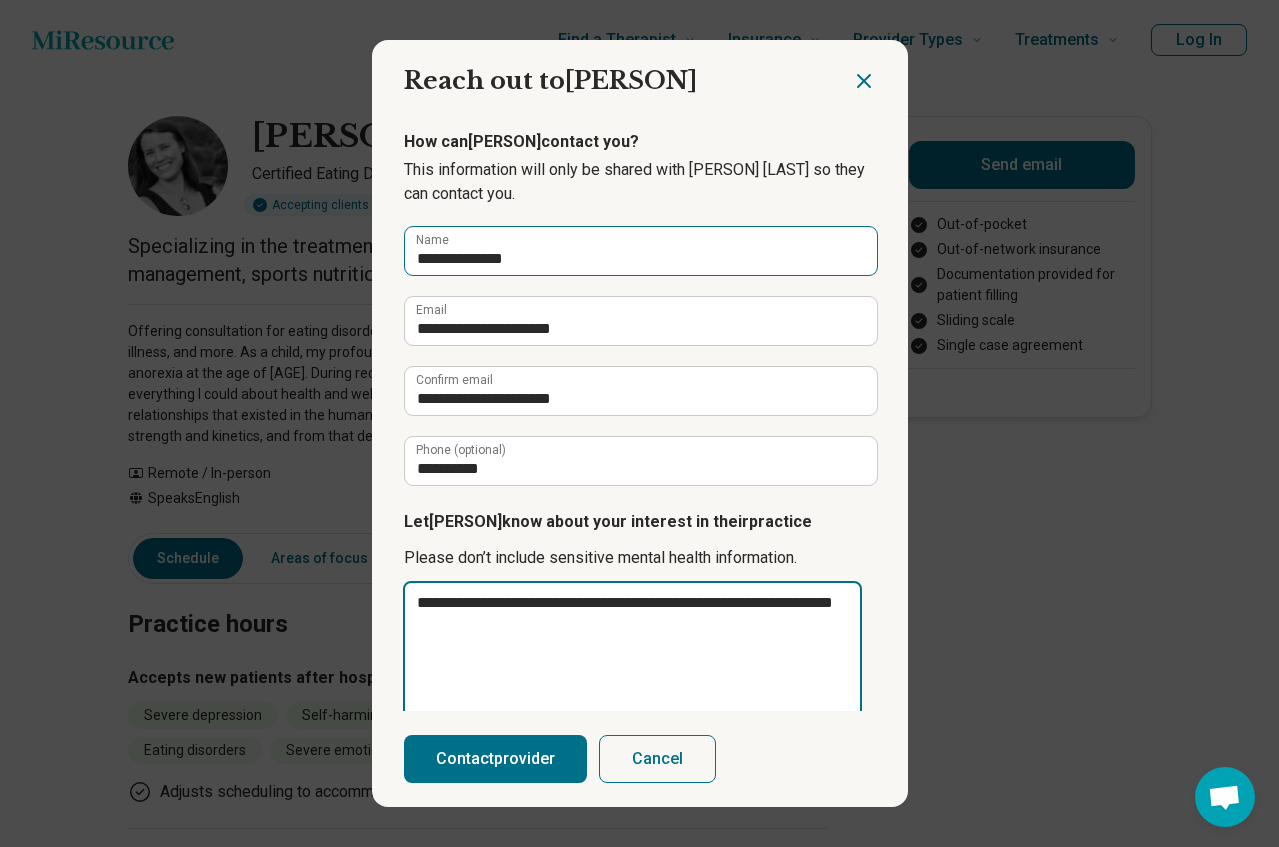 type on "**********" 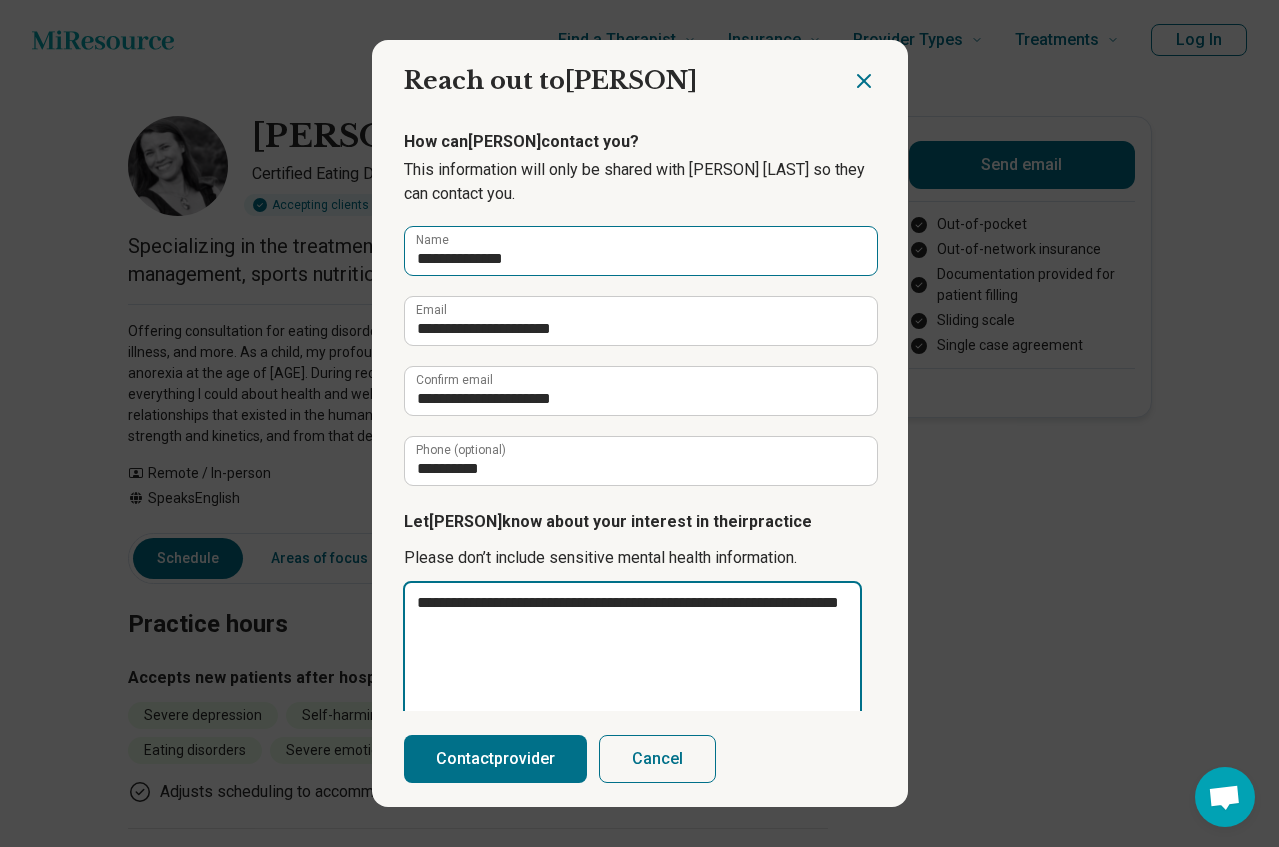 type on "**********" 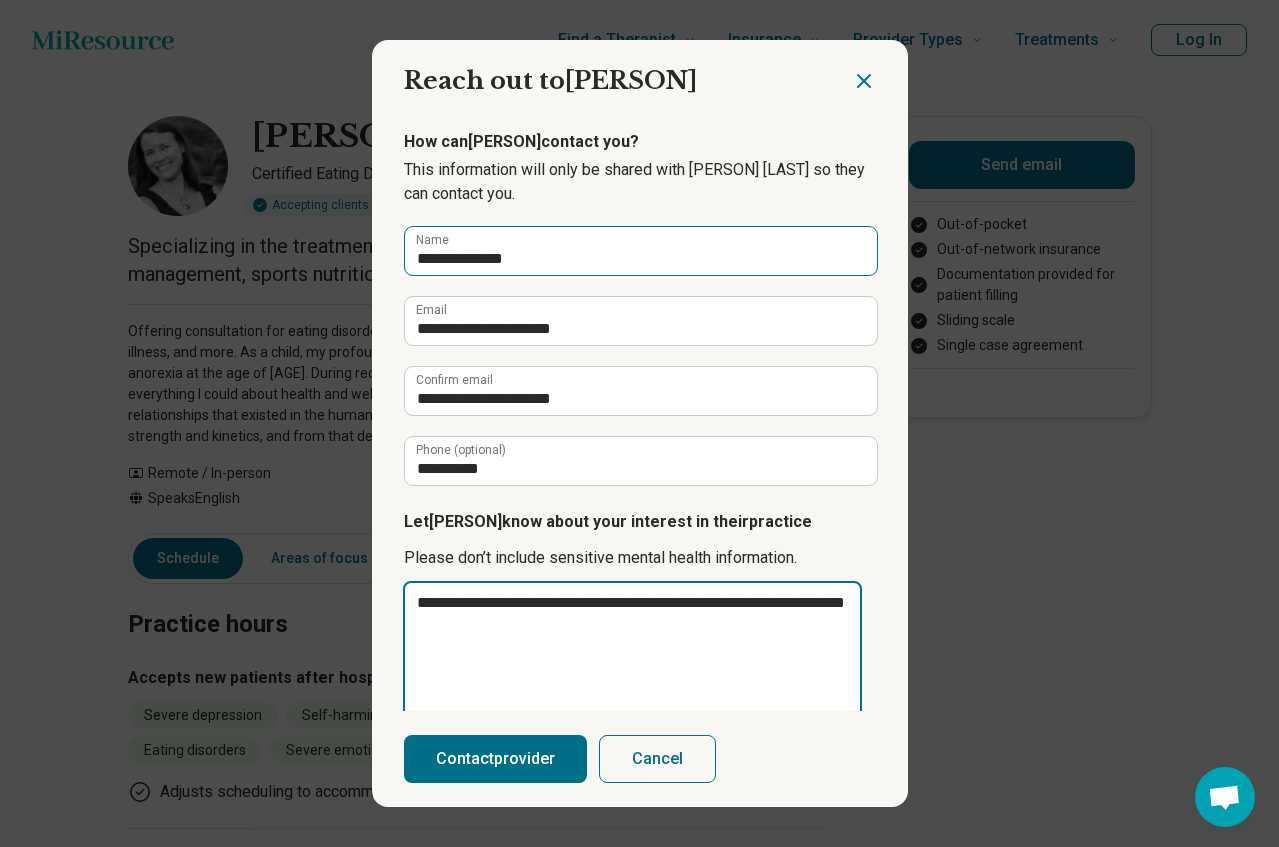 type on "**********" 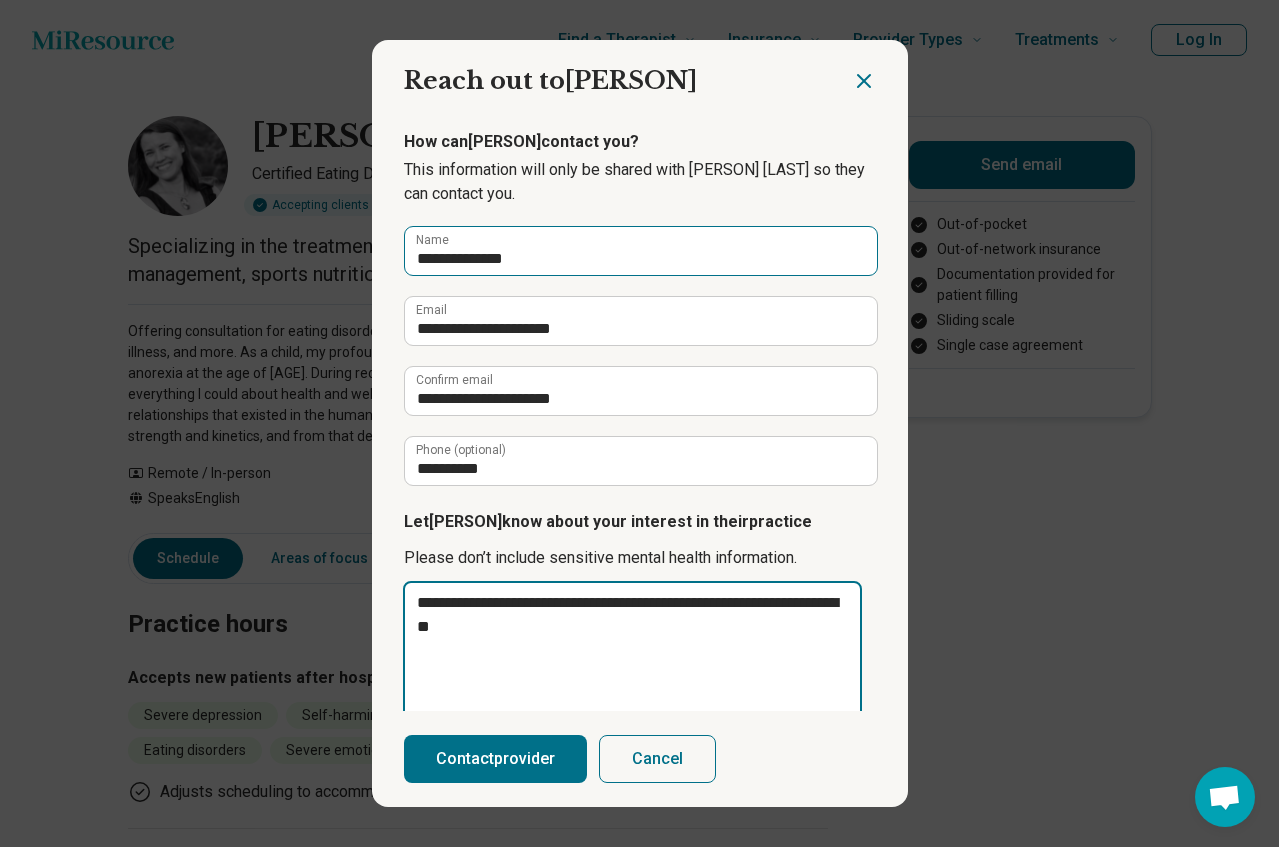 type on "**********" 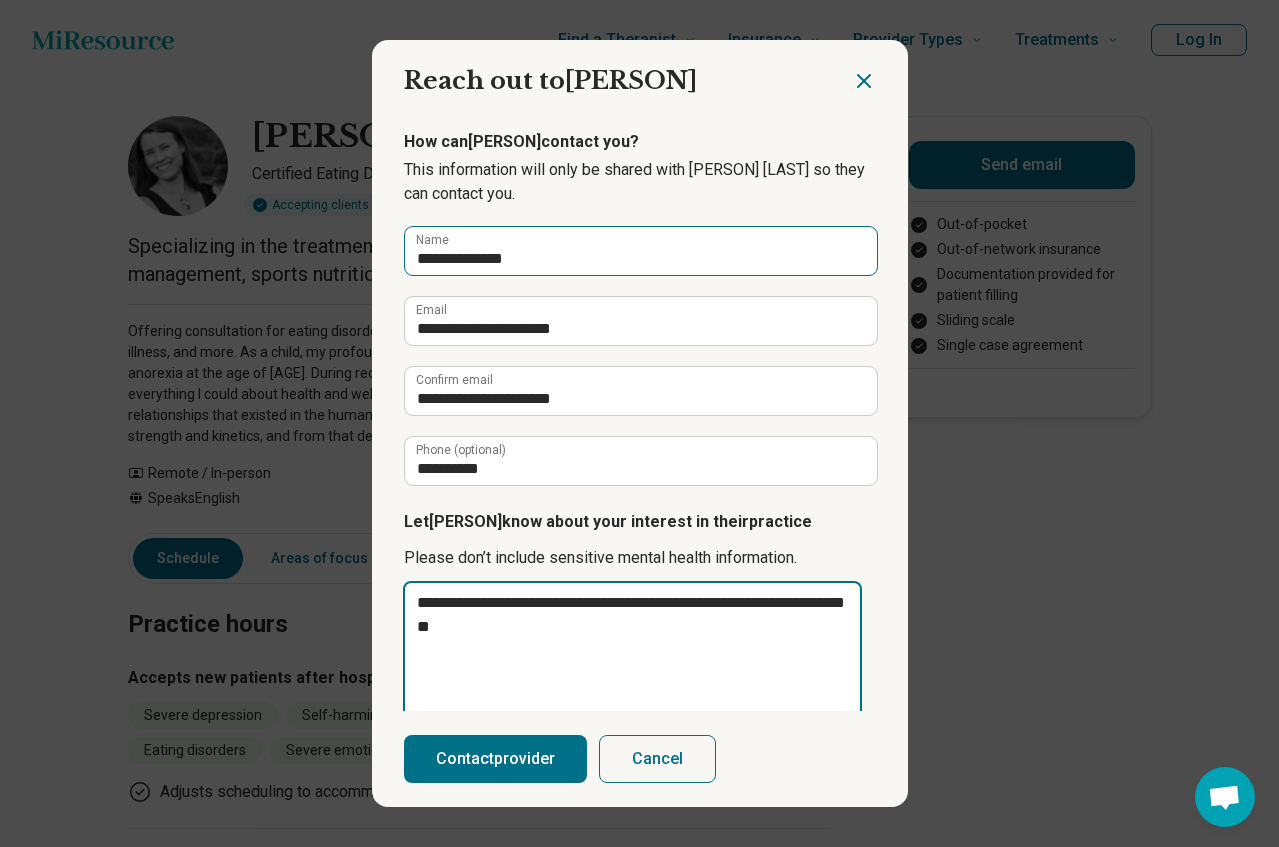 type on "**********" 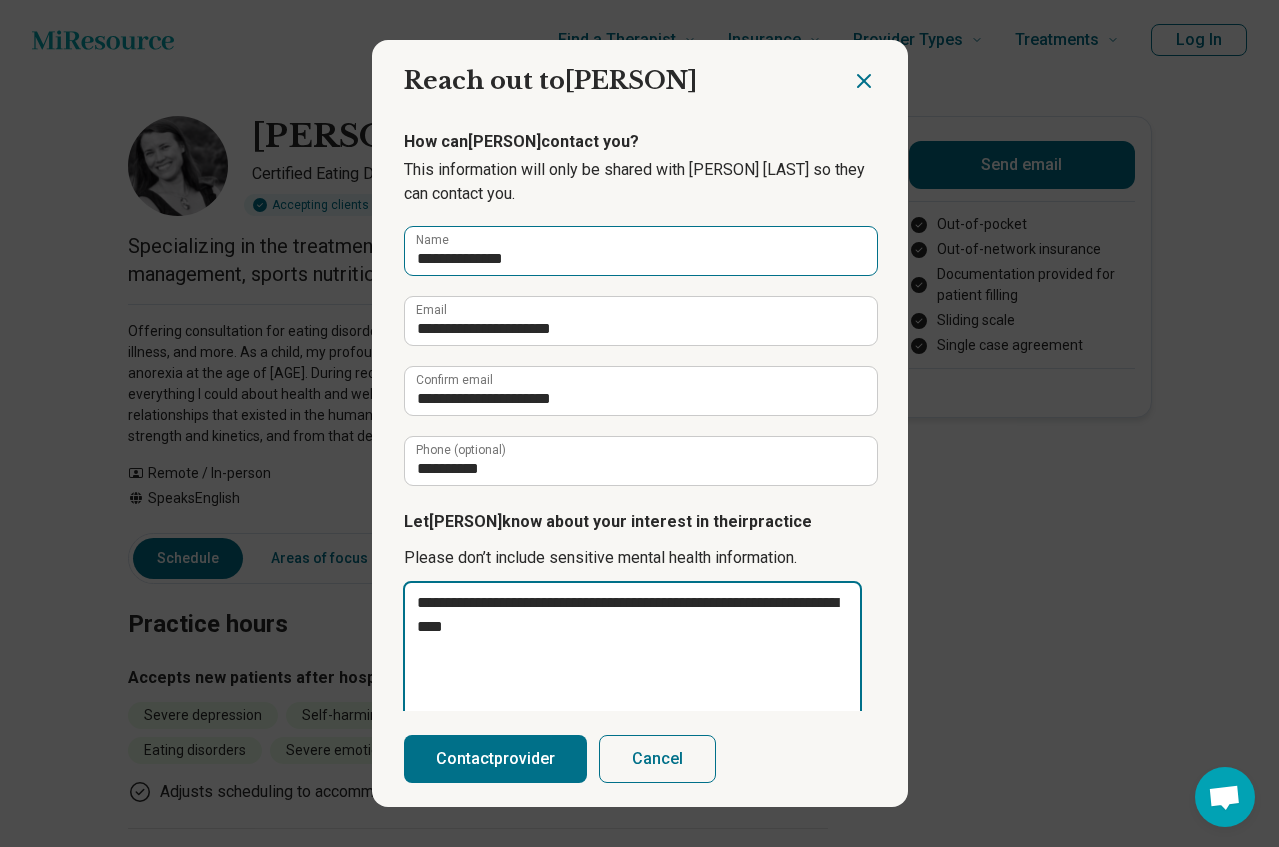 type on "**********" 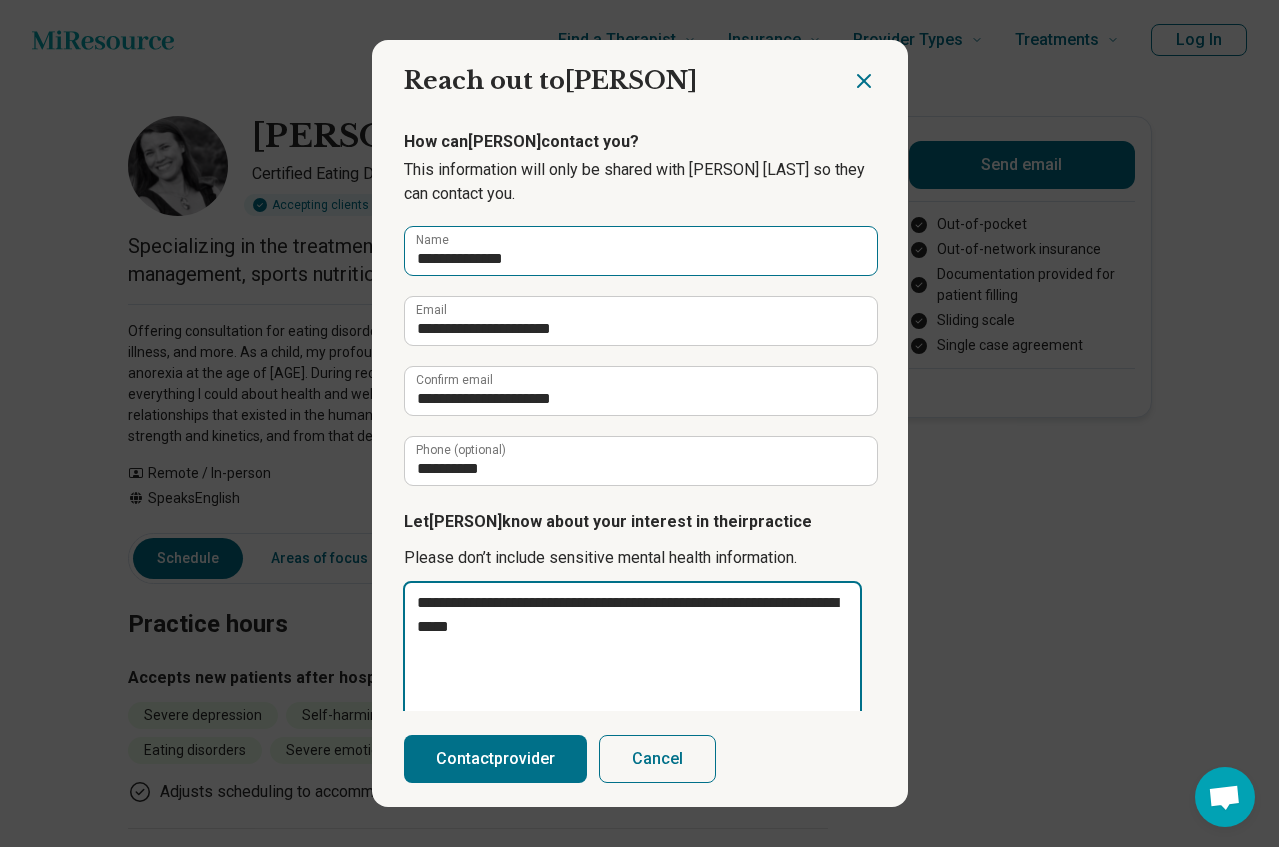 type on "**********" 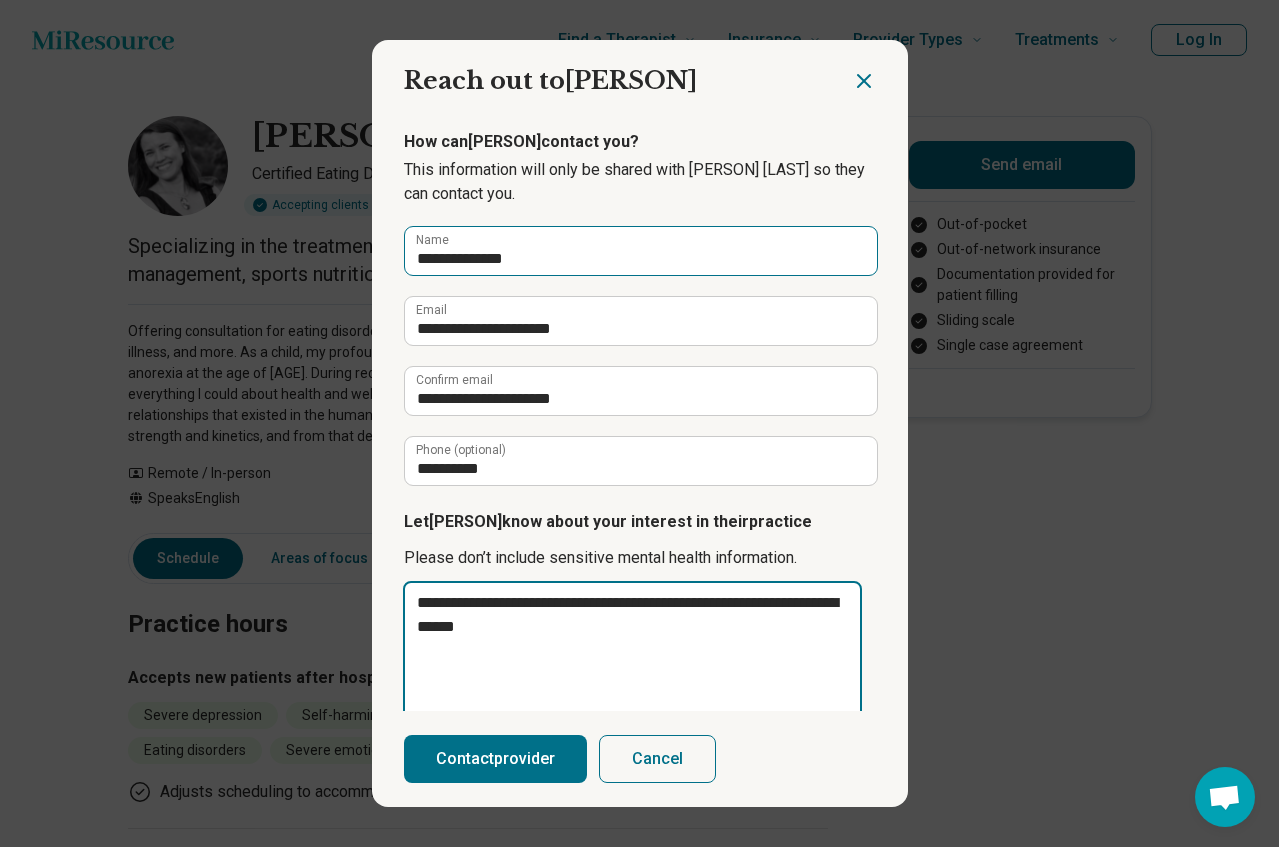 type on "**********" 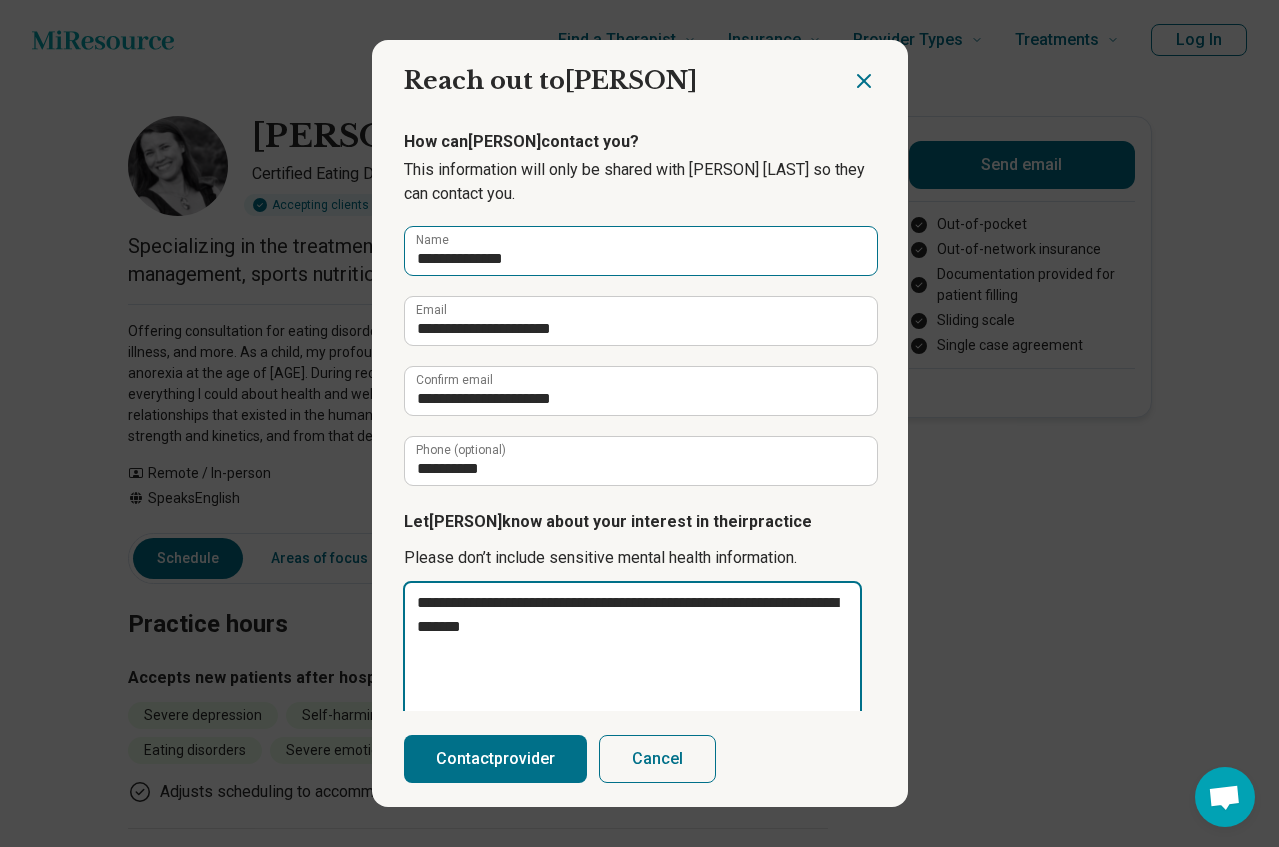 type on "**********" 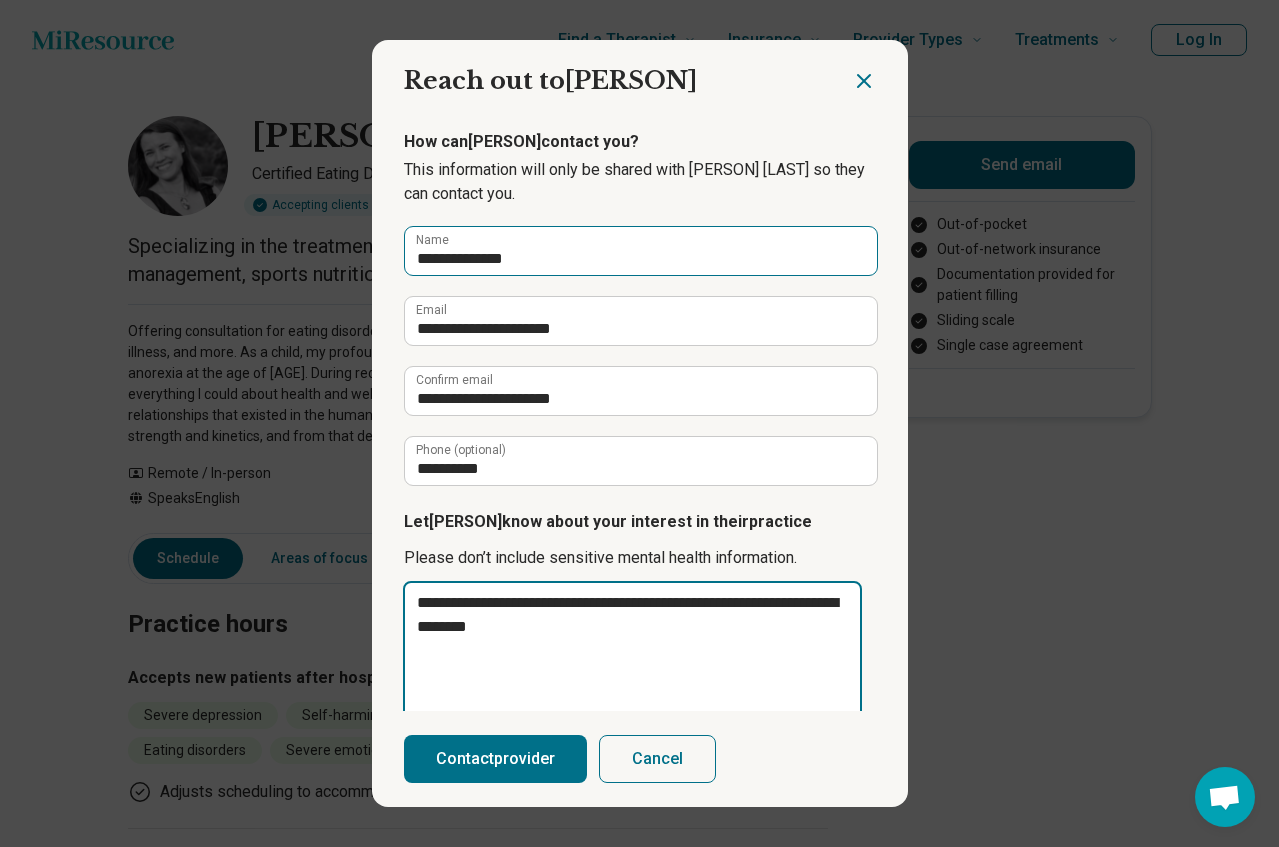 type on "**********" 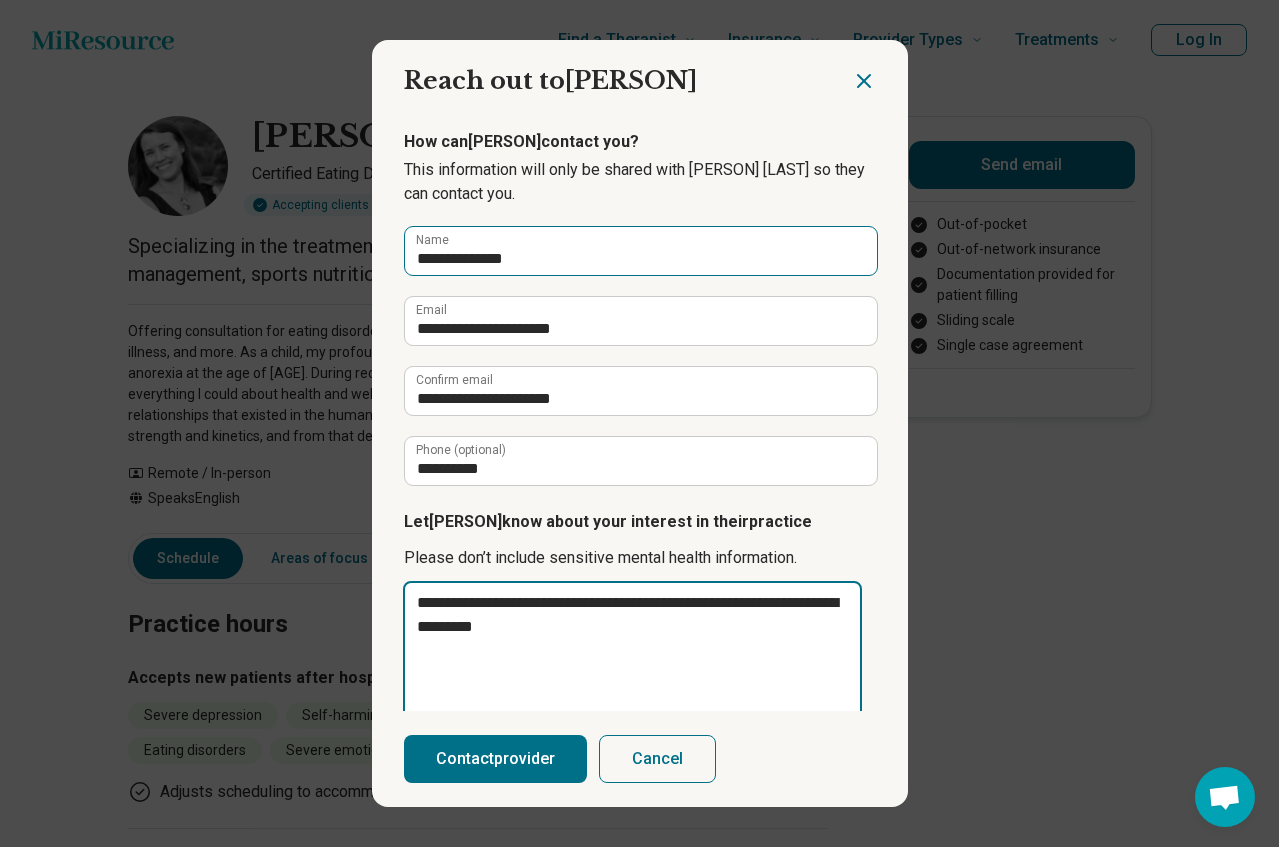 type on "**********" 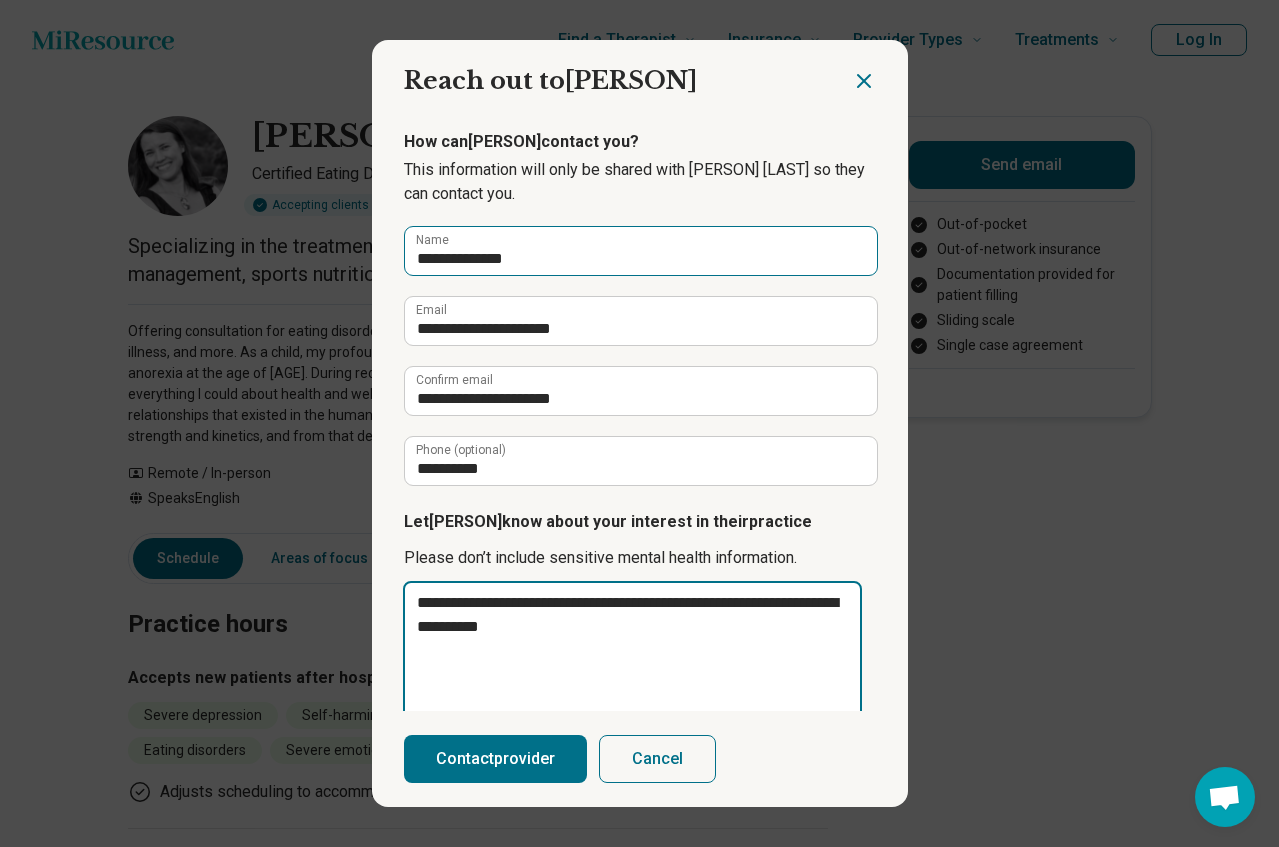 type on "**********" 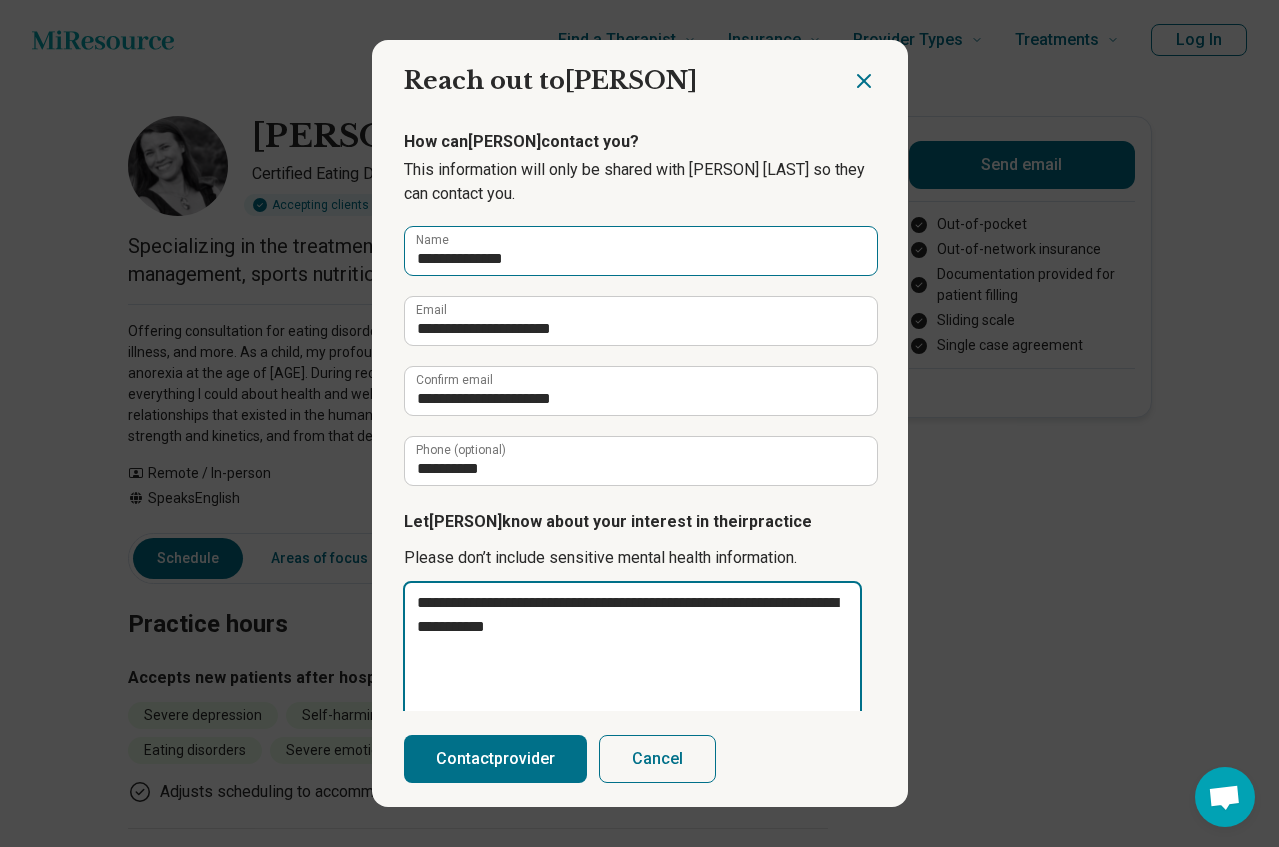 type on "**********" 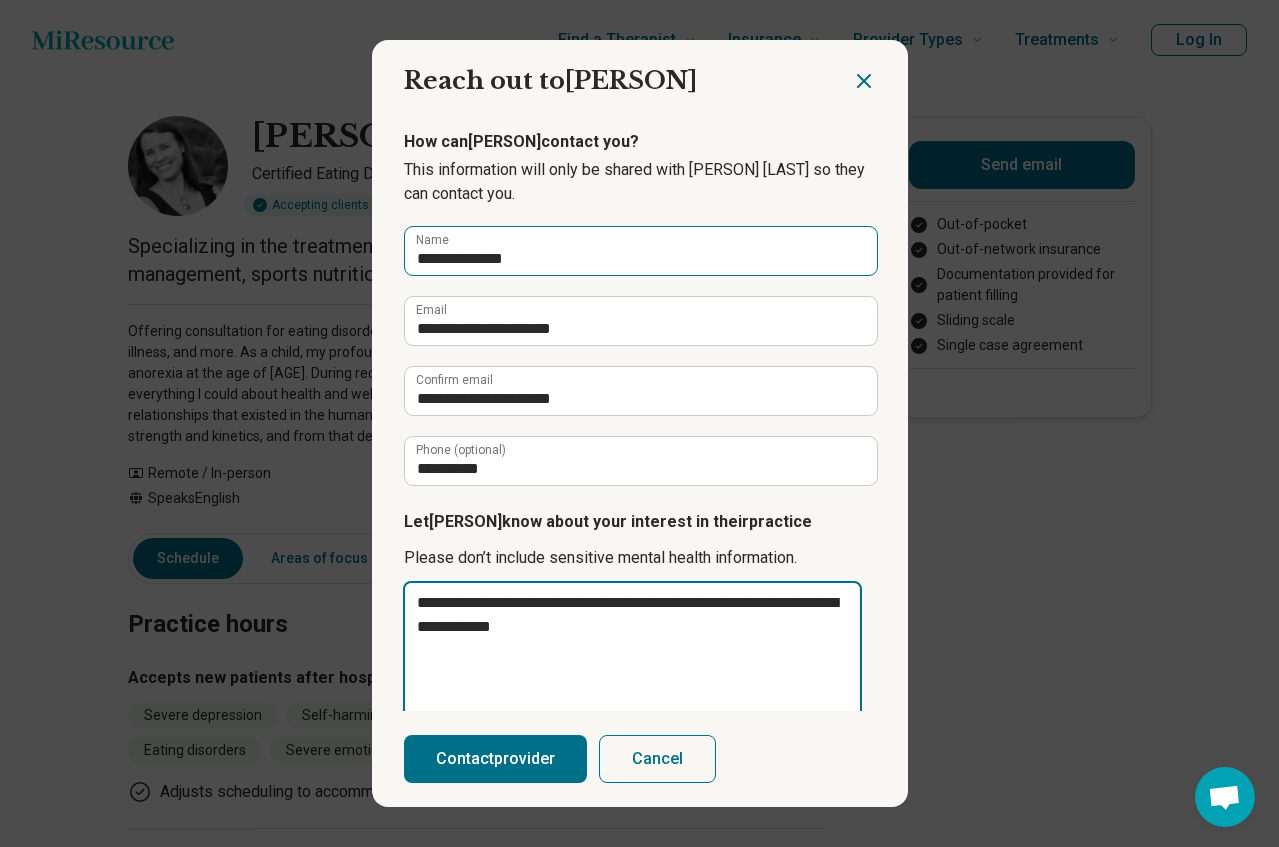 type on "**********" 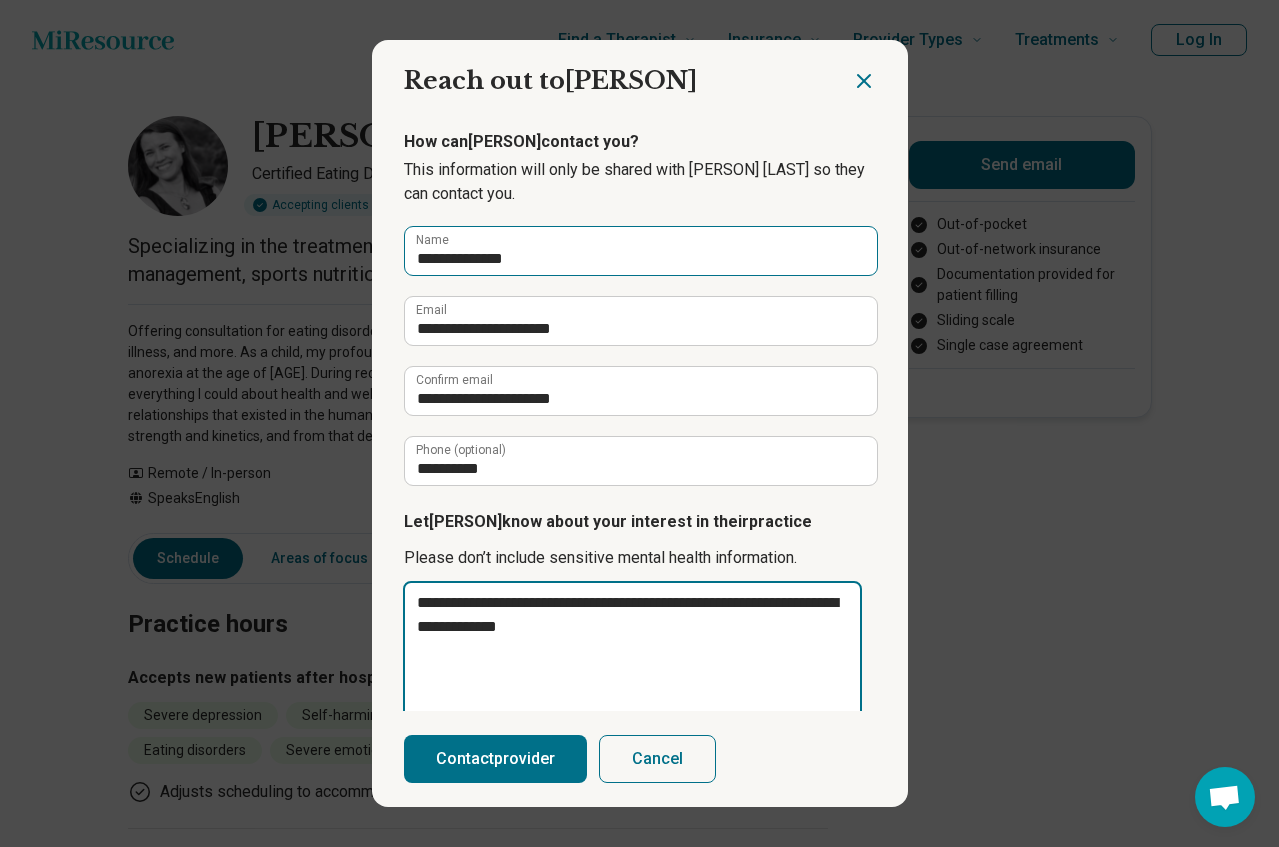 type on "**********" 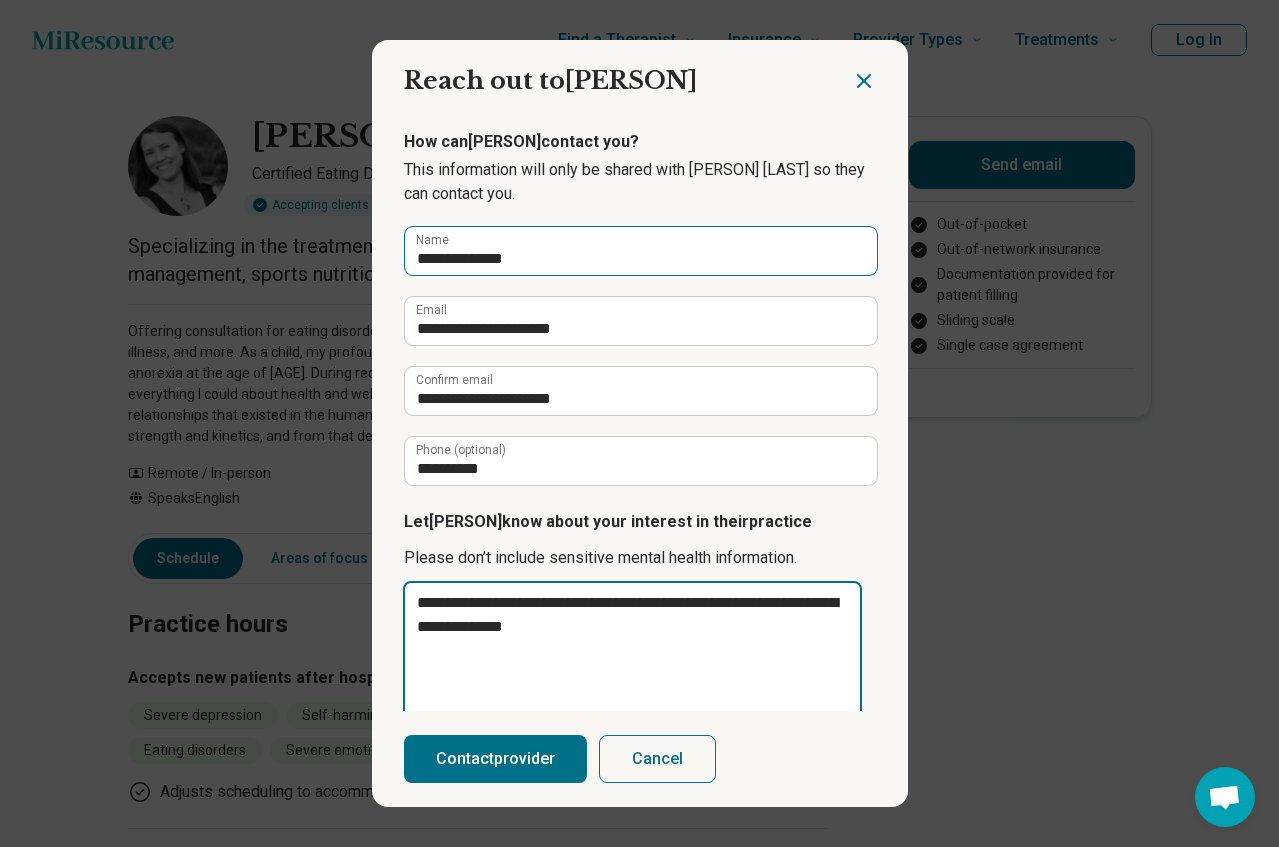 type 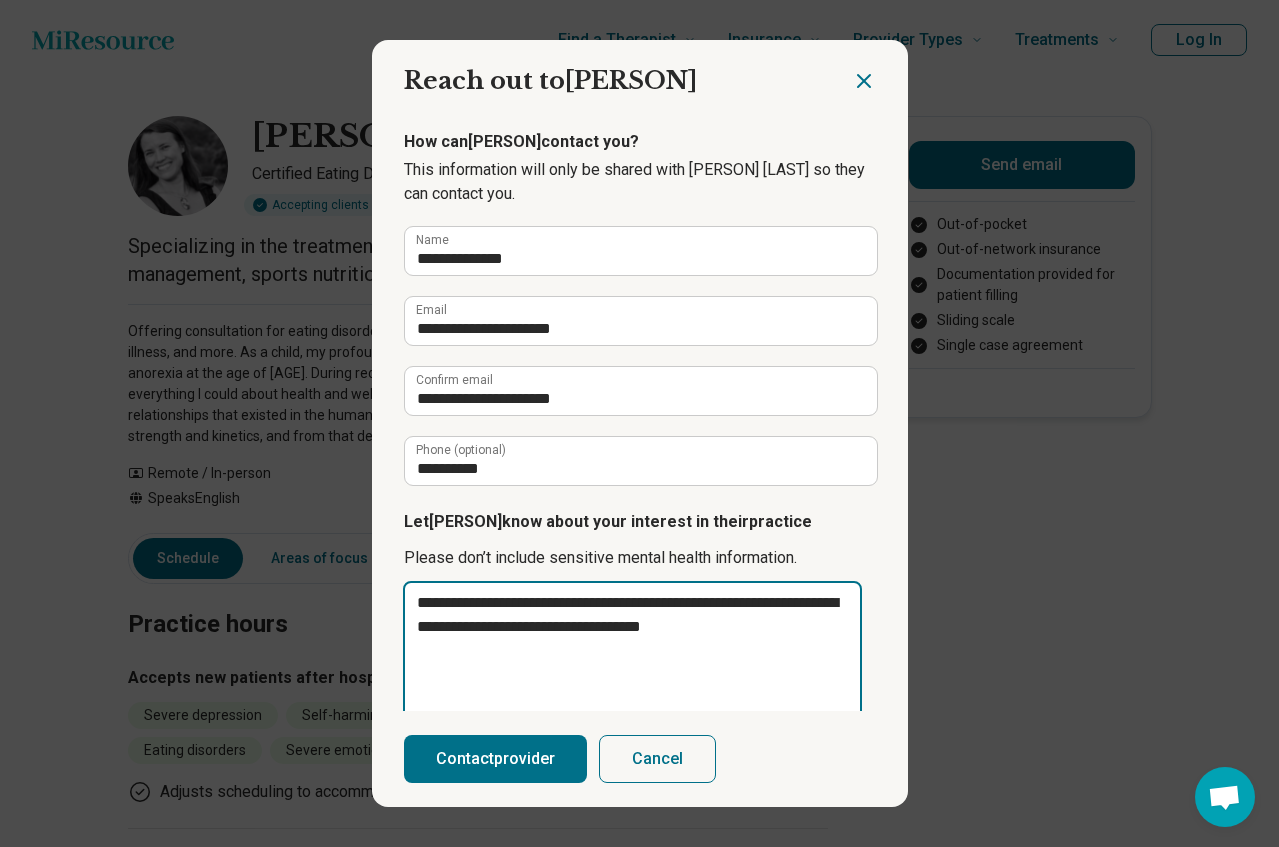 click on "**********" at bounding box center (632, 651) 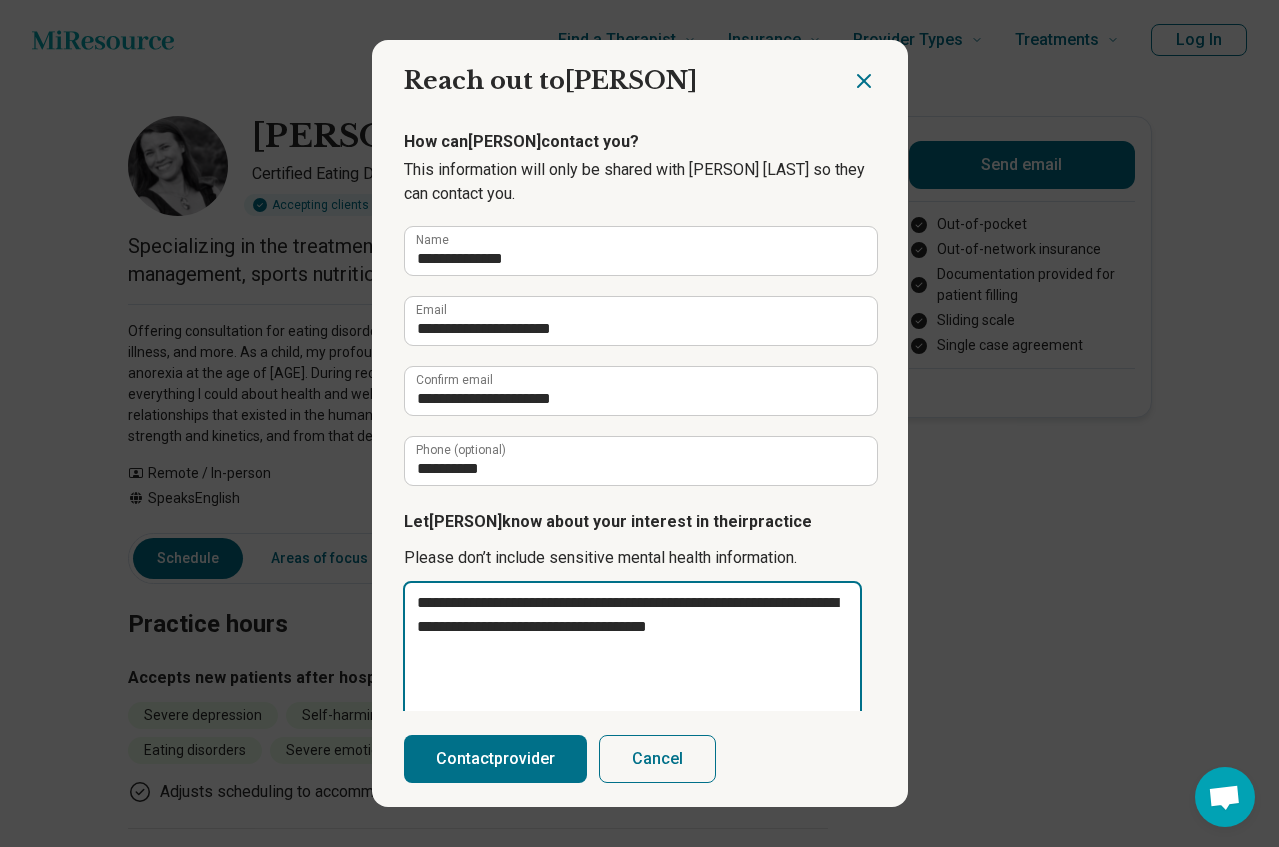click on "**********" at bounding box center [632, 651] 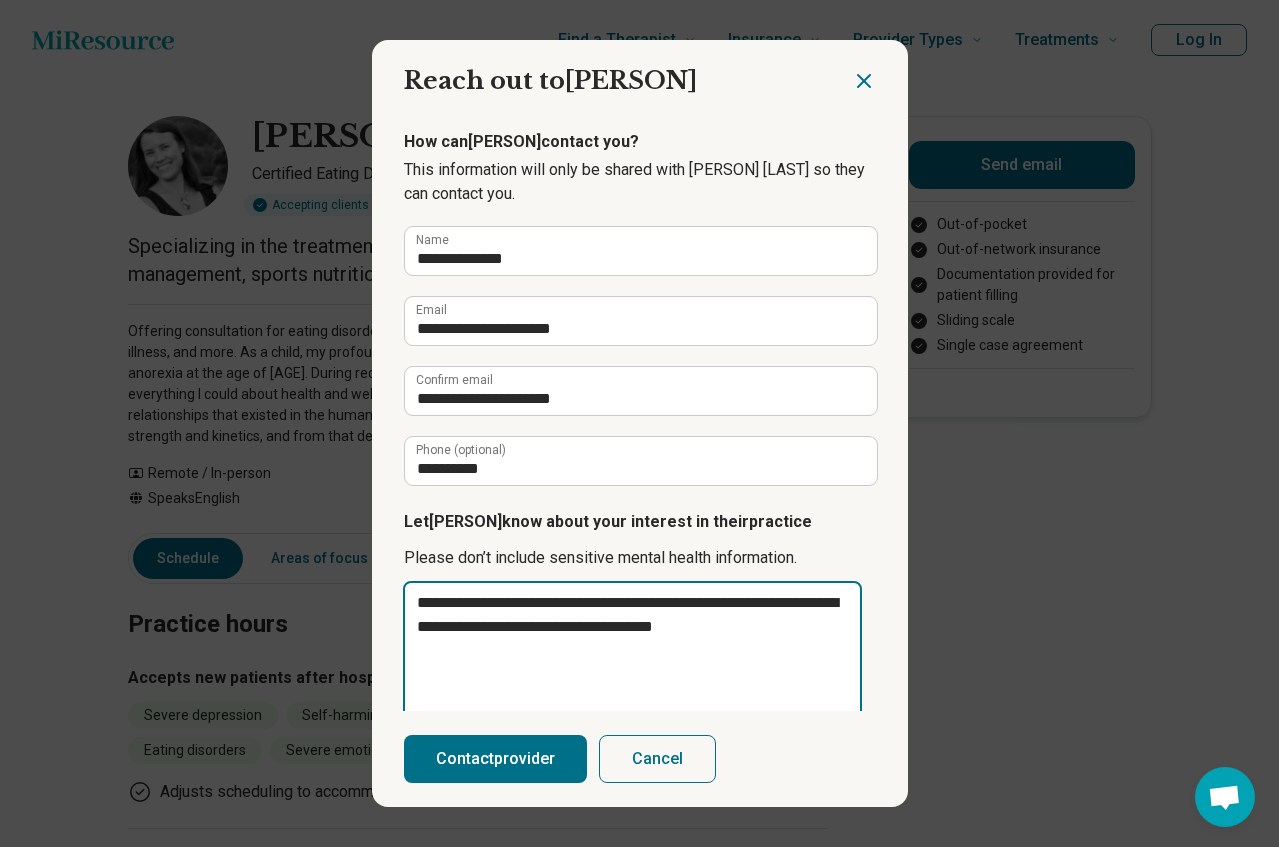 click on "**********" at bounding box center [632, 651] 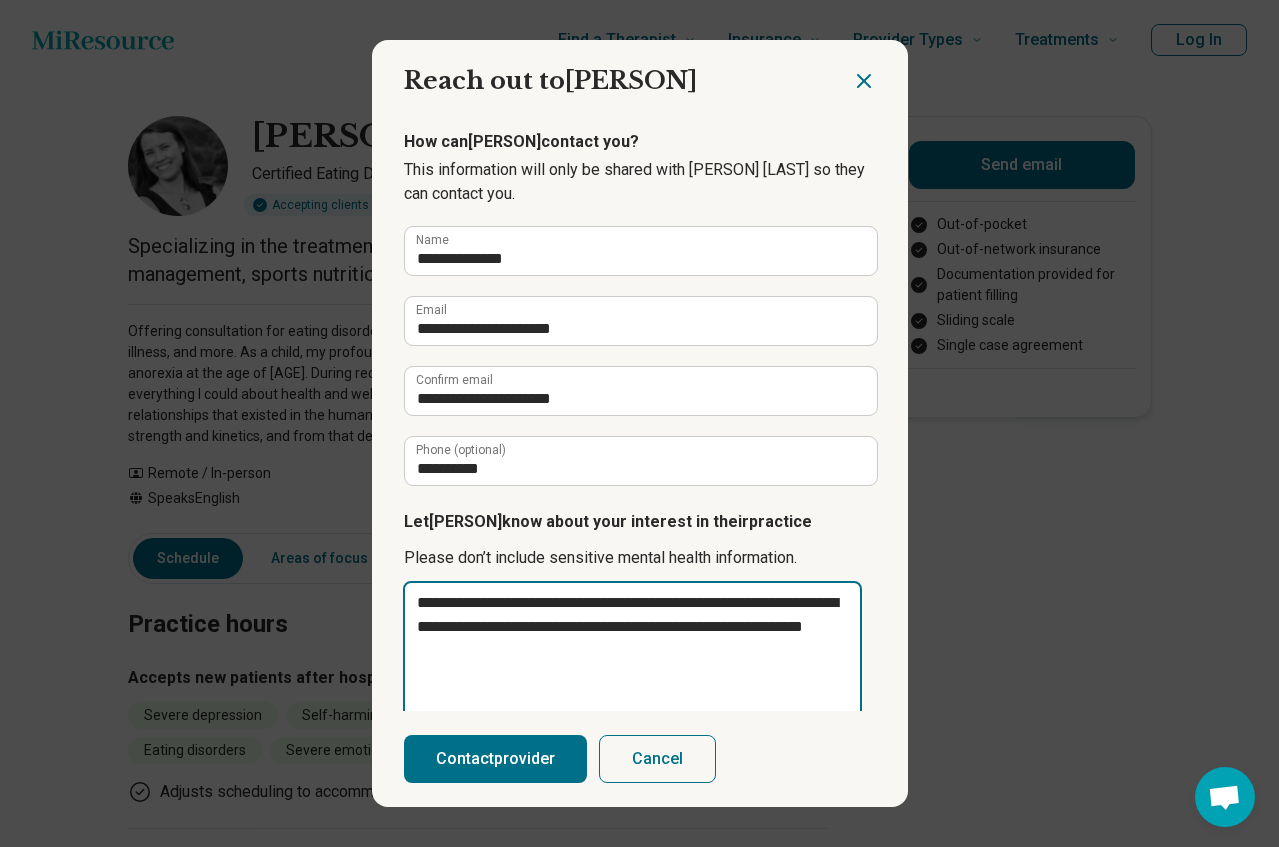 drag, startPoint x: 829, startPoint y: 636, endPoint x: 836, endPoint y: 644, distance: 10.630146 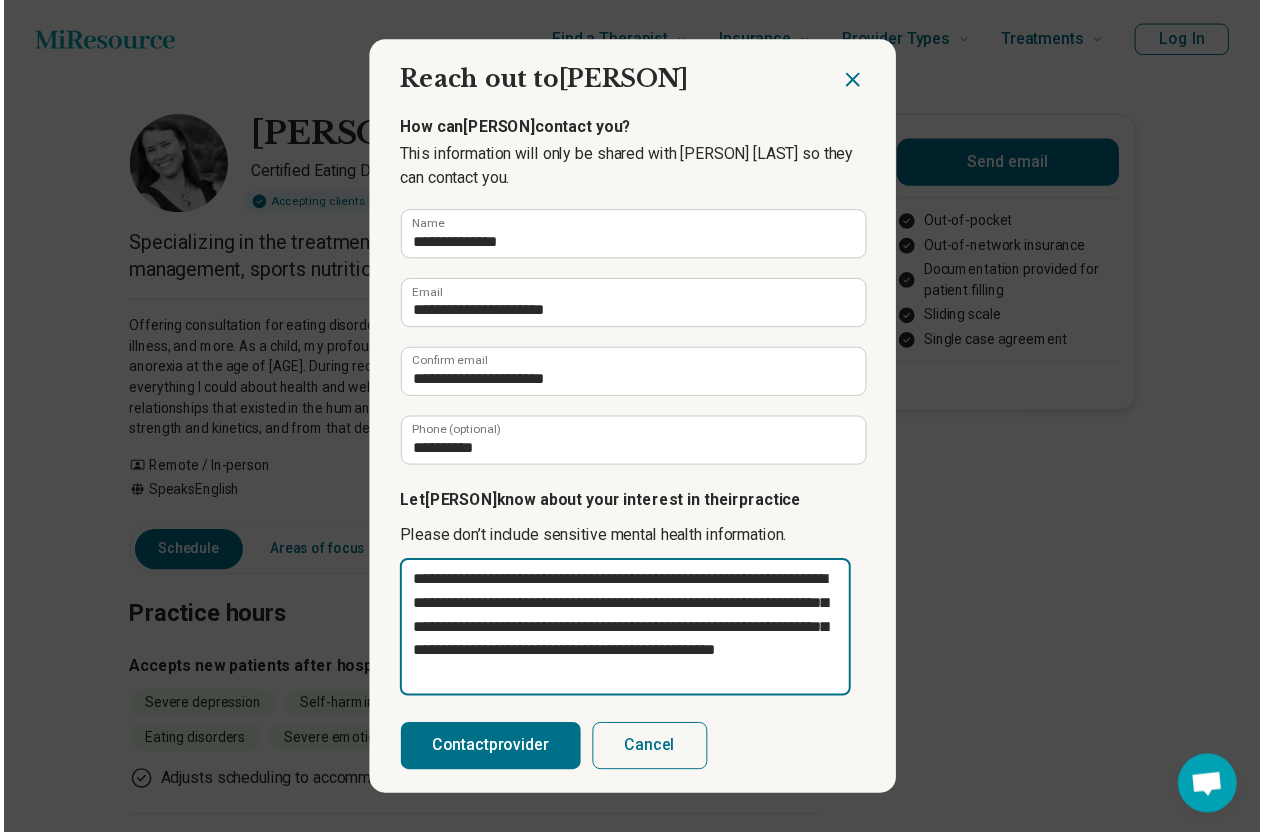 scroll, scrollTop: 59, scrollLeft: 0, axis: vertical 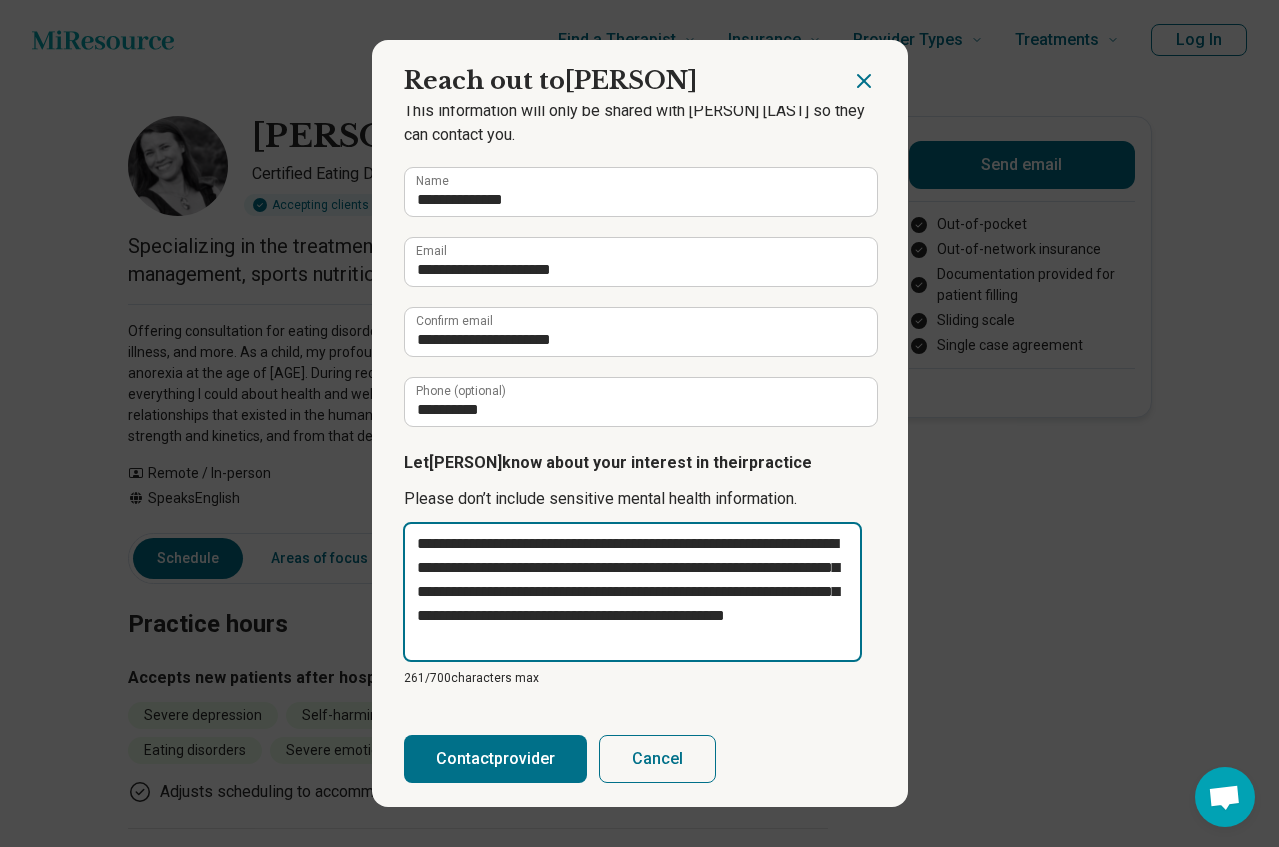 drag, startPoint x: 786, startPoint y: 654, endPoint x: 484, endPoint y: 613, distance: 304.77042 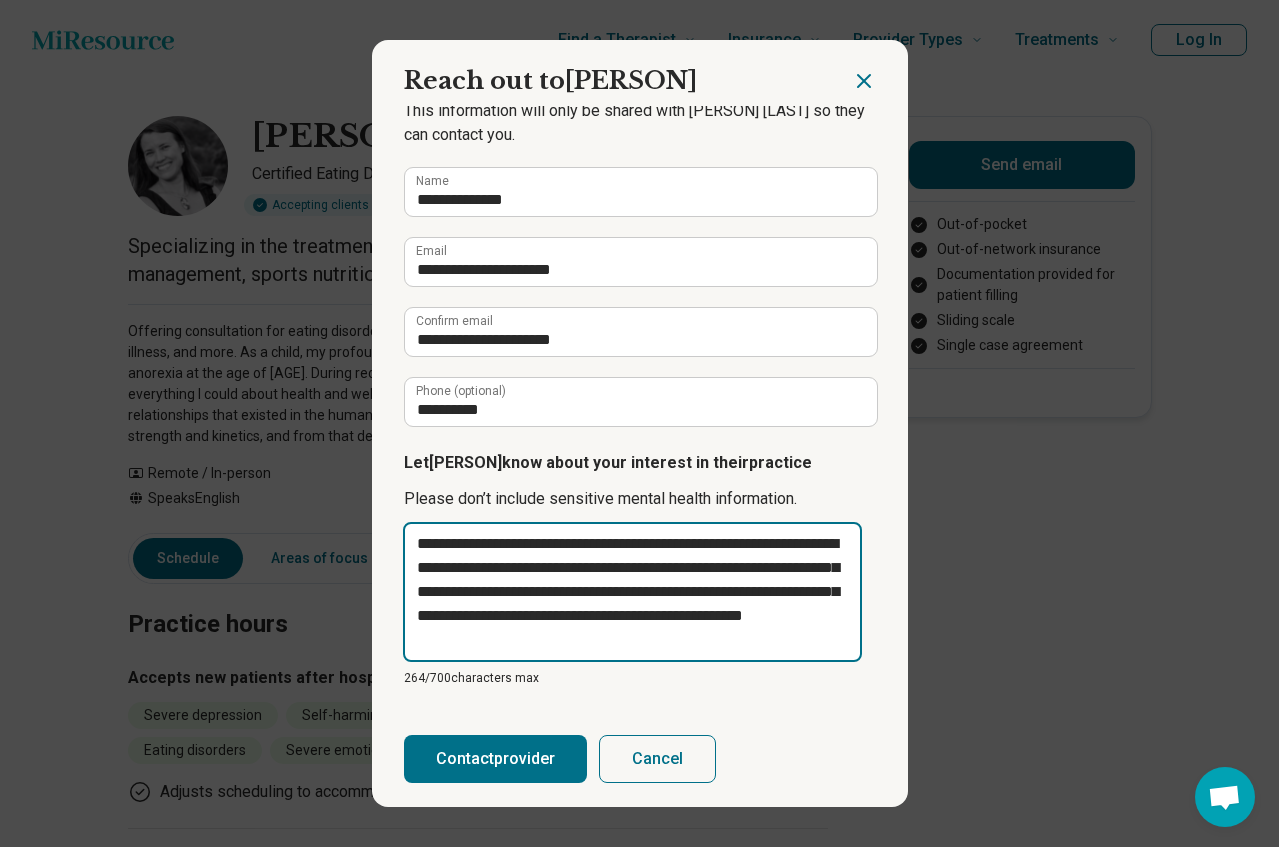 click on "**********" at bounding box center (632, 592) 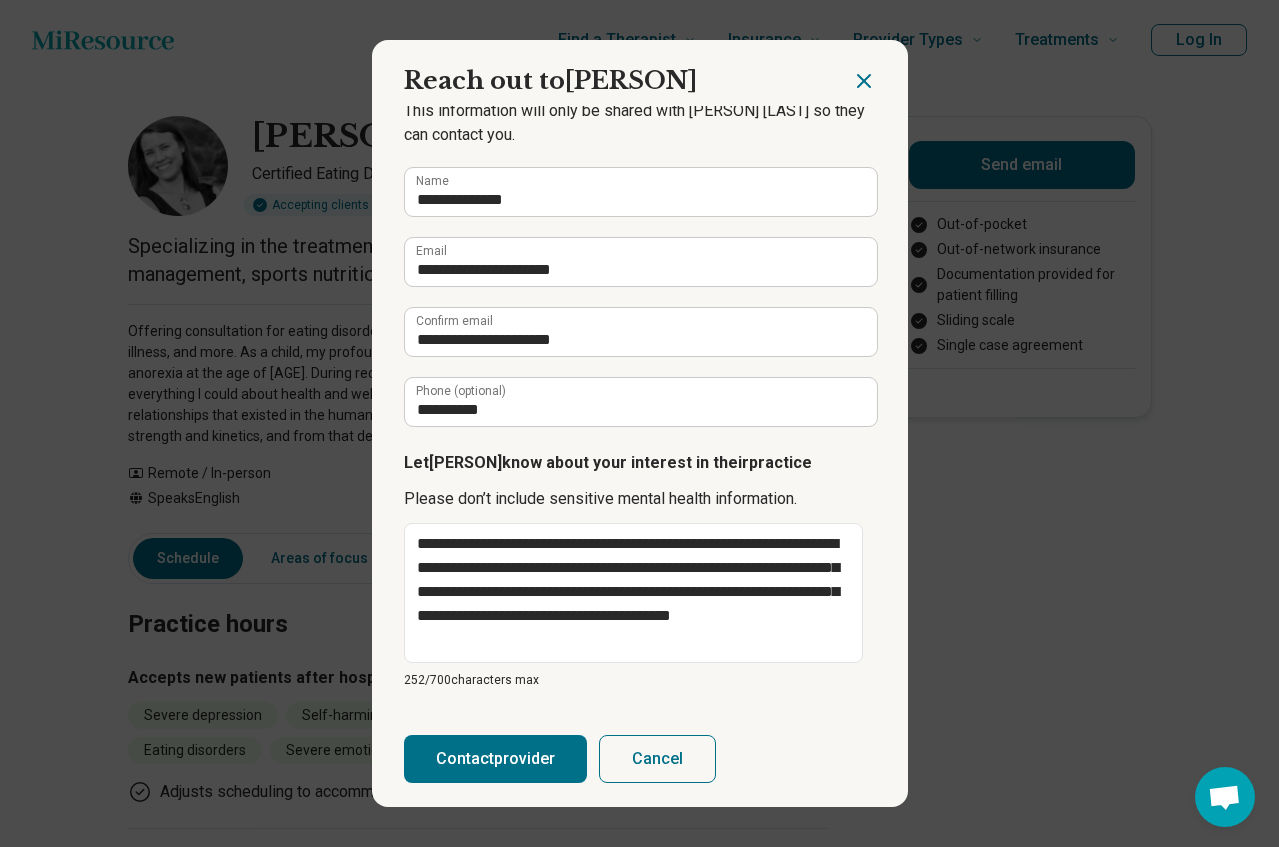 click on "Contact  provider" at bounding box center (495, 759) 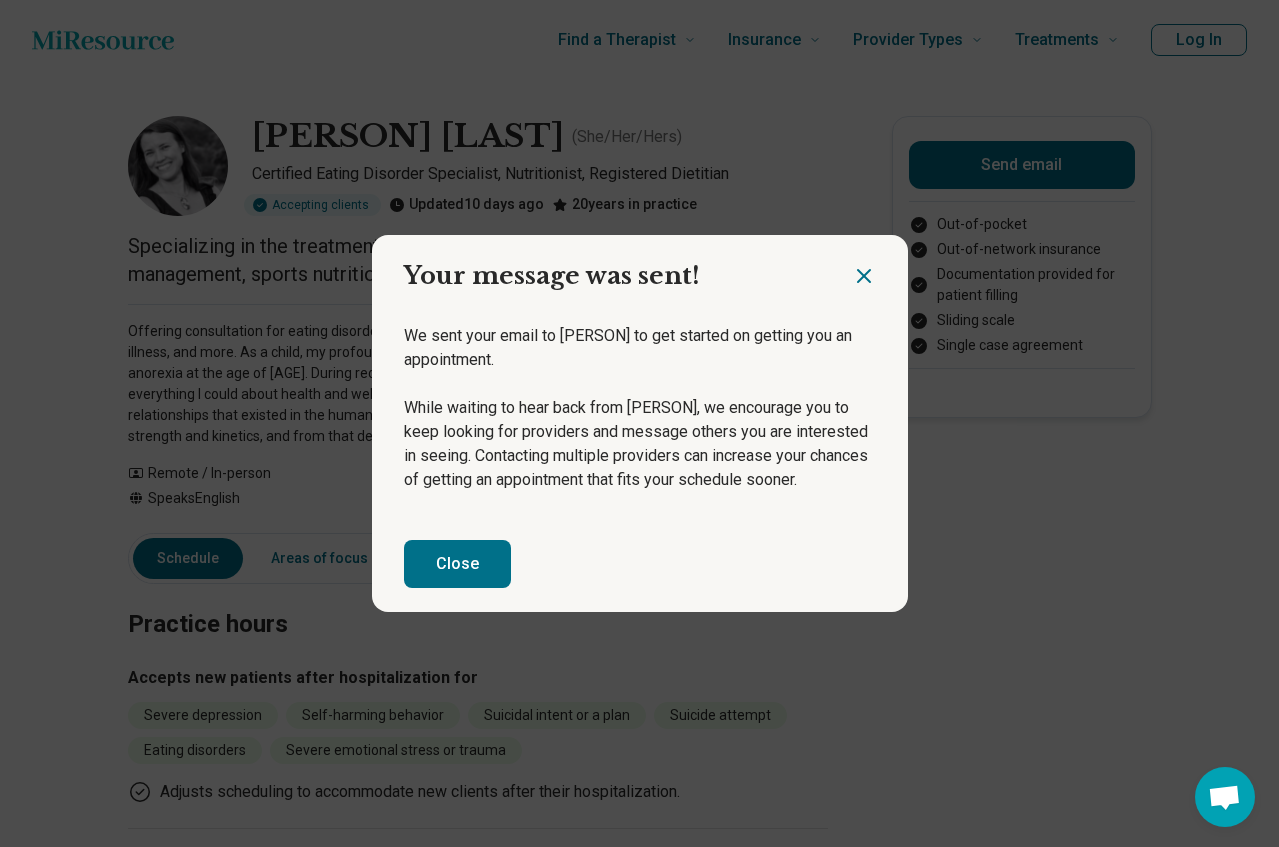click 